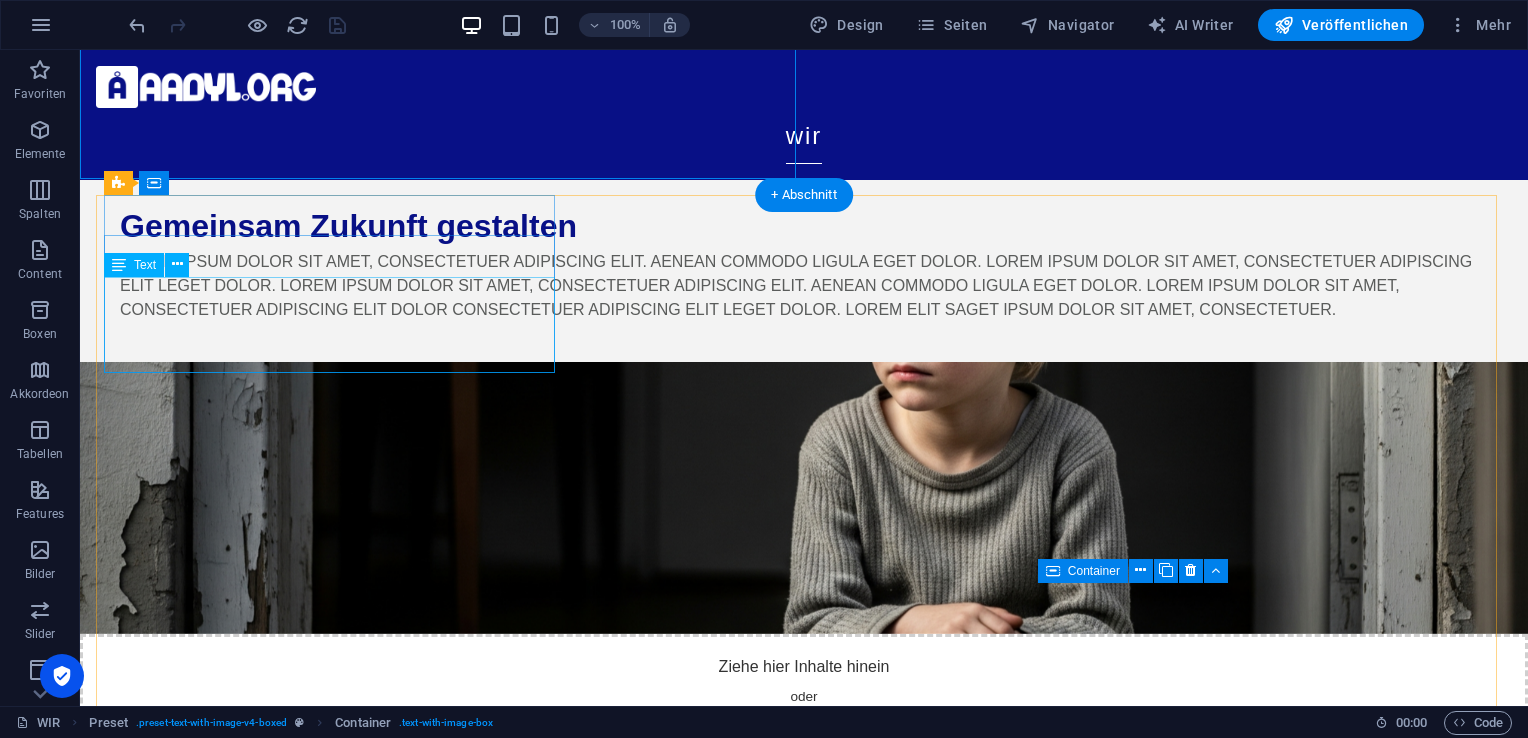 scroll, scrollTop: 255, scrollLeft: 0, axis: vertical 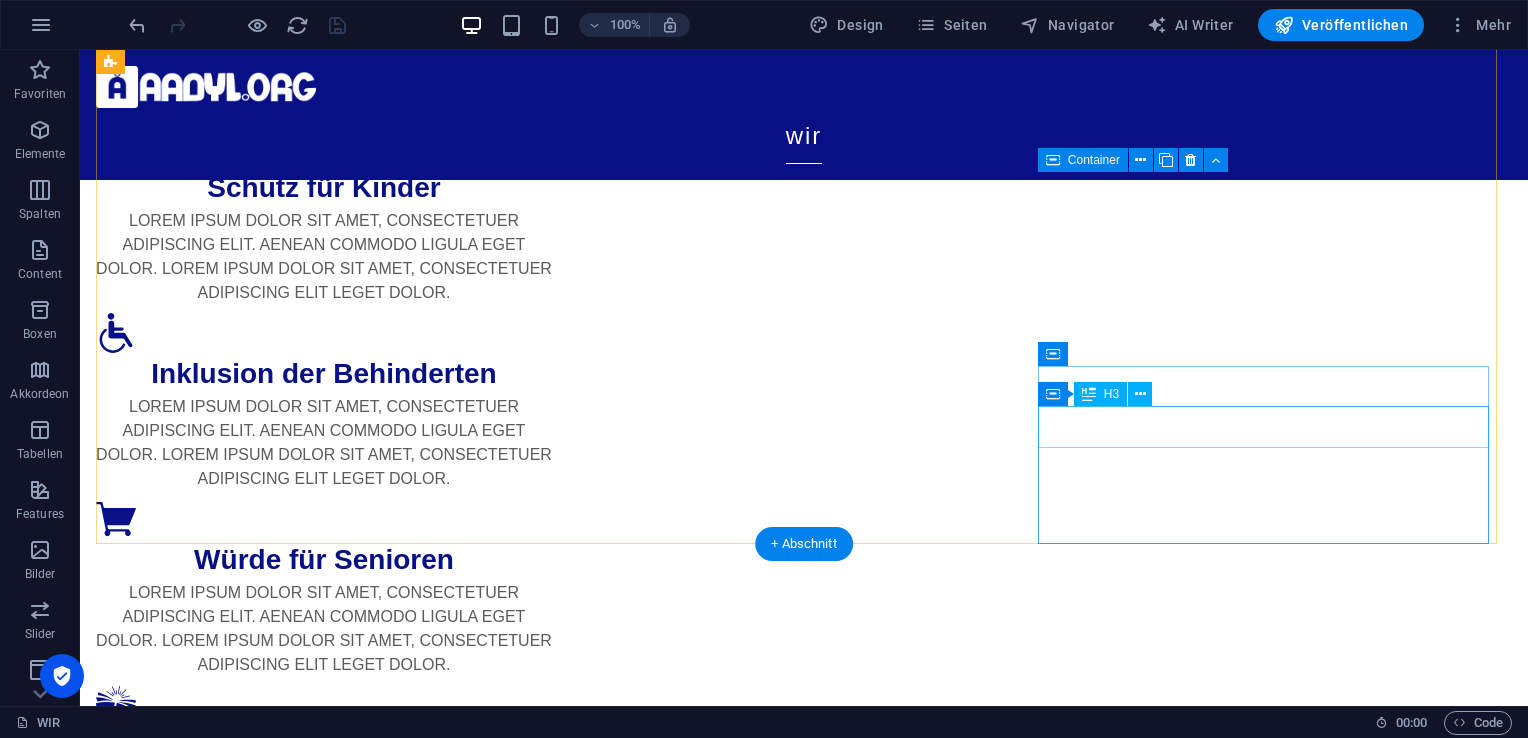 click on "Fern von Religion und Ideologie" at bounding box center [324, 2234] 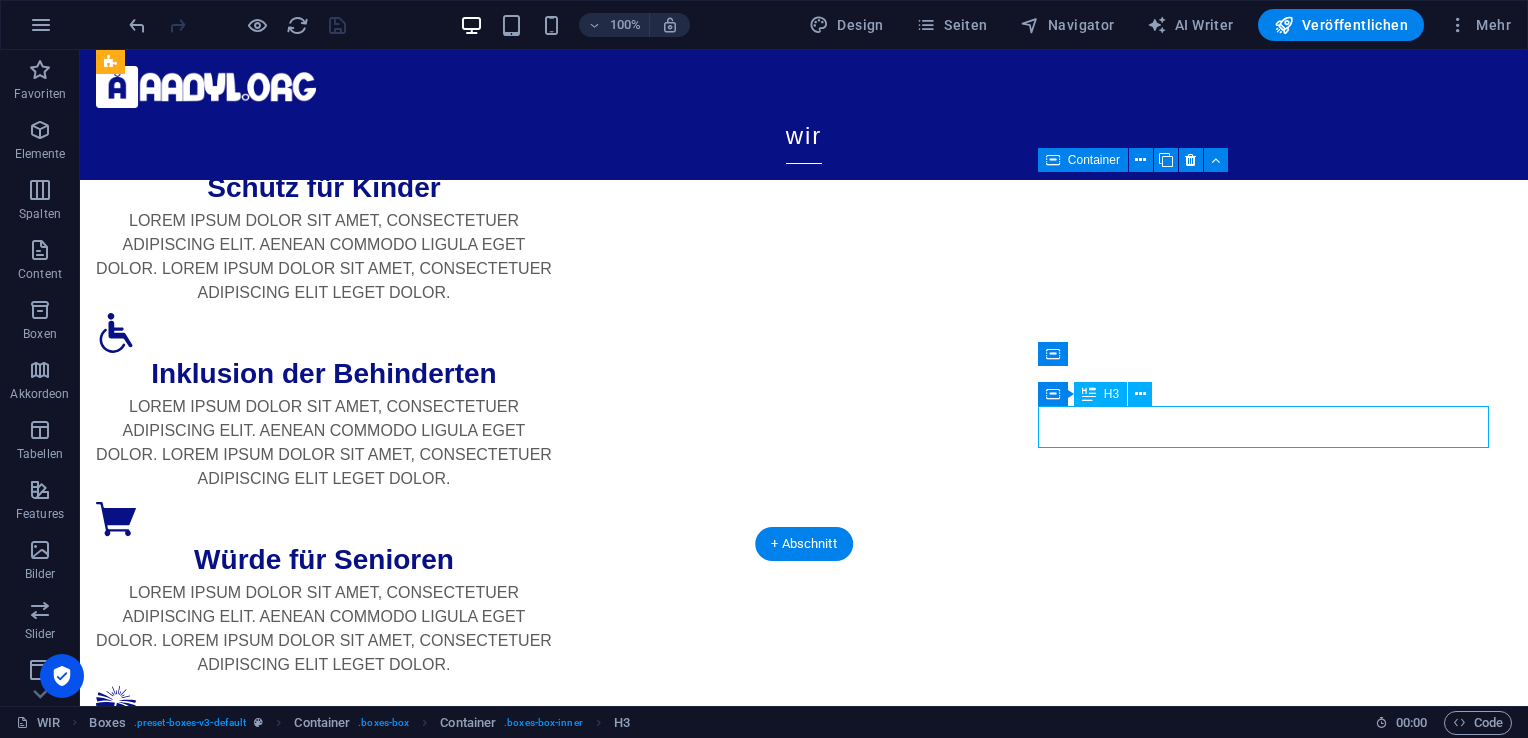 click on "Fern von Religion und Ideologie" at bounding box center (324, 2234) 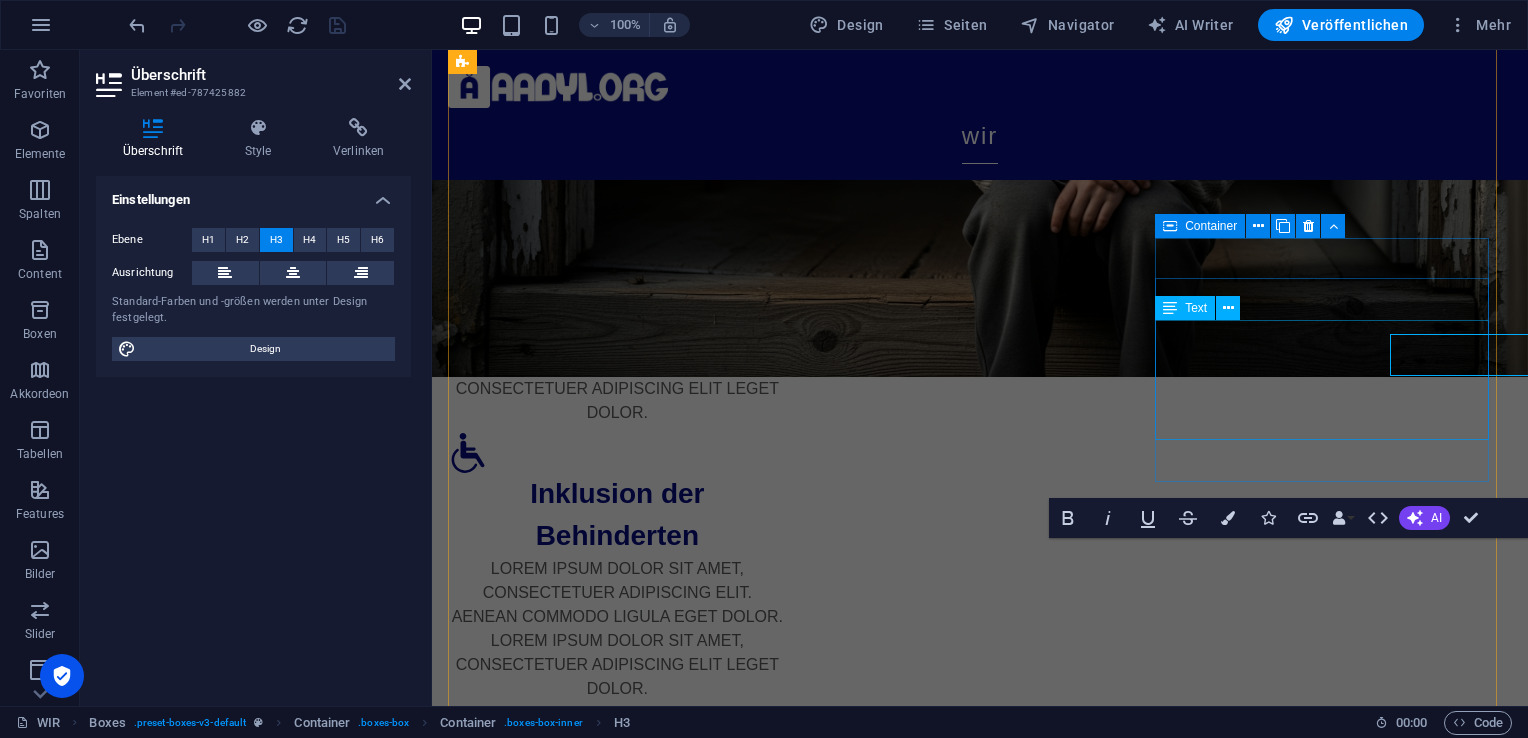 scroll, scrollTop: 737, scrollLeft: 0, axis: vertical 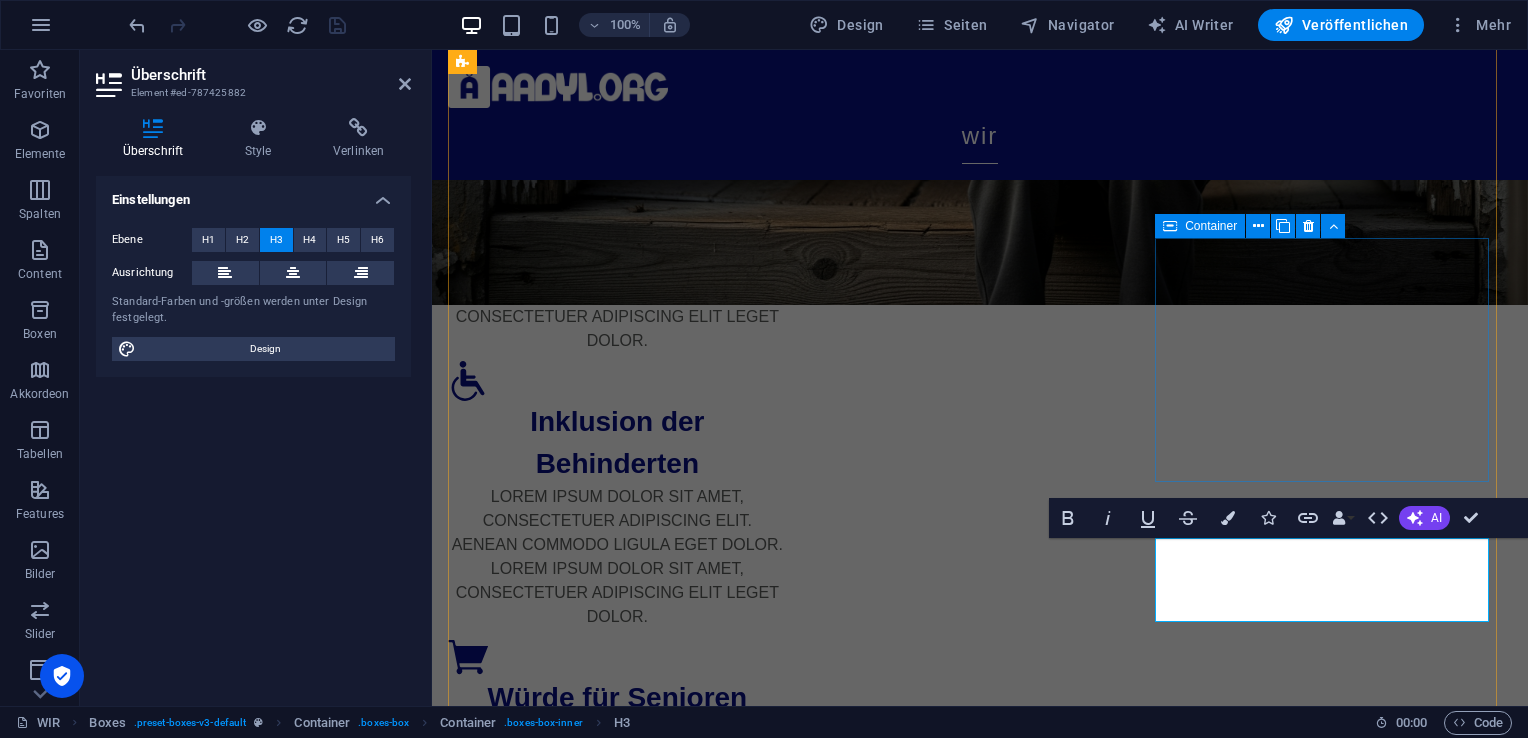type 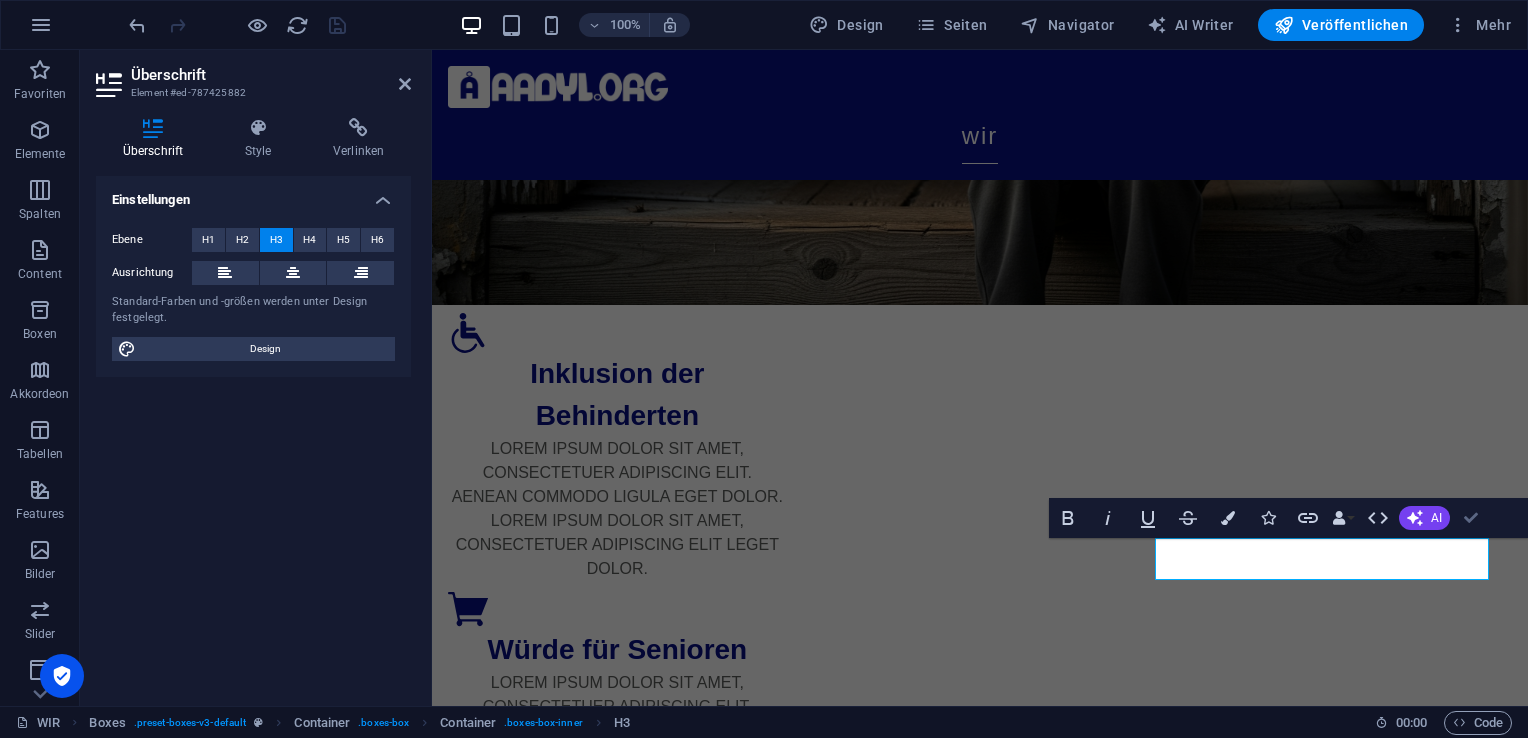 scroll, scrollTop: 533, scrollLeft: 0, axis: vertical 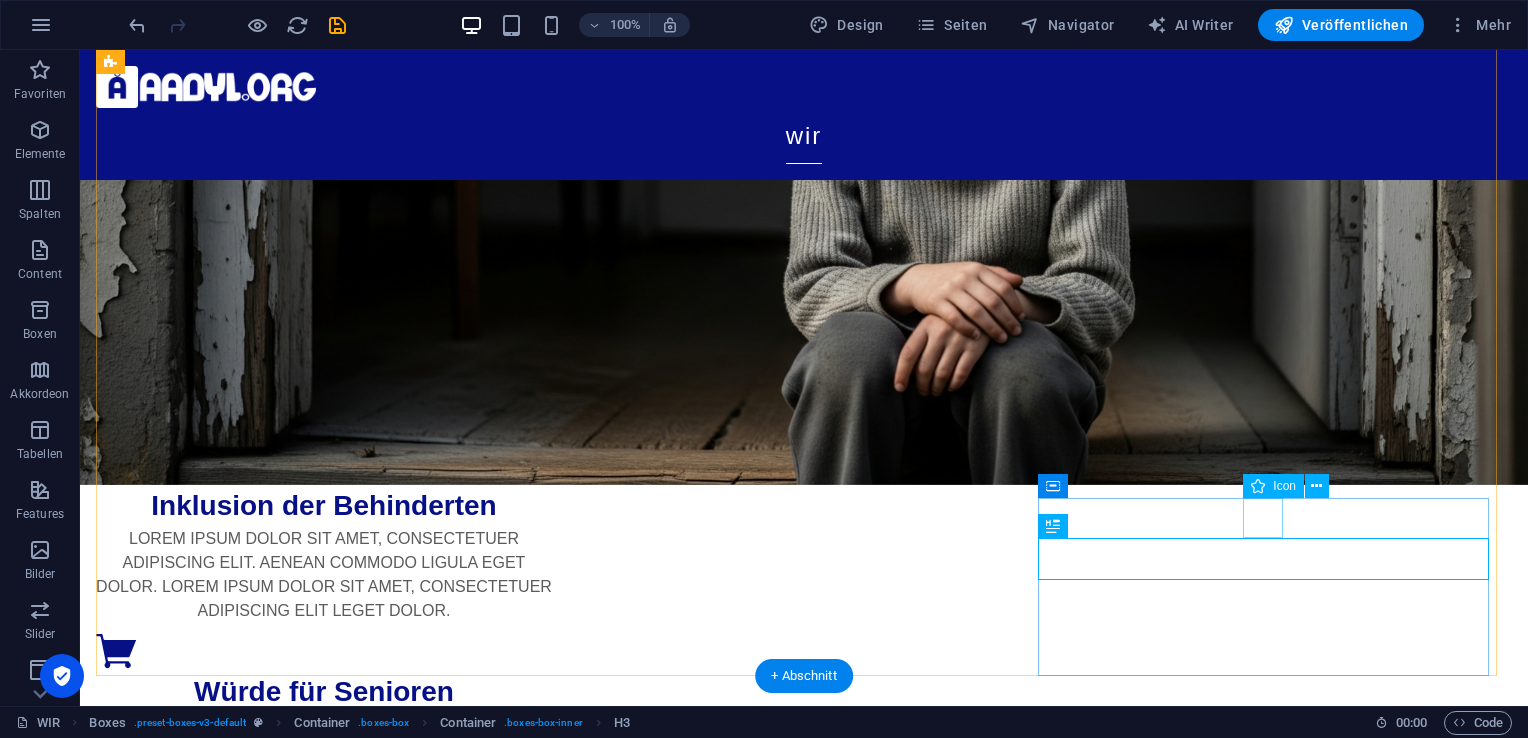 click at bounding box center (324, 2325) 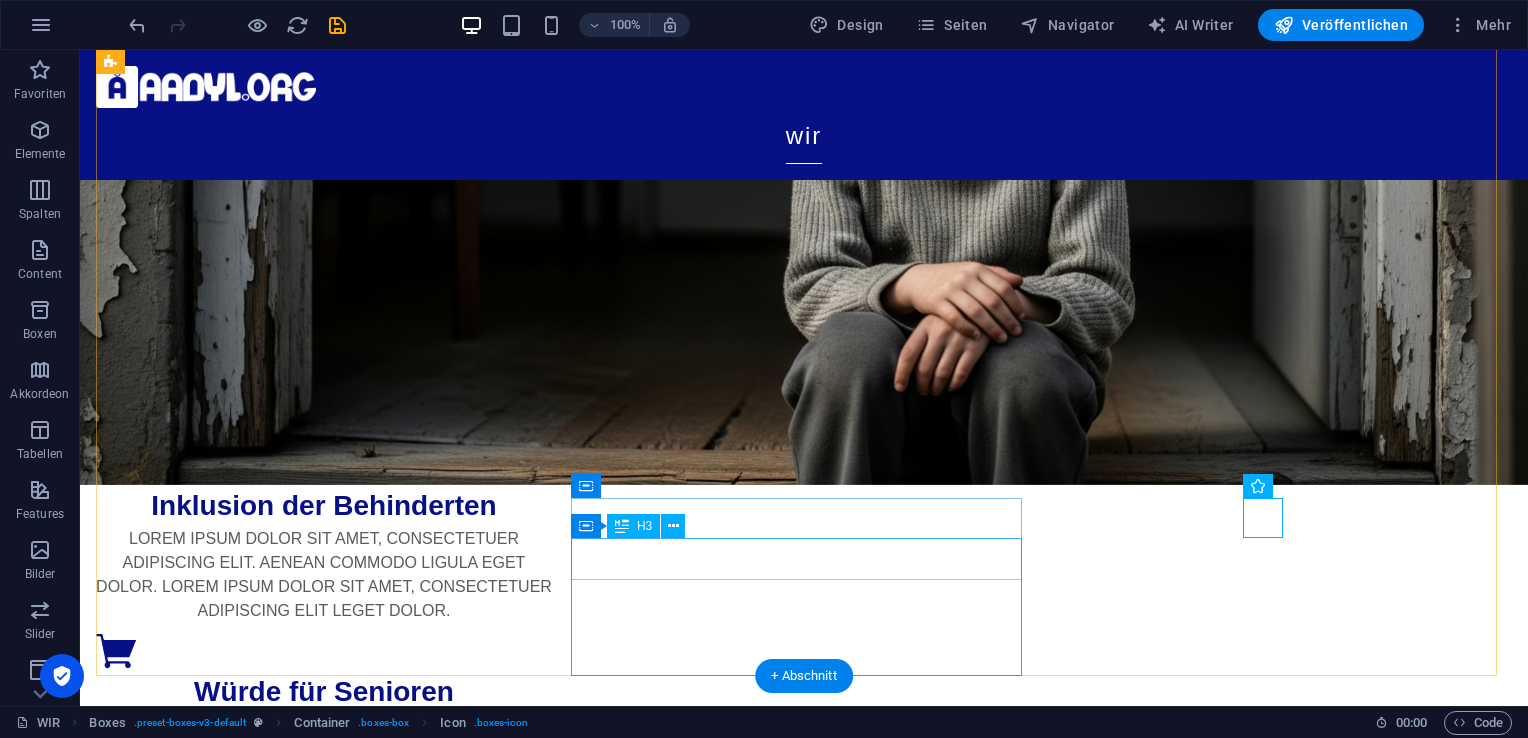click on "Bewährung der Natur" at bounding box center (324, 2180) 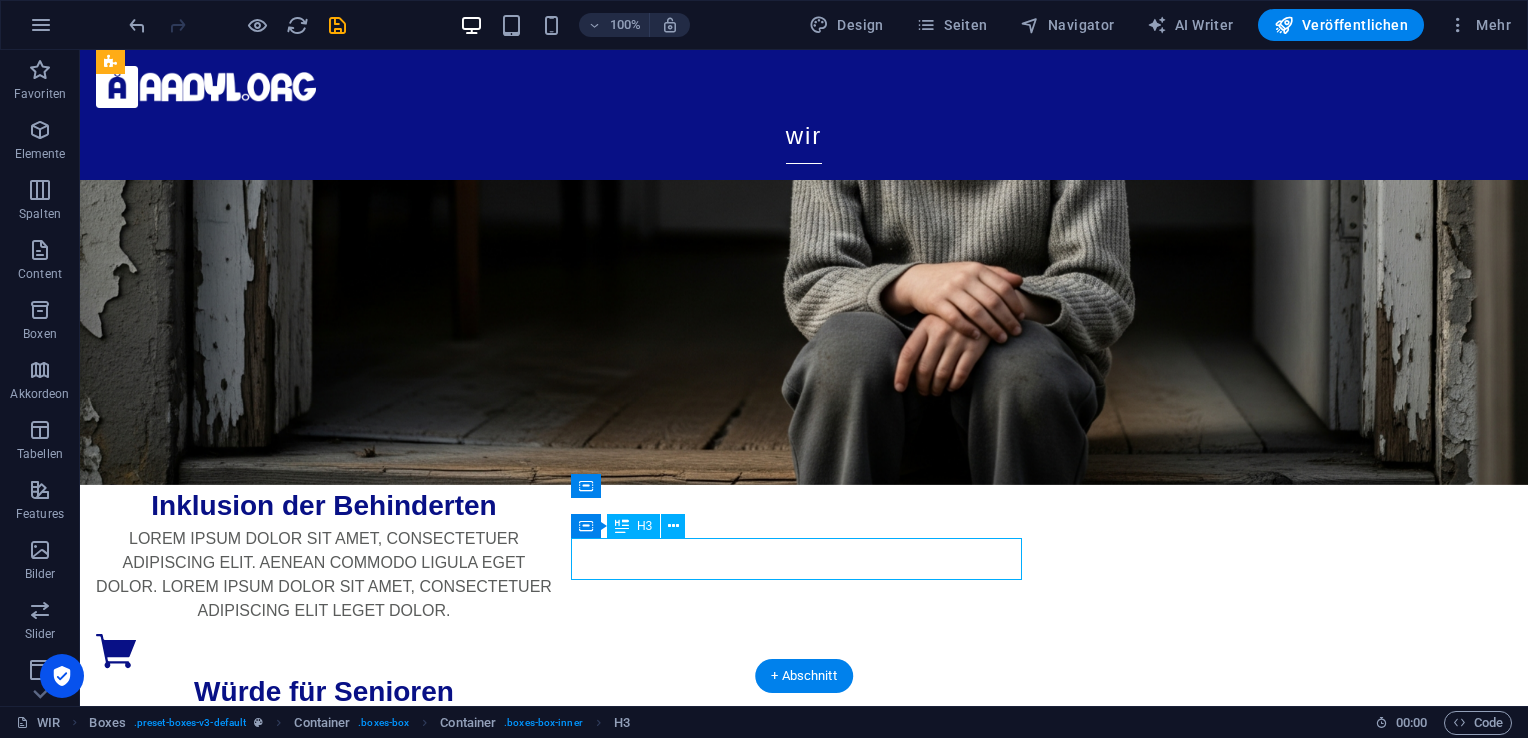 click on "Bewährung der Natur" at bounding box center (324, 2180) 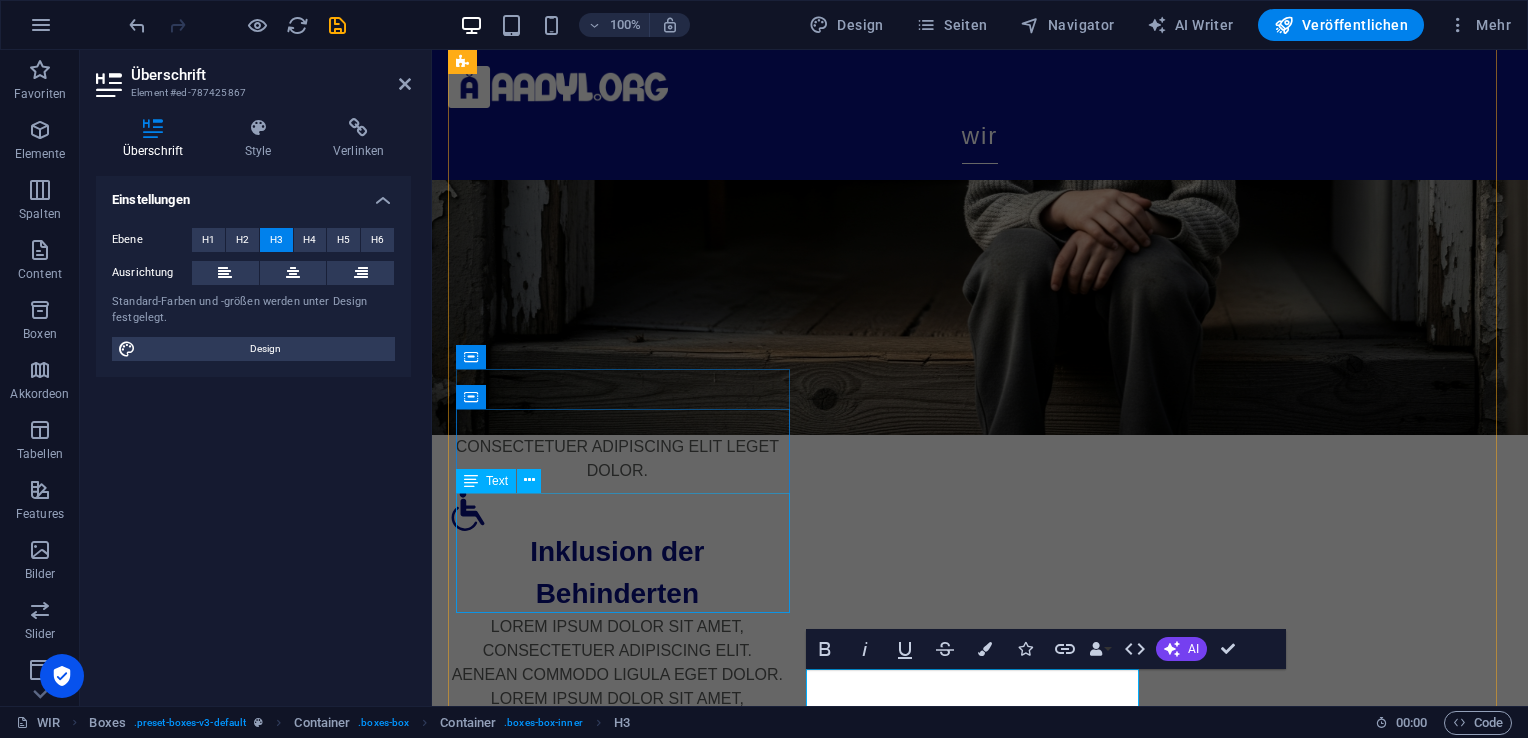 type 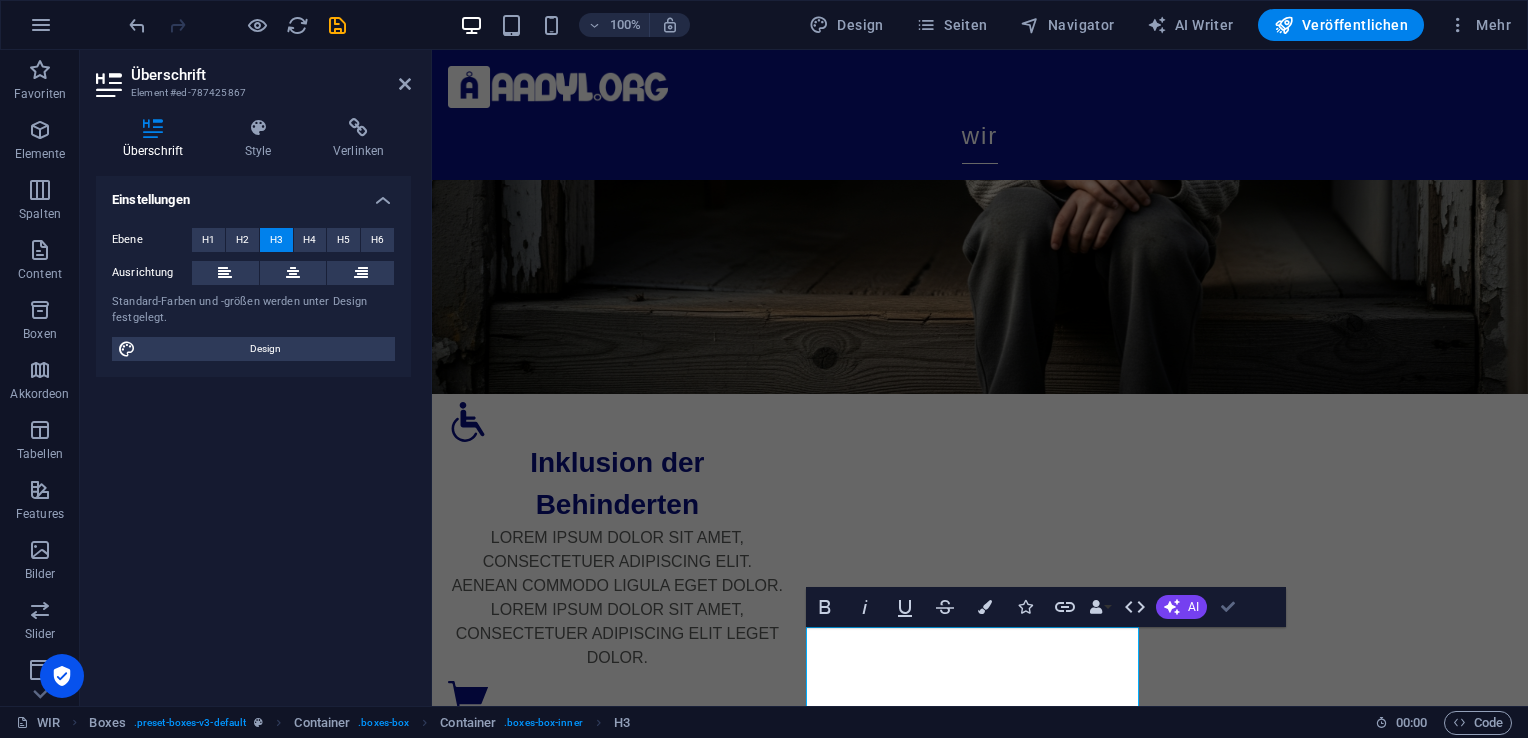 scroll, scrollTop: 444, scrollLeft: 0, axis: vertical 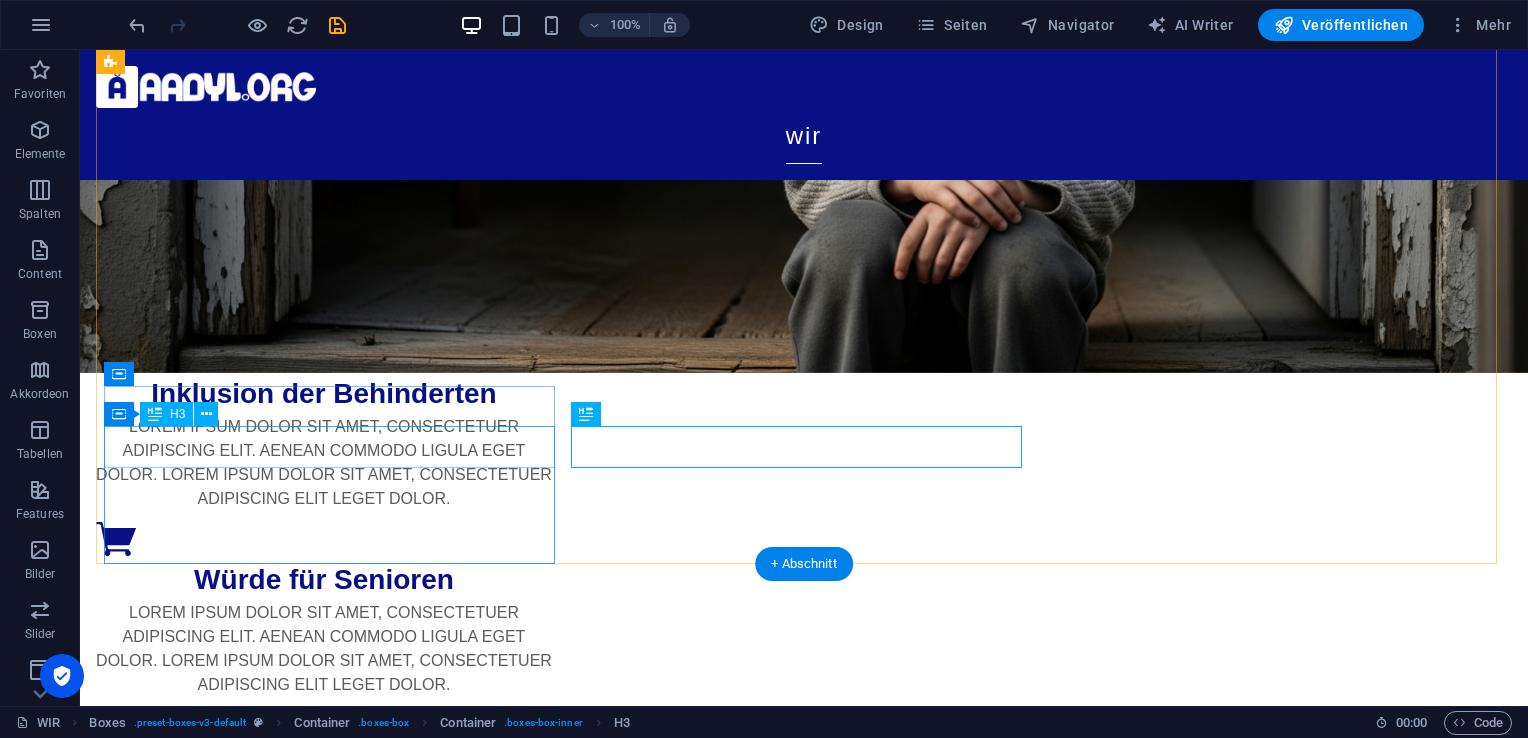 click on "Integration von Flüchtlingen" at bounding box center [324, 1882] 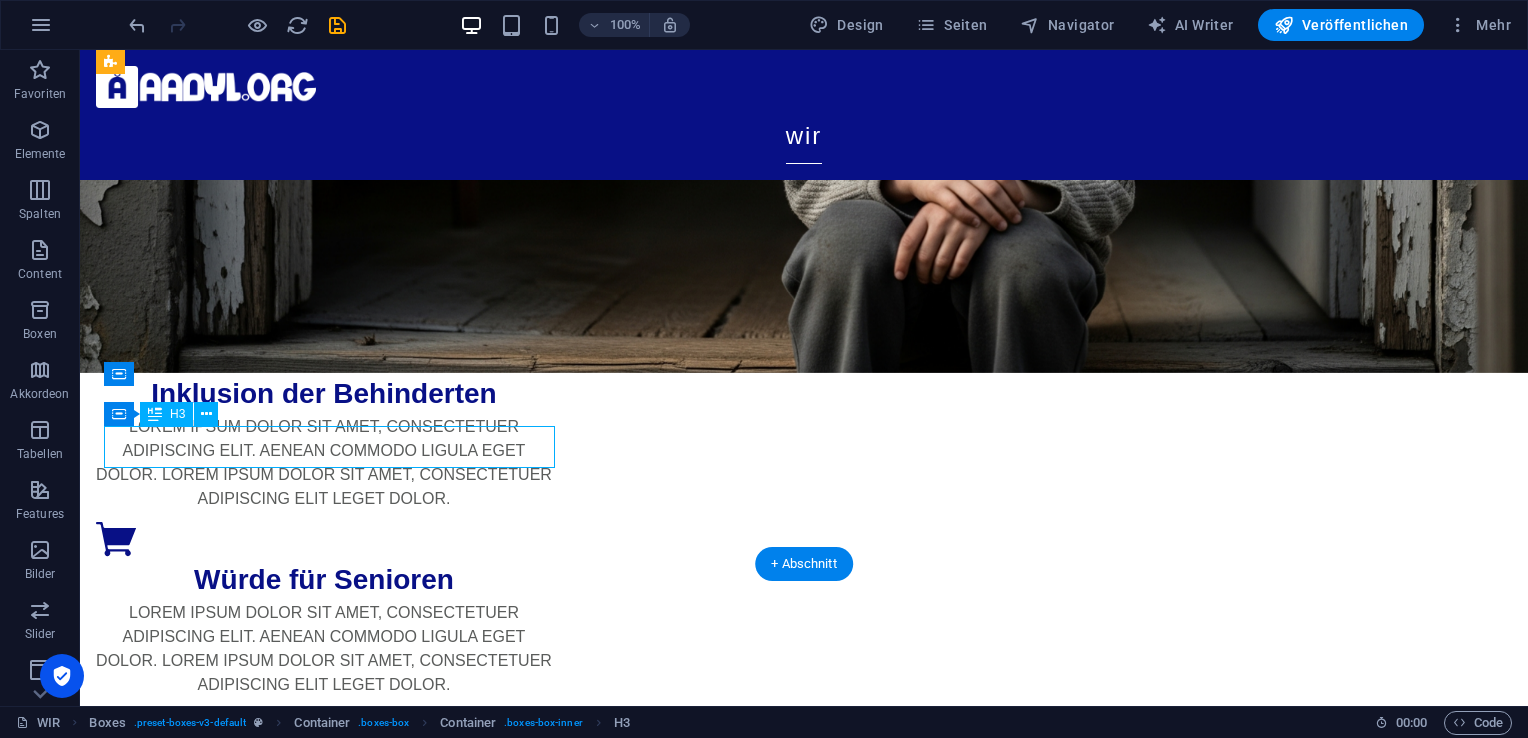 click on "Integration von Flüchtlingen" at bounding box center [324, 1882] 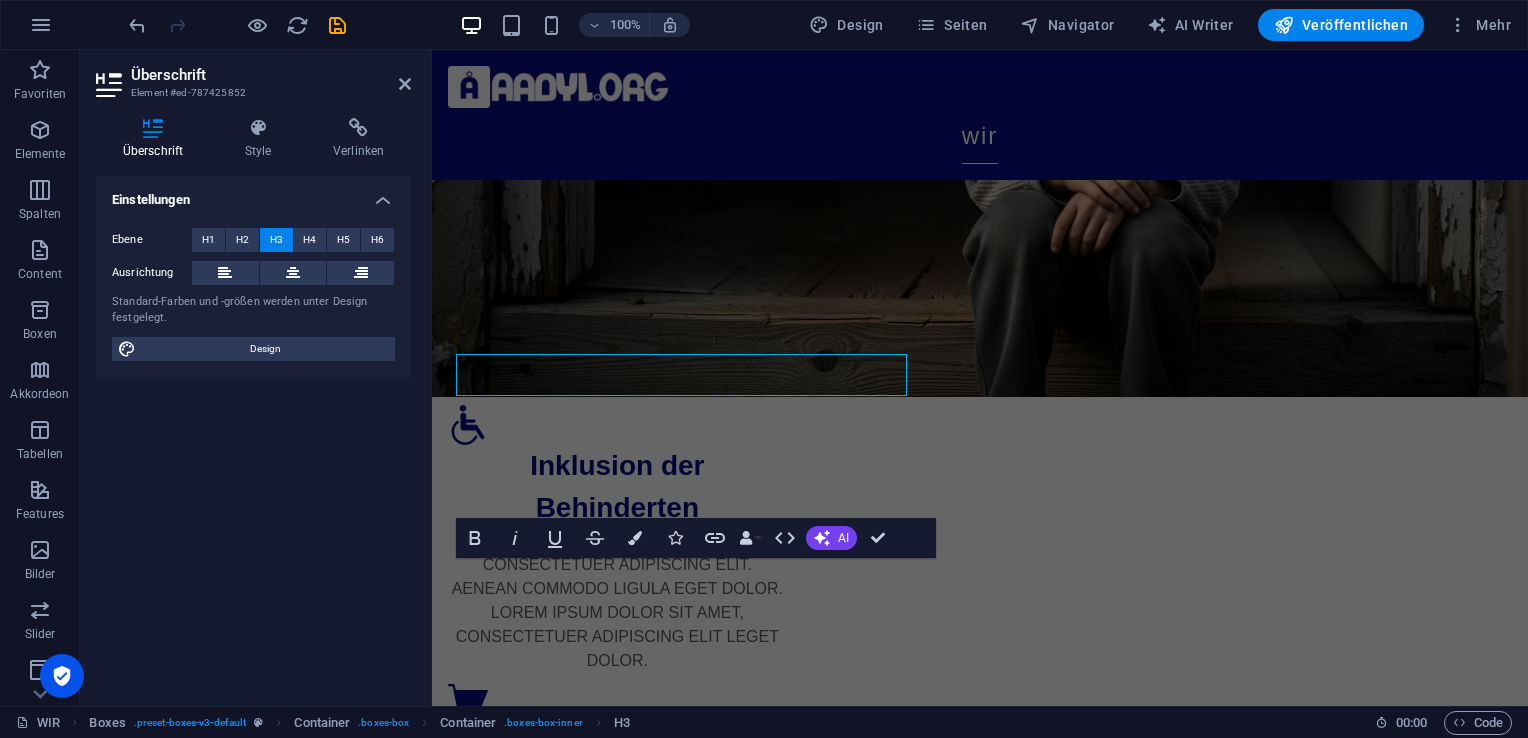 scroll, scrollTop: 717, scrollLeft: 0, axis: vertical 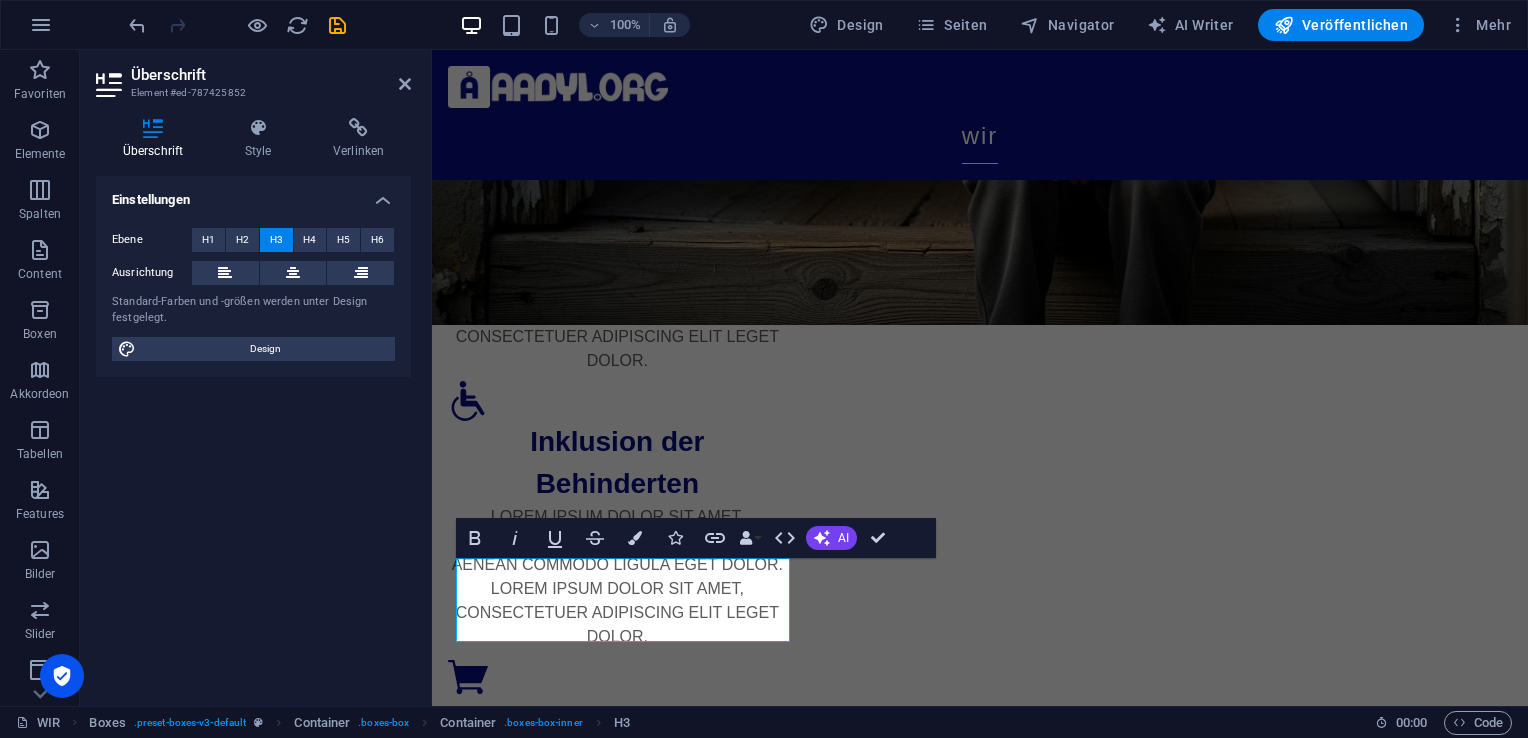 type 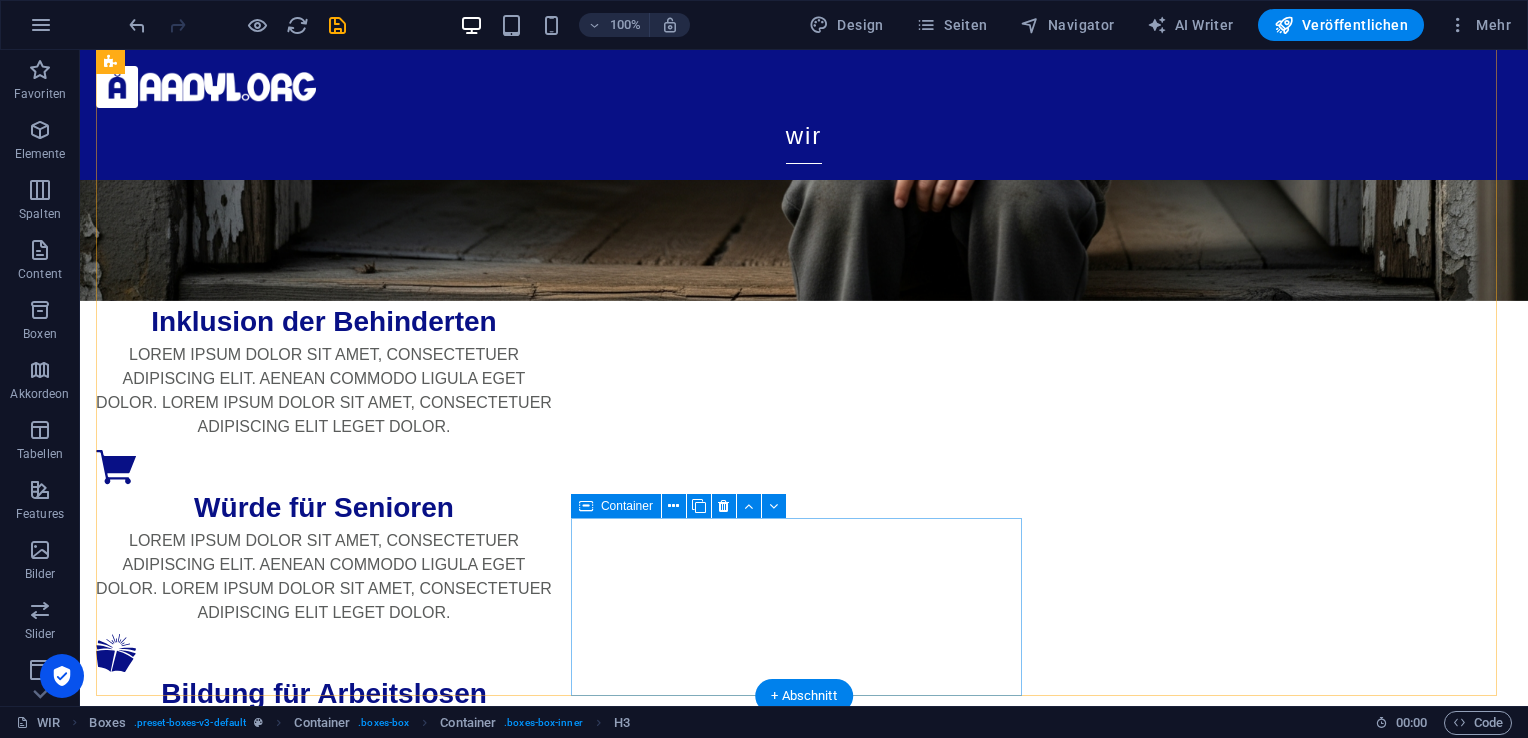 scroll, scrollTop: 513, scrollLeft: 0, axis: vertical 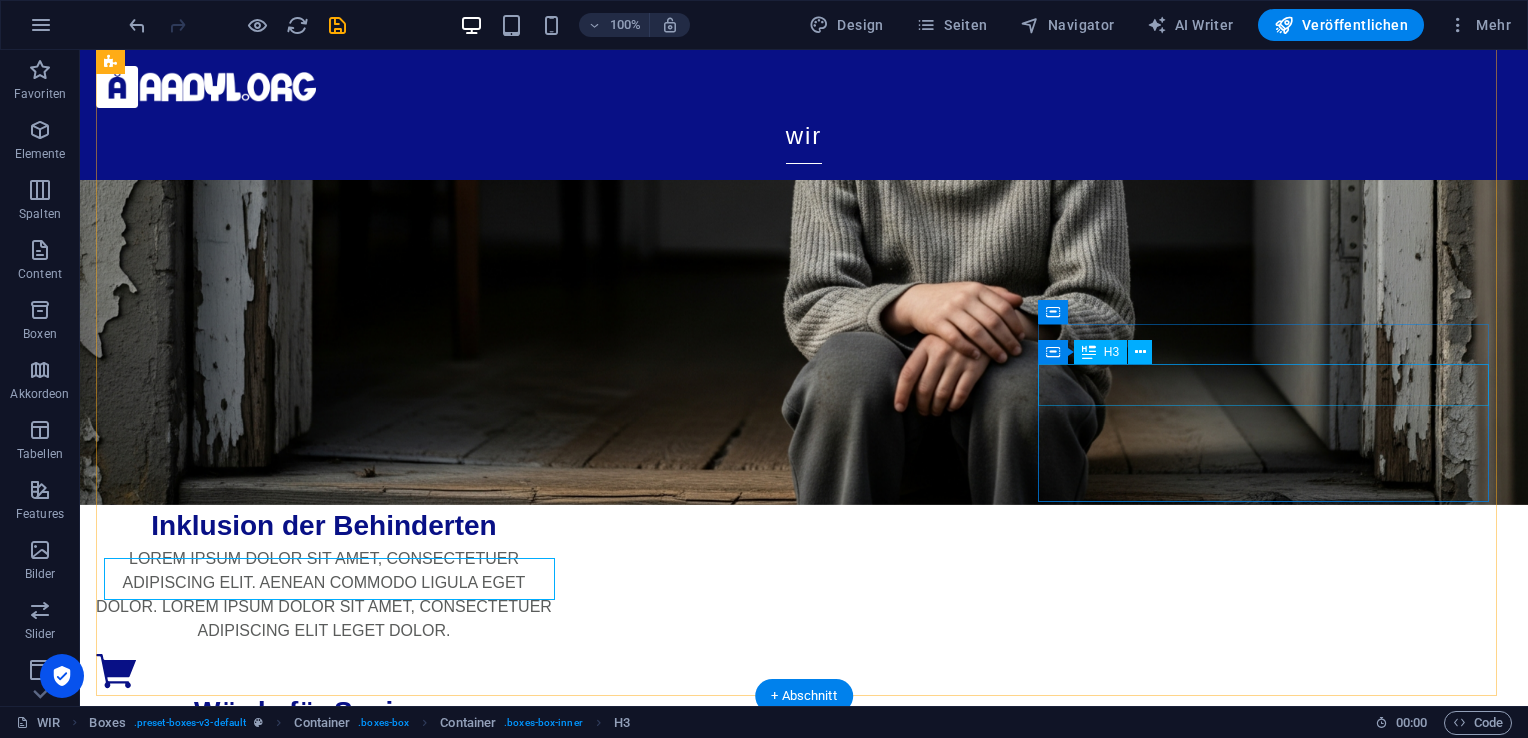 click on "Gesunde Gesellschaft" at bounding box center (324, 1828) 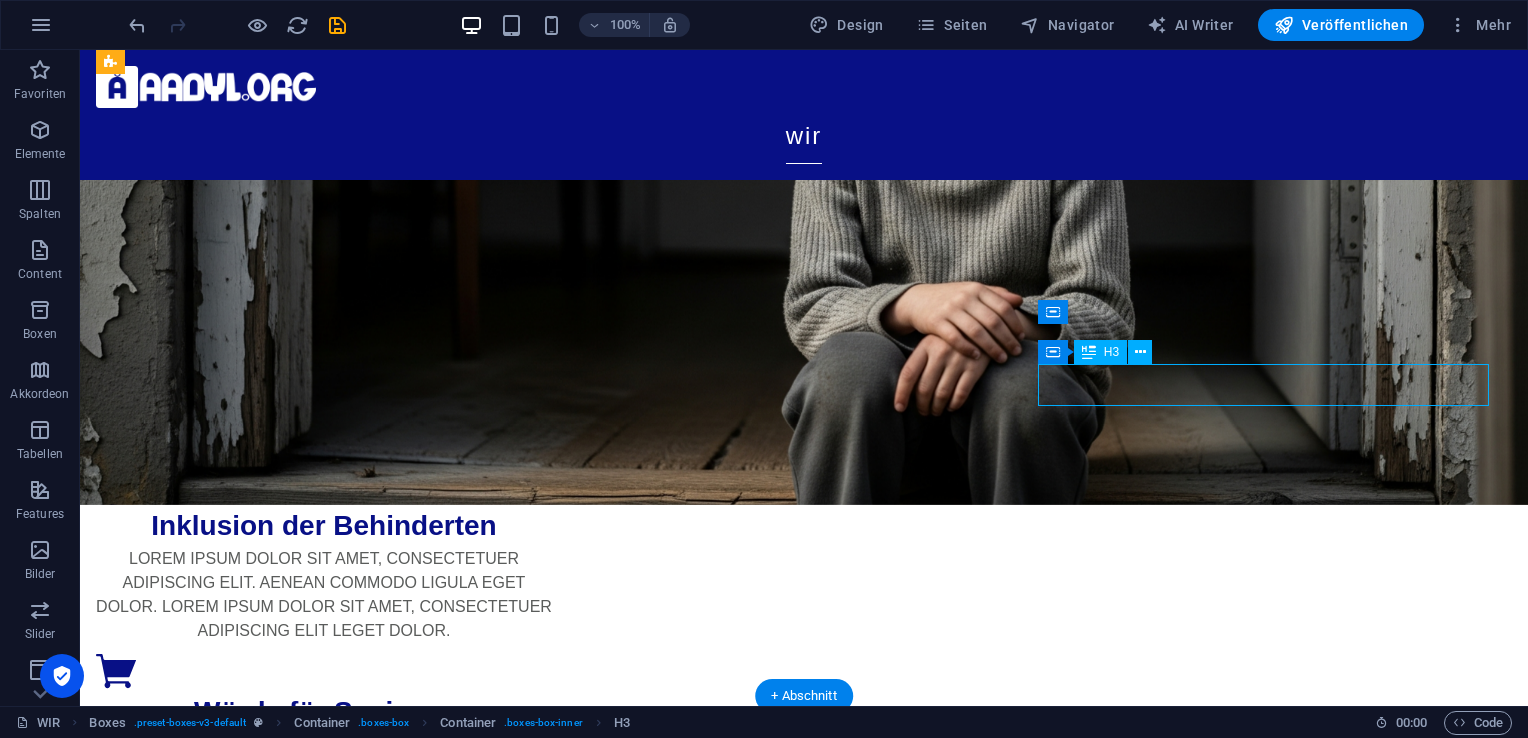 click on "Gesunde Gesellschaft" at bounding box center (324, 1828) 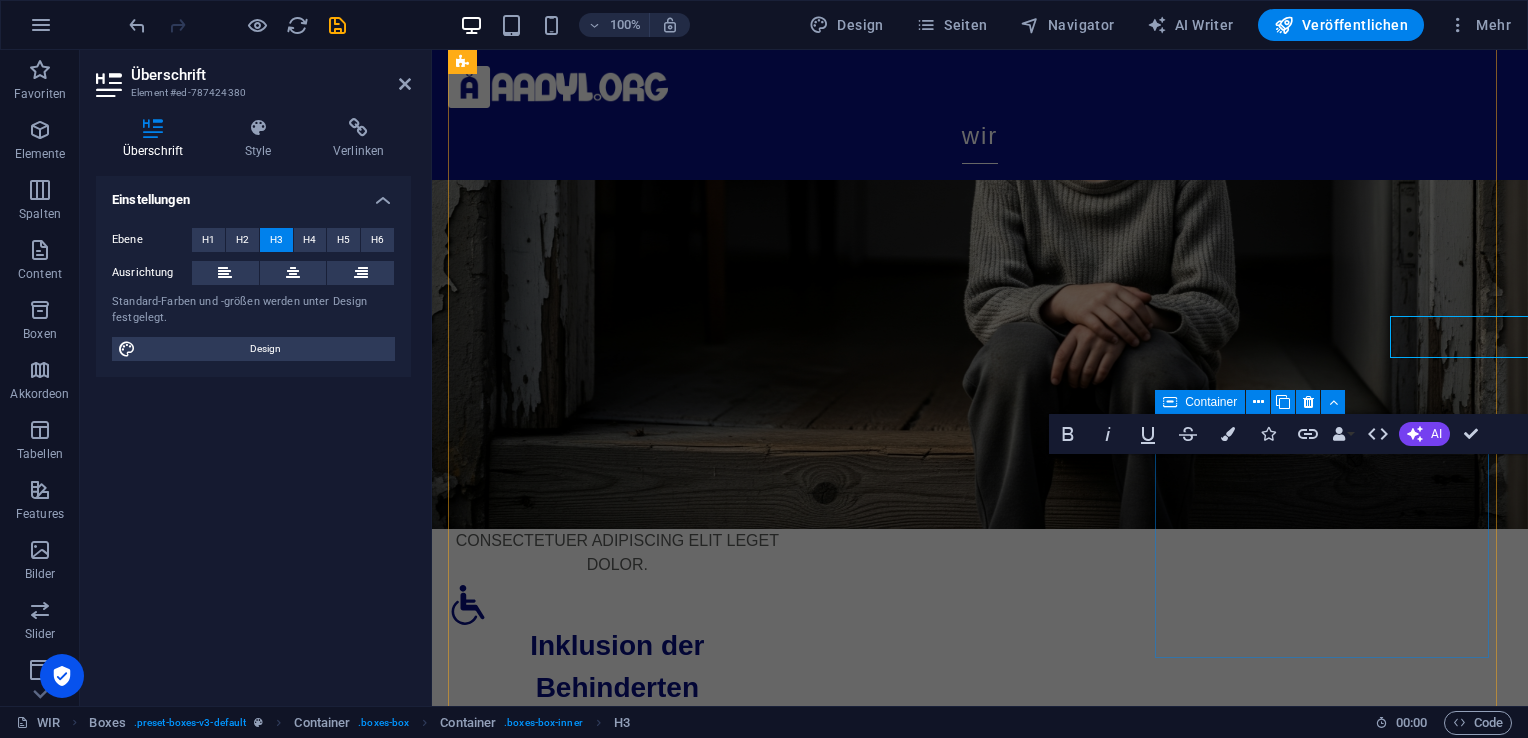 scroll, scrollTop: 561, scrollLeft: 0, axis: vertical 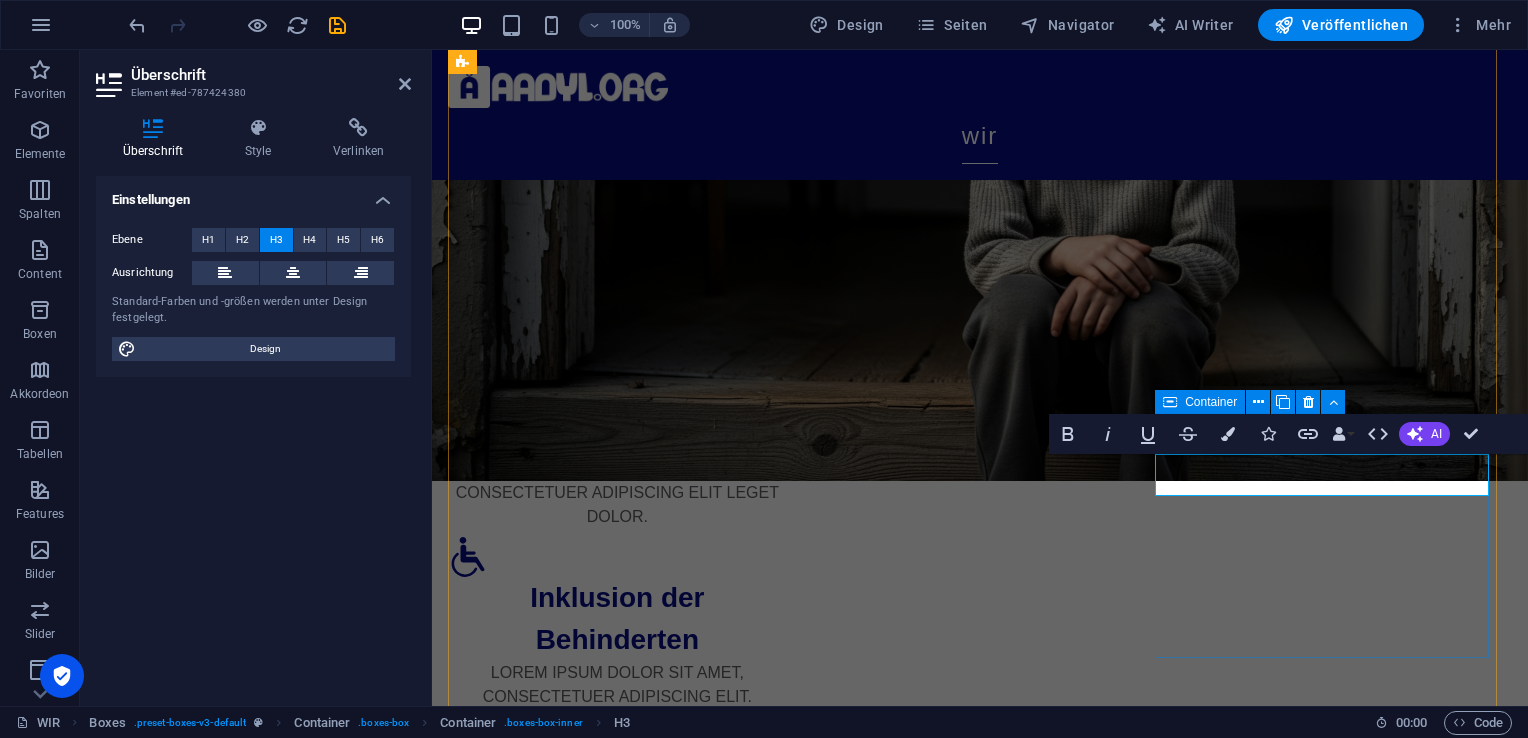 type 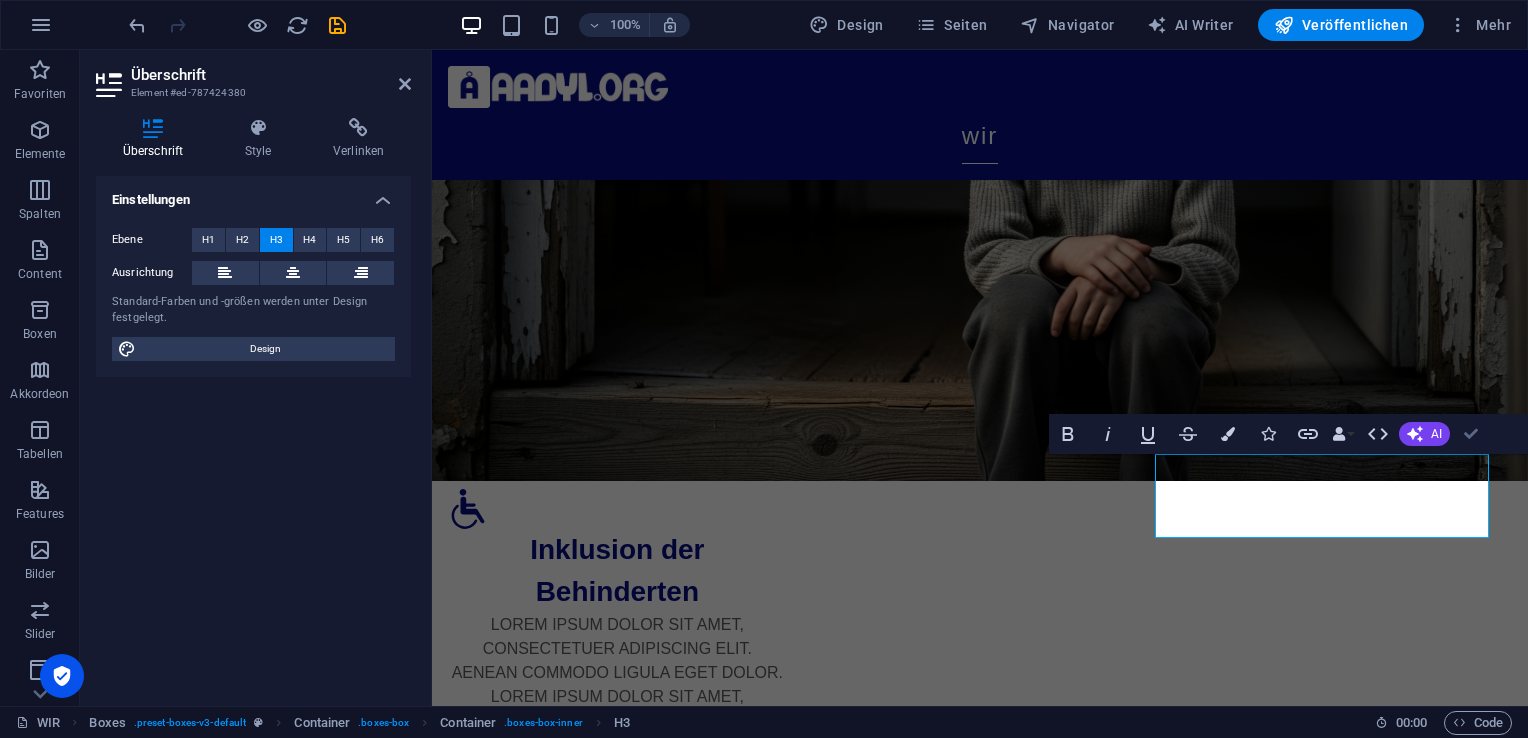 scroll, scrollTop: 423, scrollLeft: 0, axis: vertical 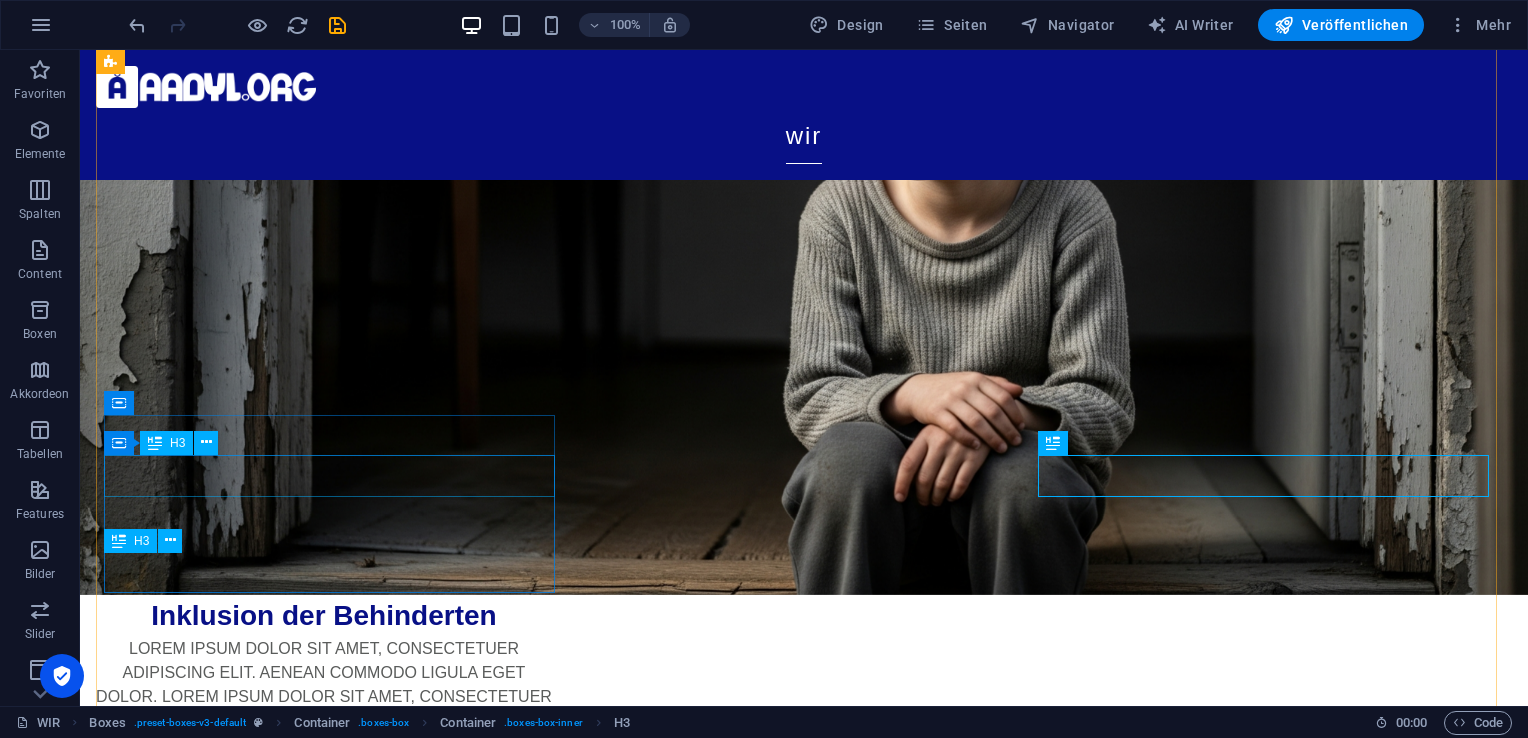 click on "Wissenschaftliche Lösungen" at bounding box center (324, 1546) 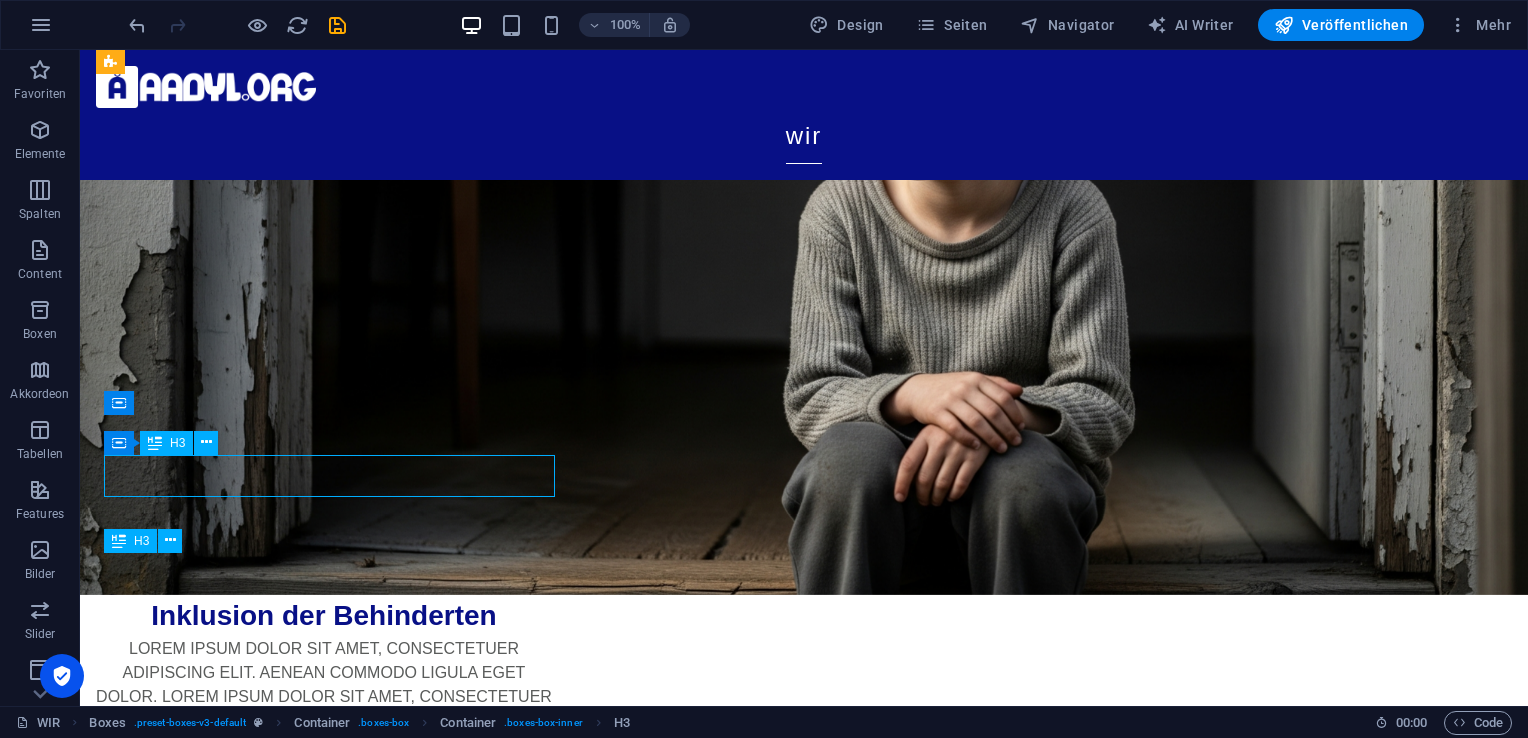 click on "Wissenschaftliche Lösungen" at bounding box center [324, 1546] 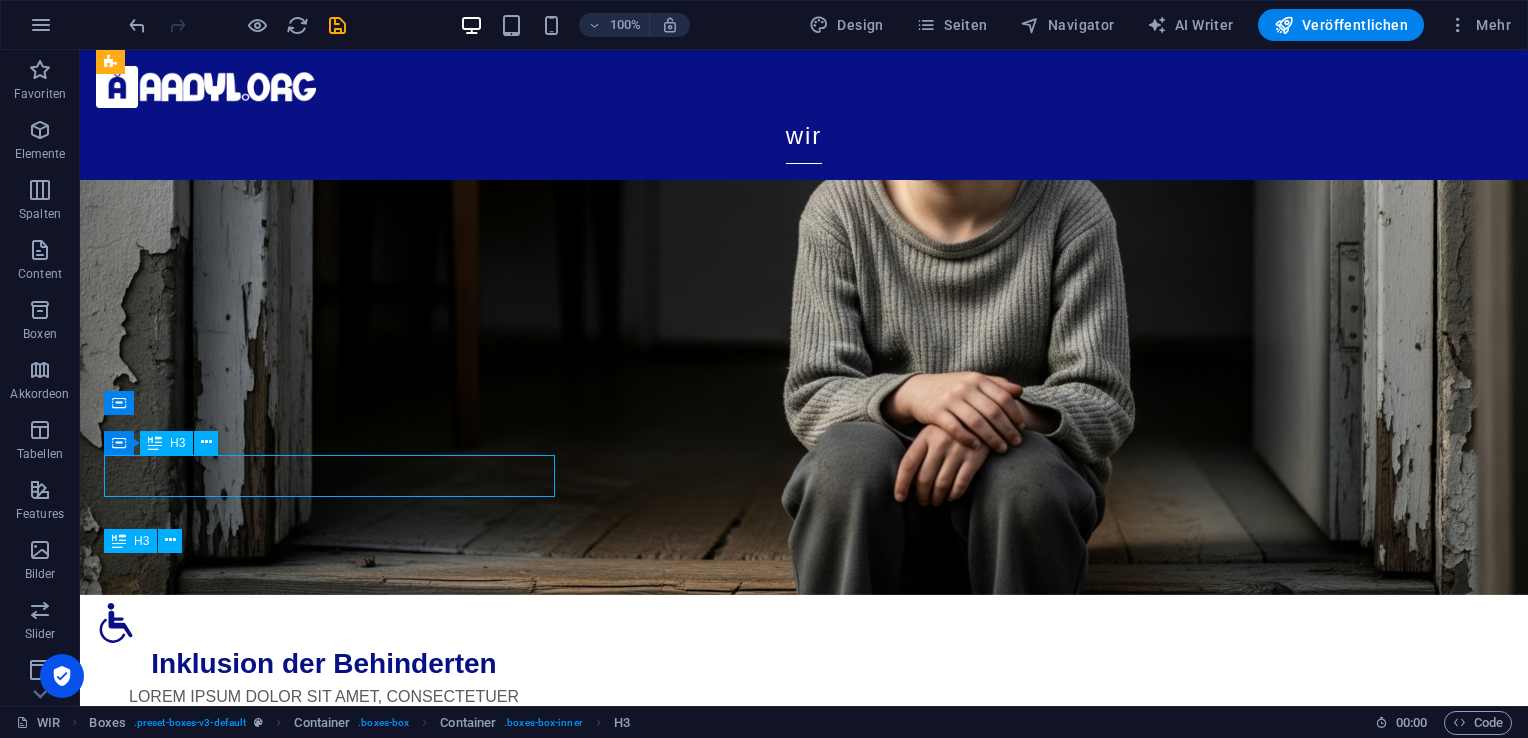 scroll, scrollTop: 471, scrollLeft: 0, axis: vertical 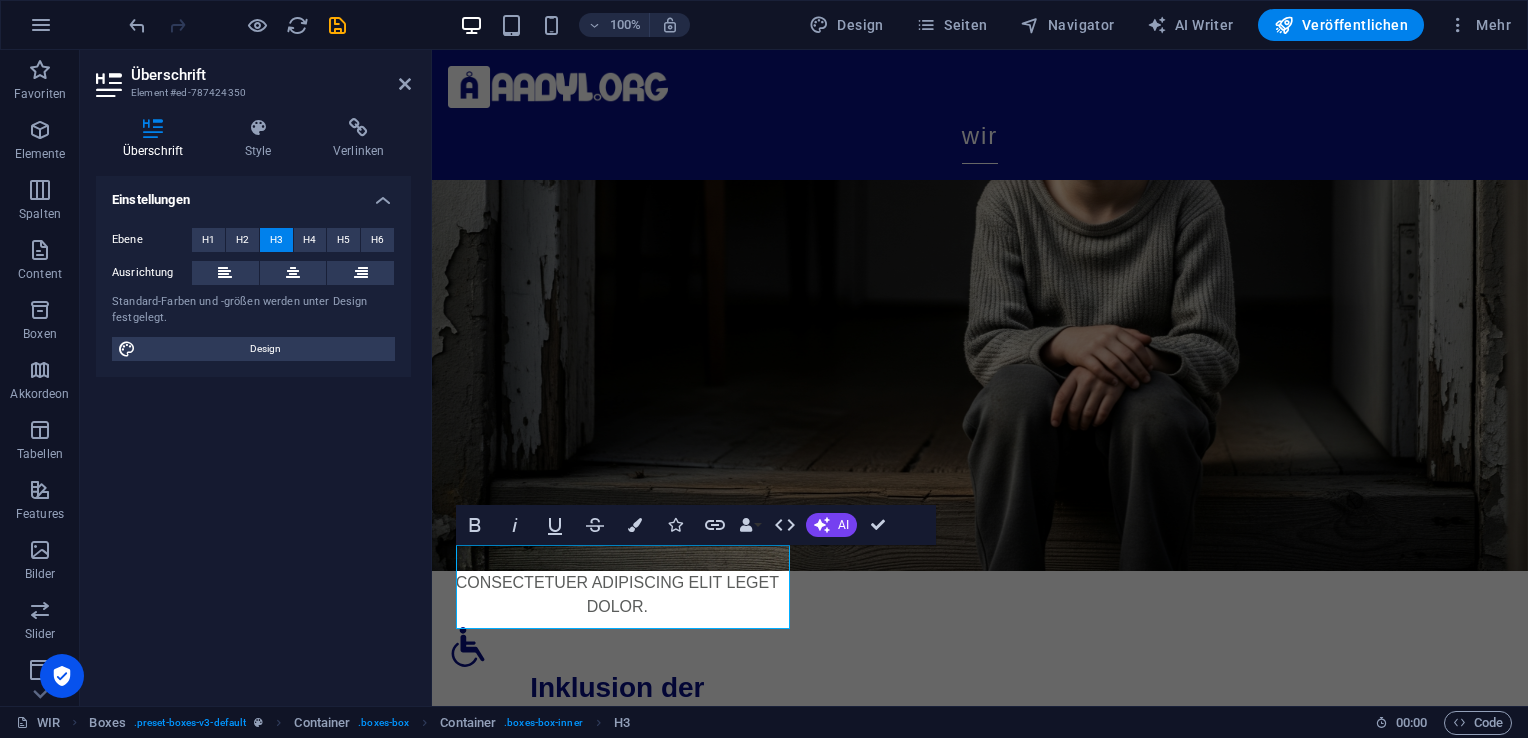 type 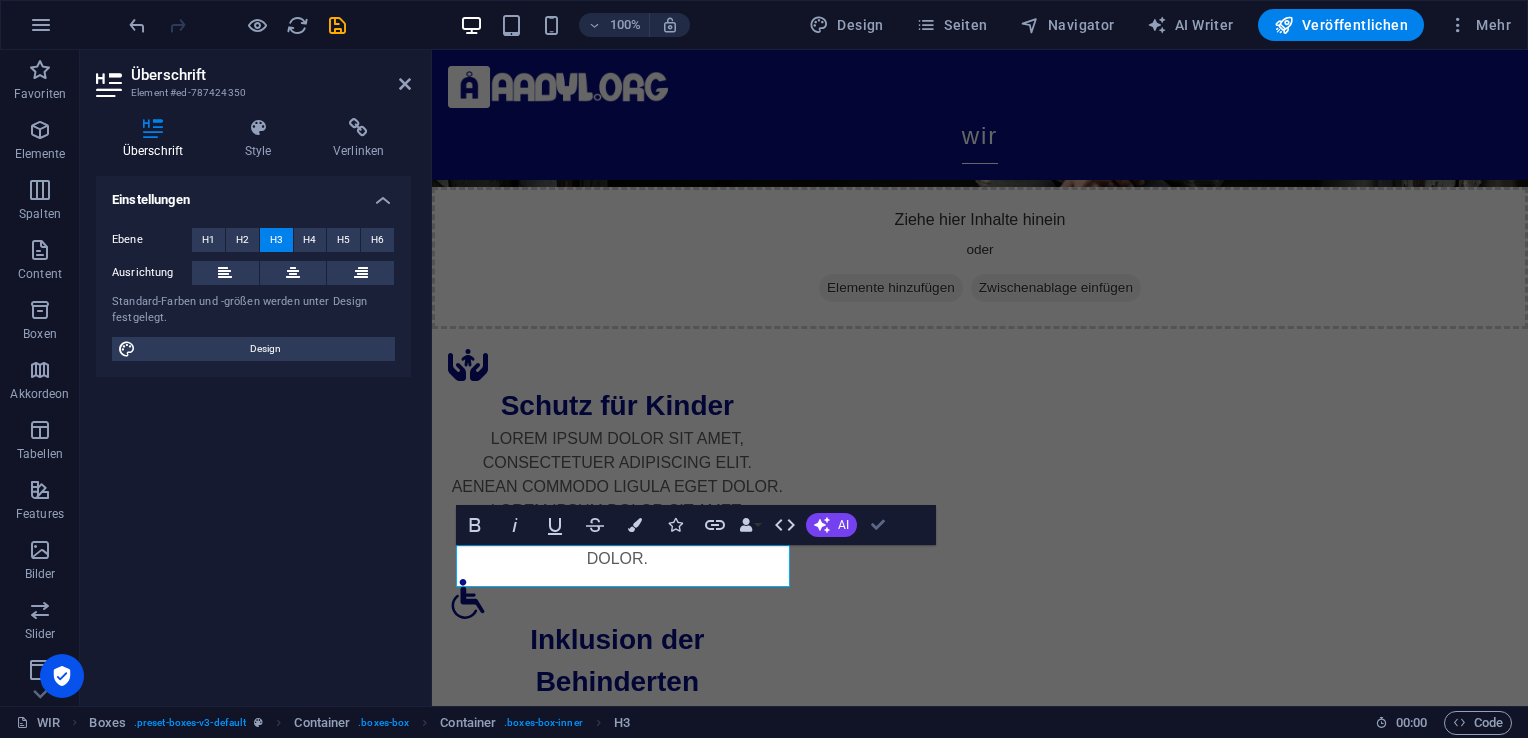 scroll, scrollTop: 332, scrollLeft: 0, axis: vertical 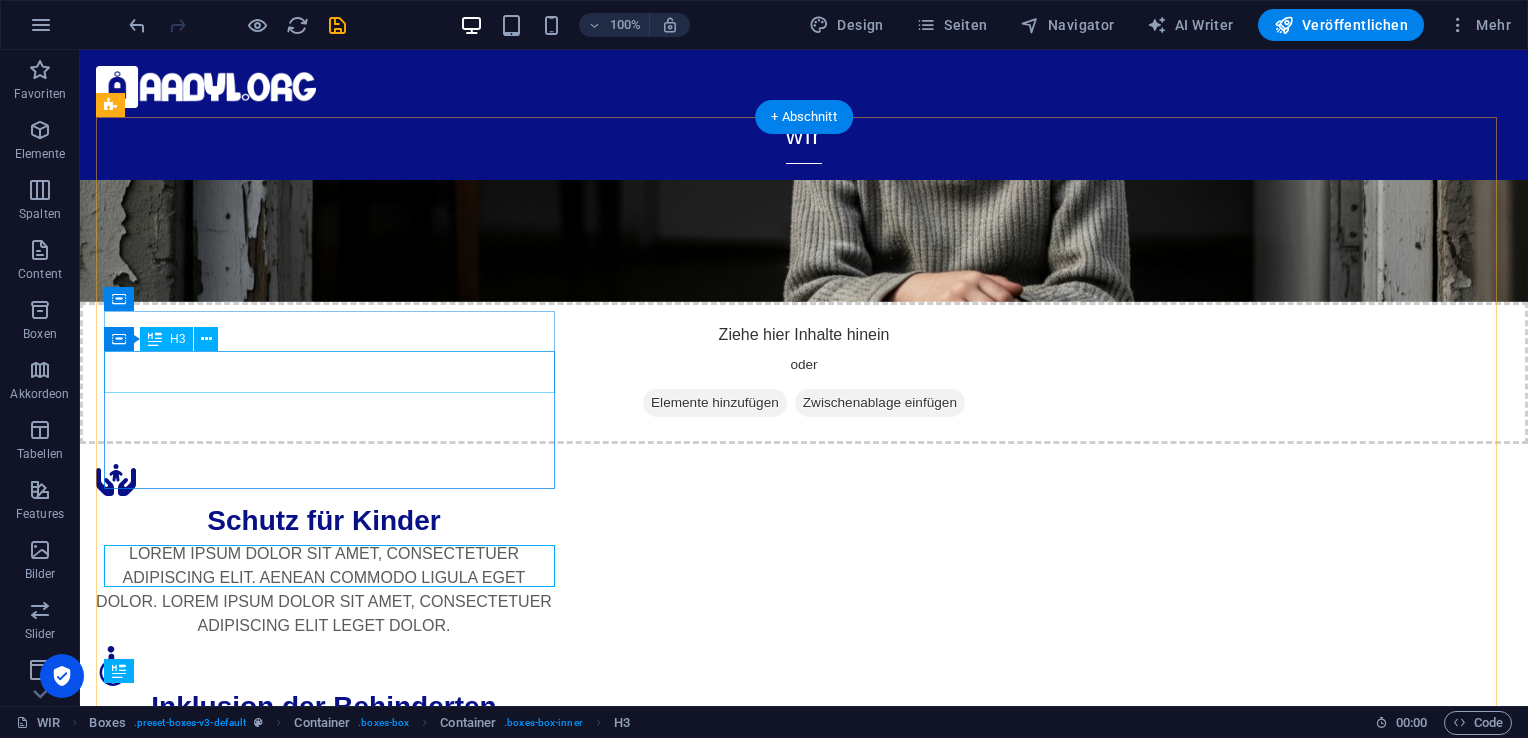 click on "Bildung für Arbeitslosen" at bounding box center (324, 1079) 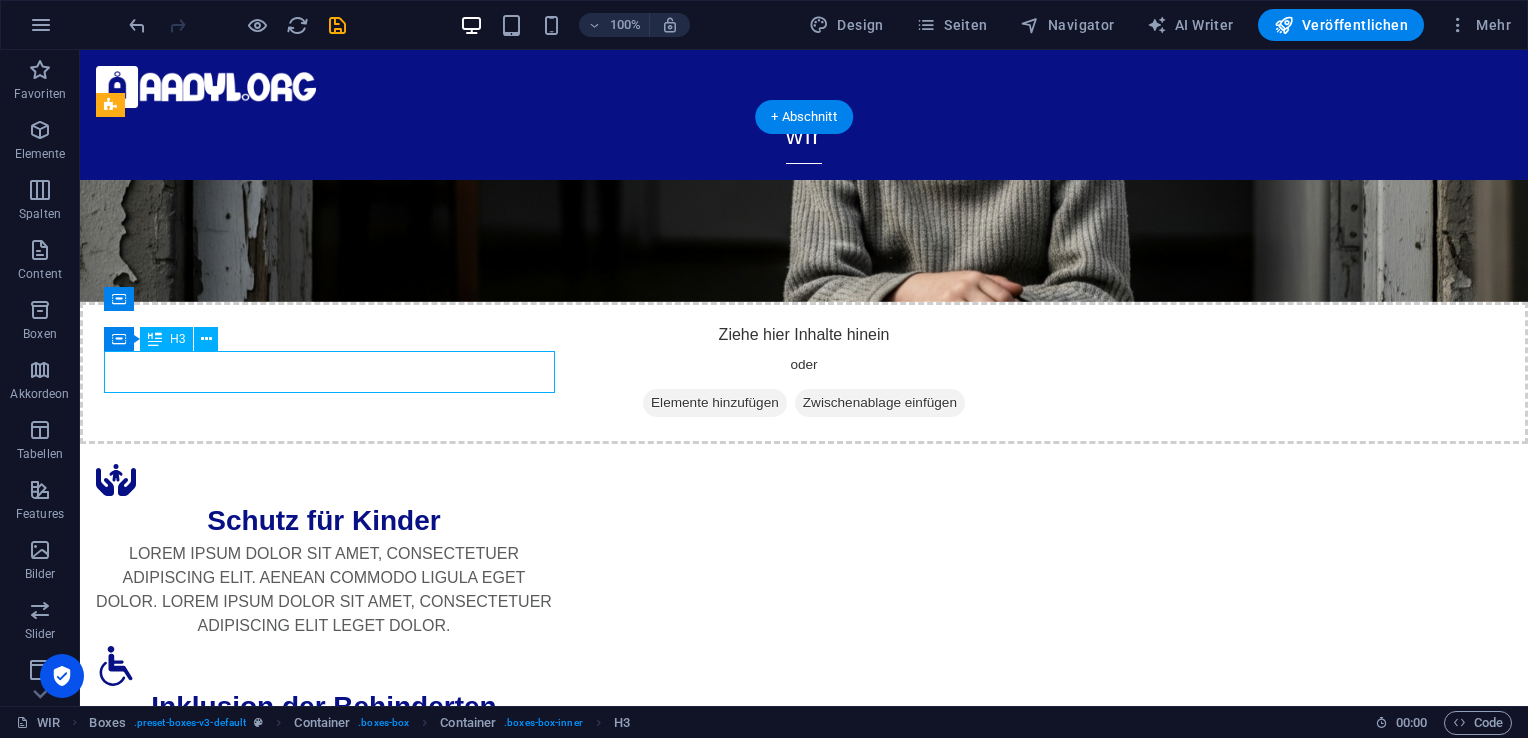 click on "Bildung für Arbeitslosen" at bounding box center (324, 1079) 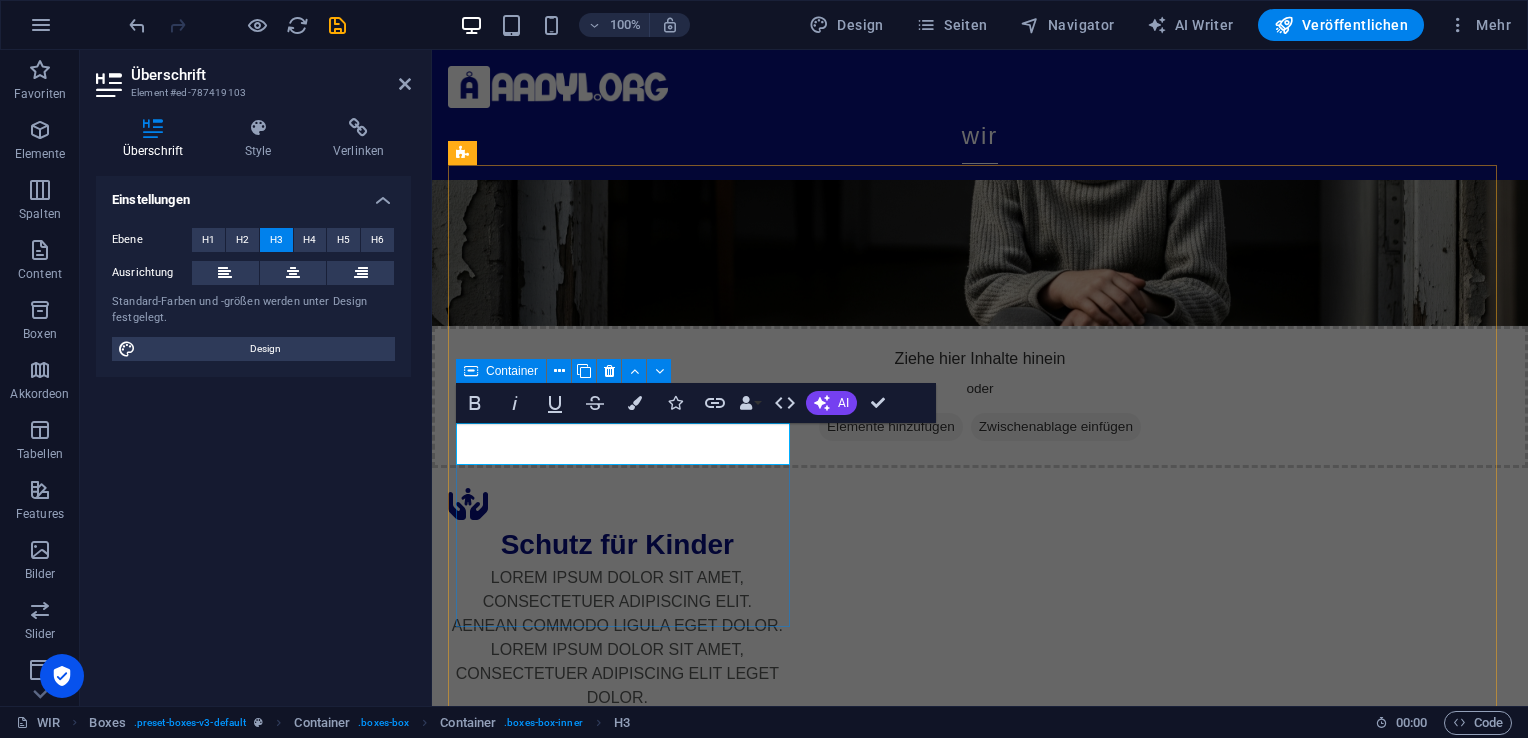 type 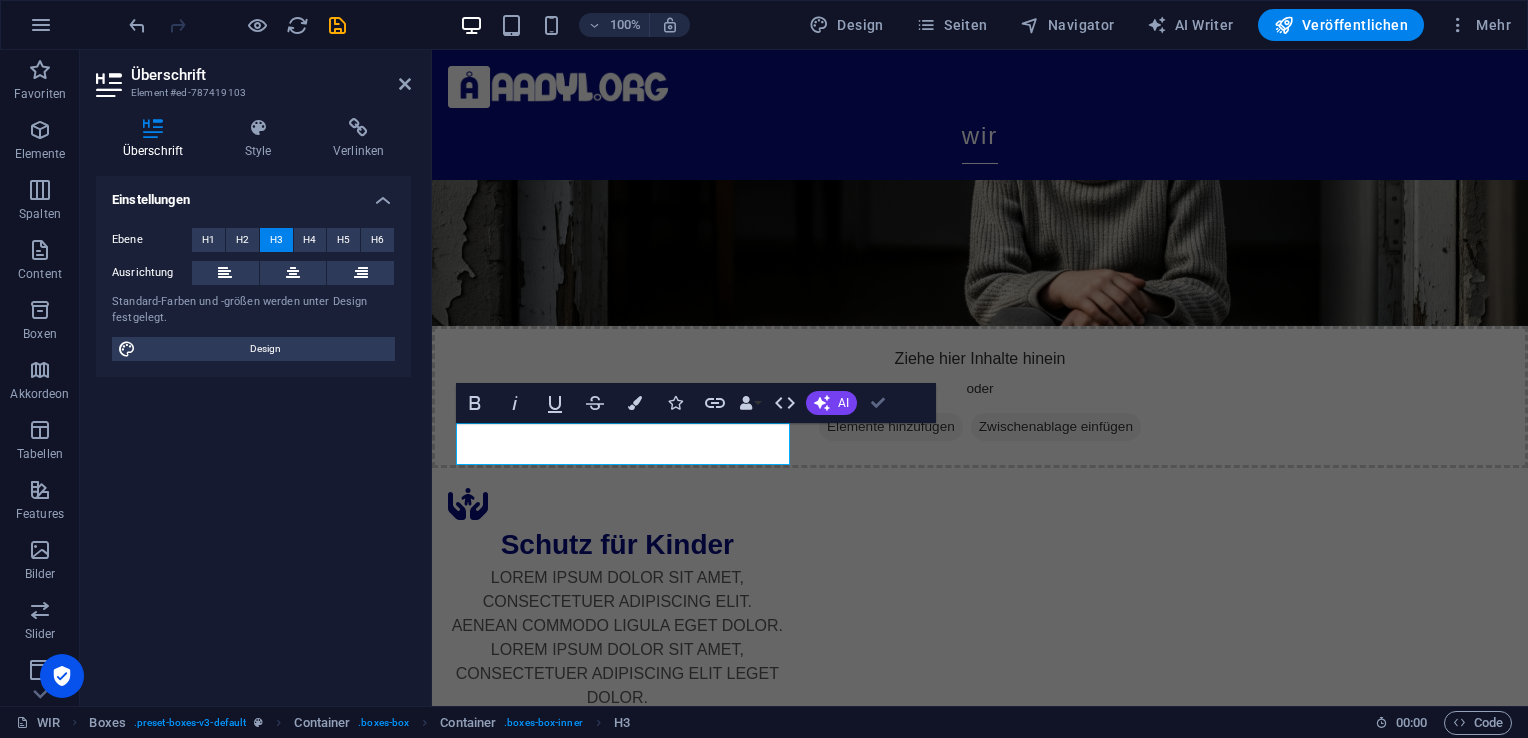 scroll, scrollTop: 260, scrollLeft: 0, axis: vertical 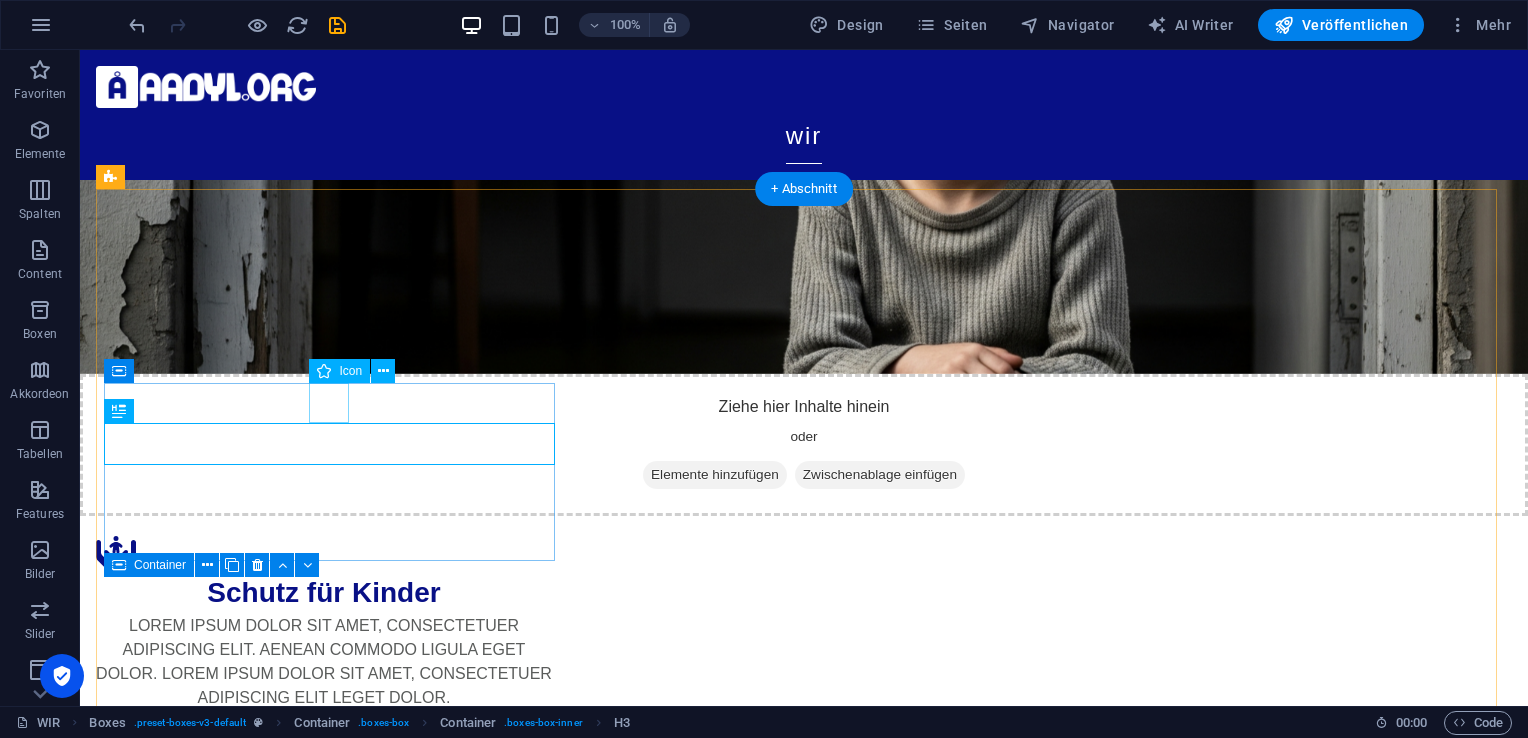 click at bounding box center (324, 1110) 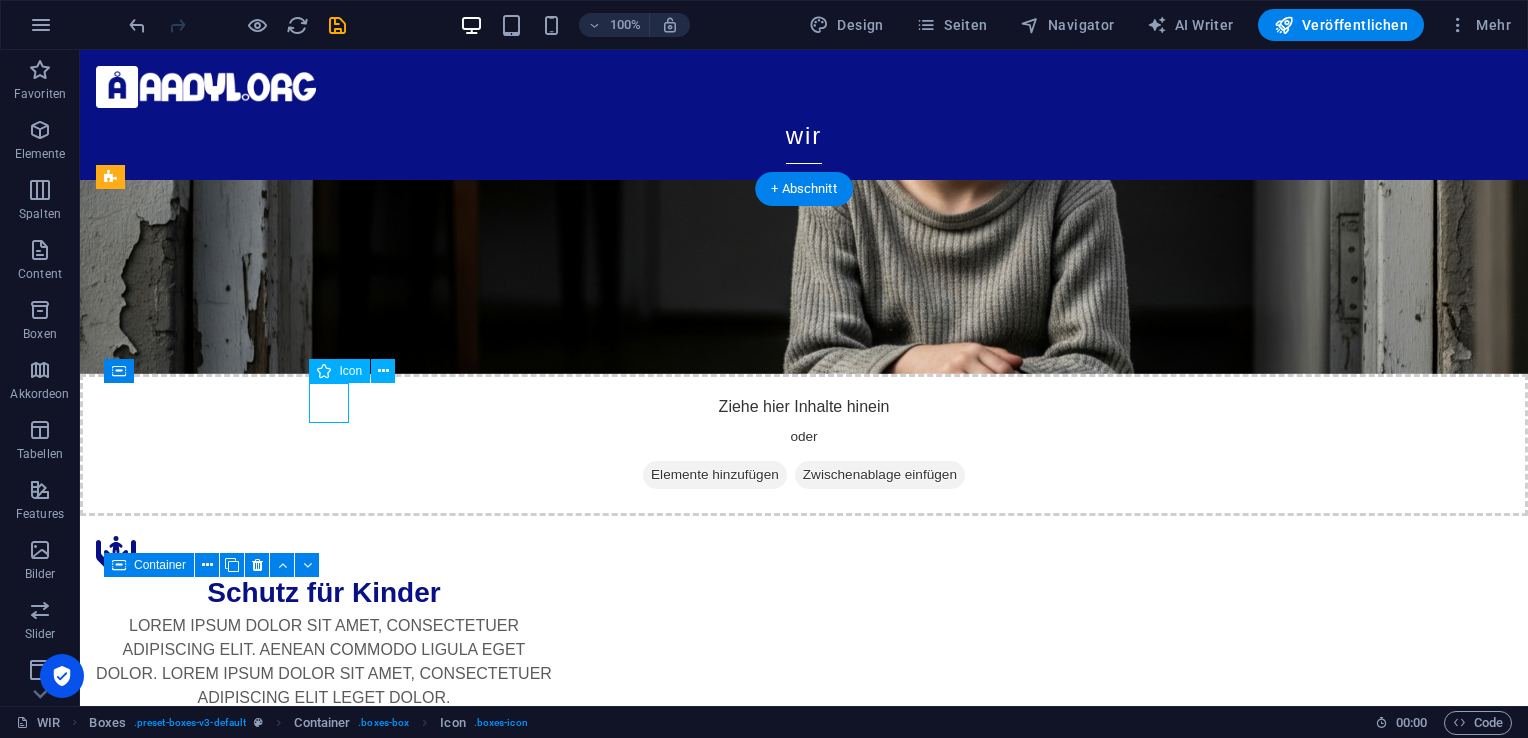 click at bounding box center (324, 1110) 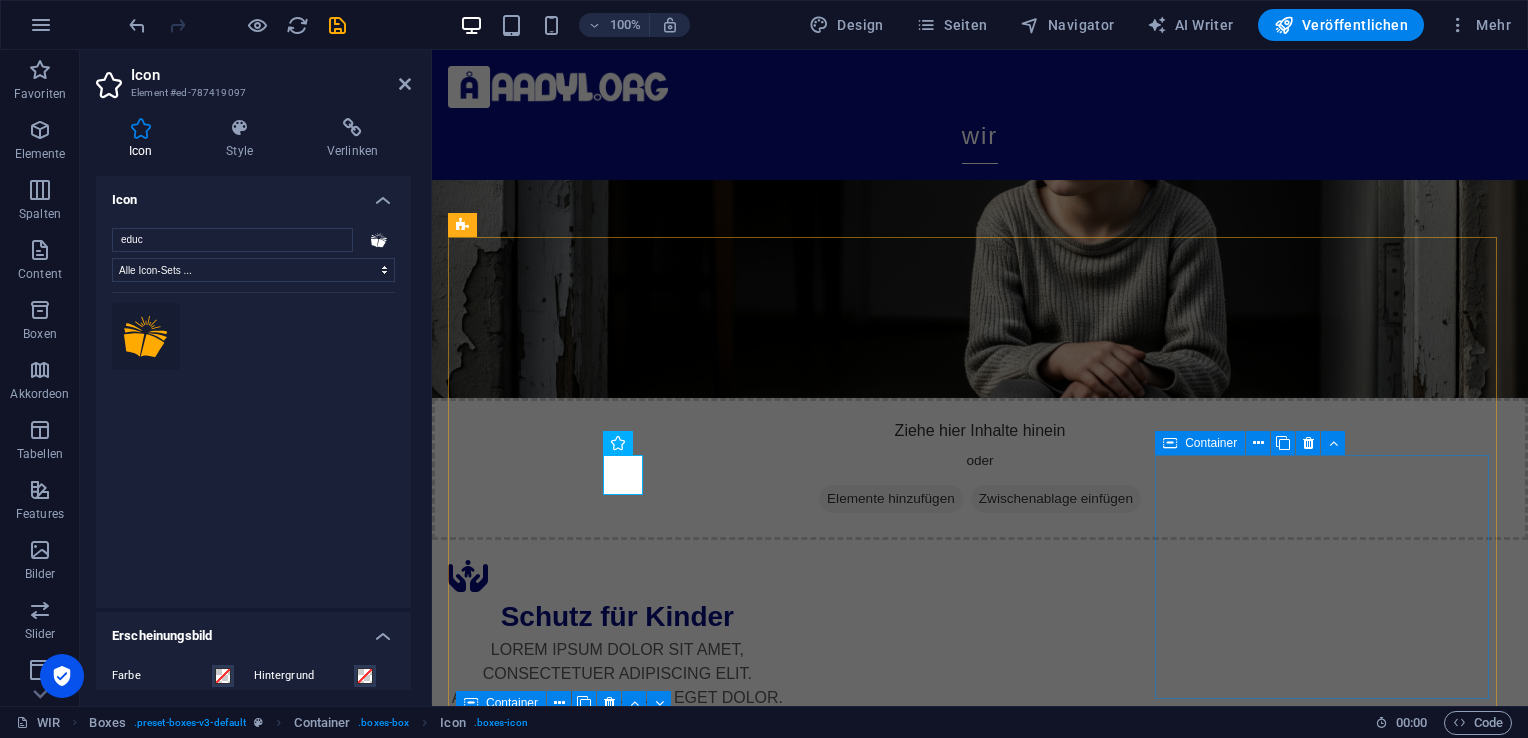 click on "Container" at bounding box center (1256, 443) 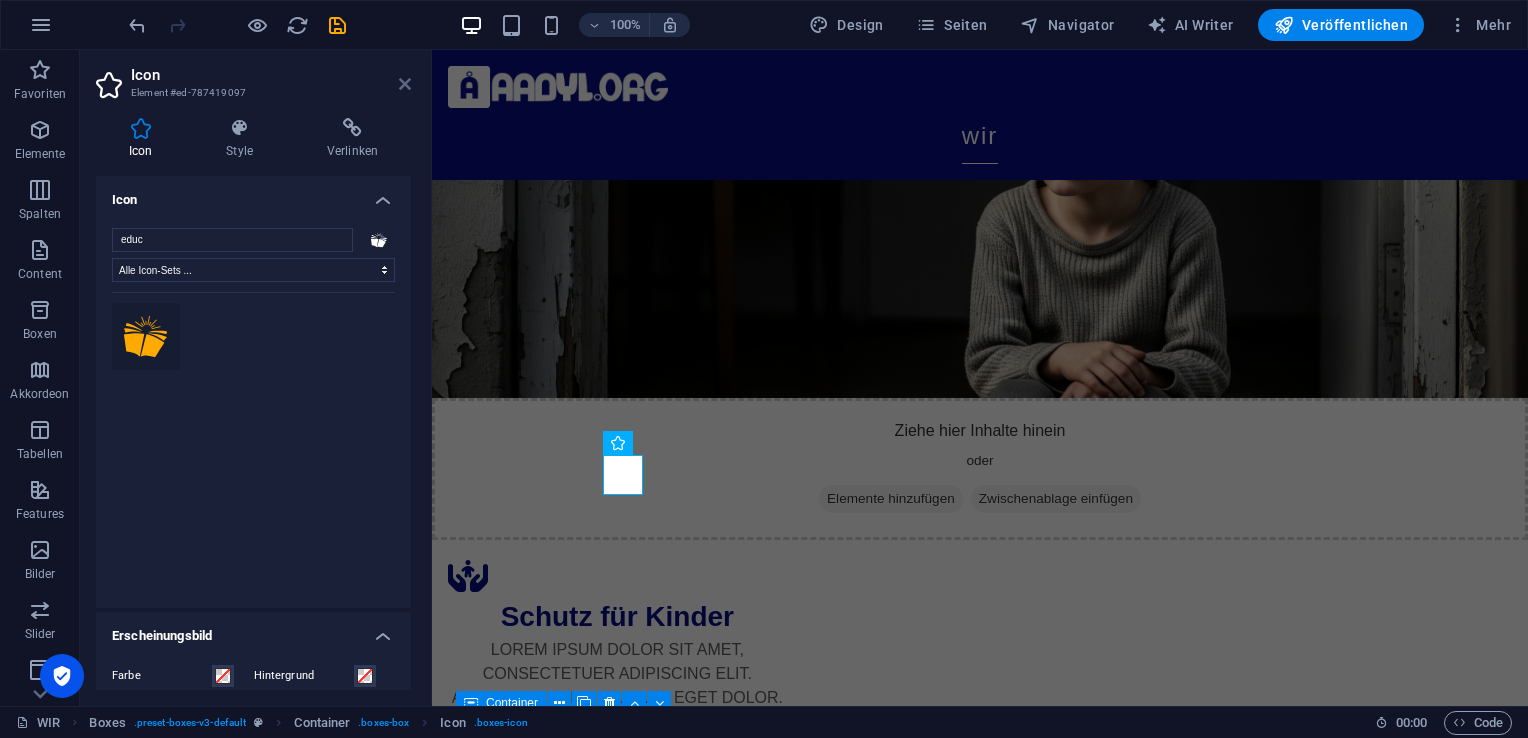 click at bounding box center [405, 84] 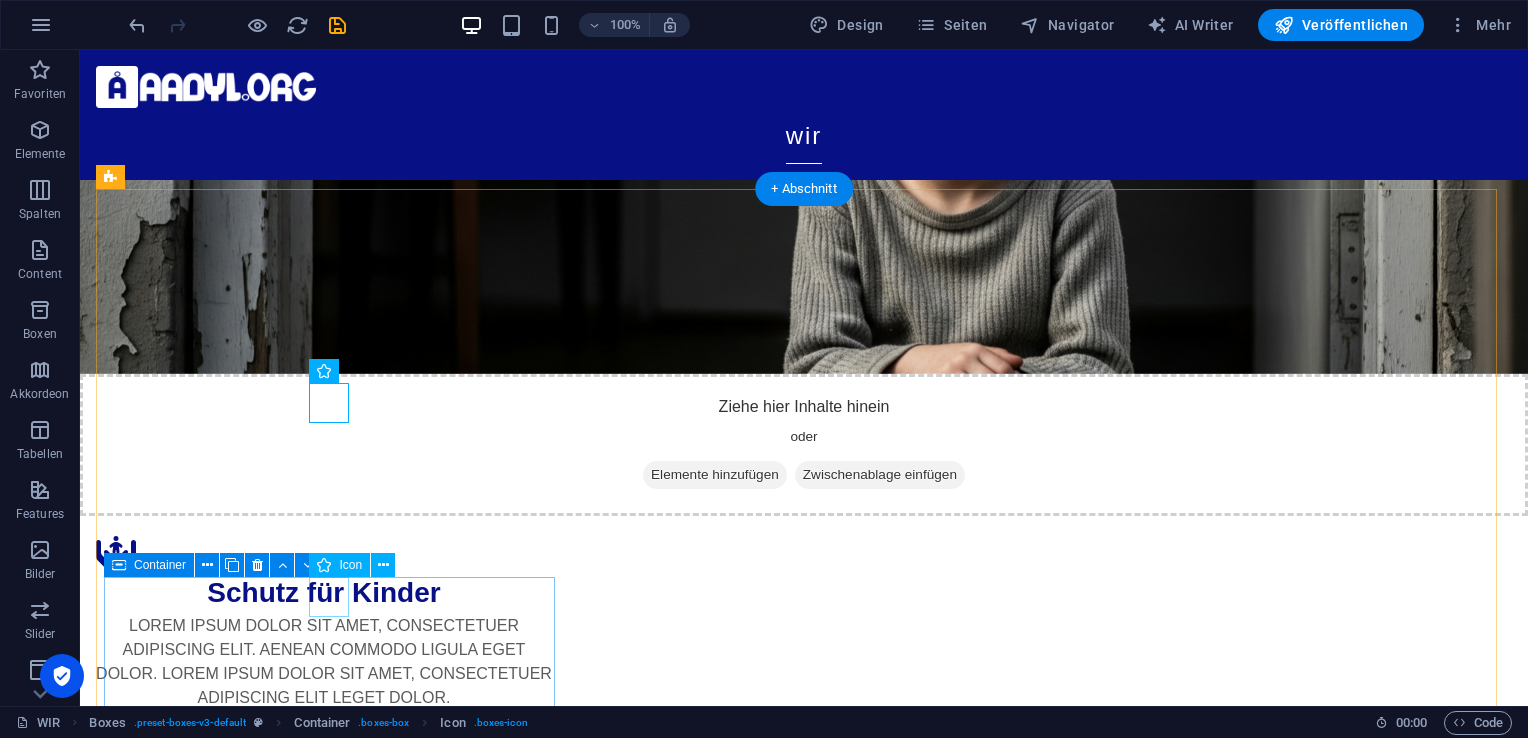 click at bounding box center (324, 1668) 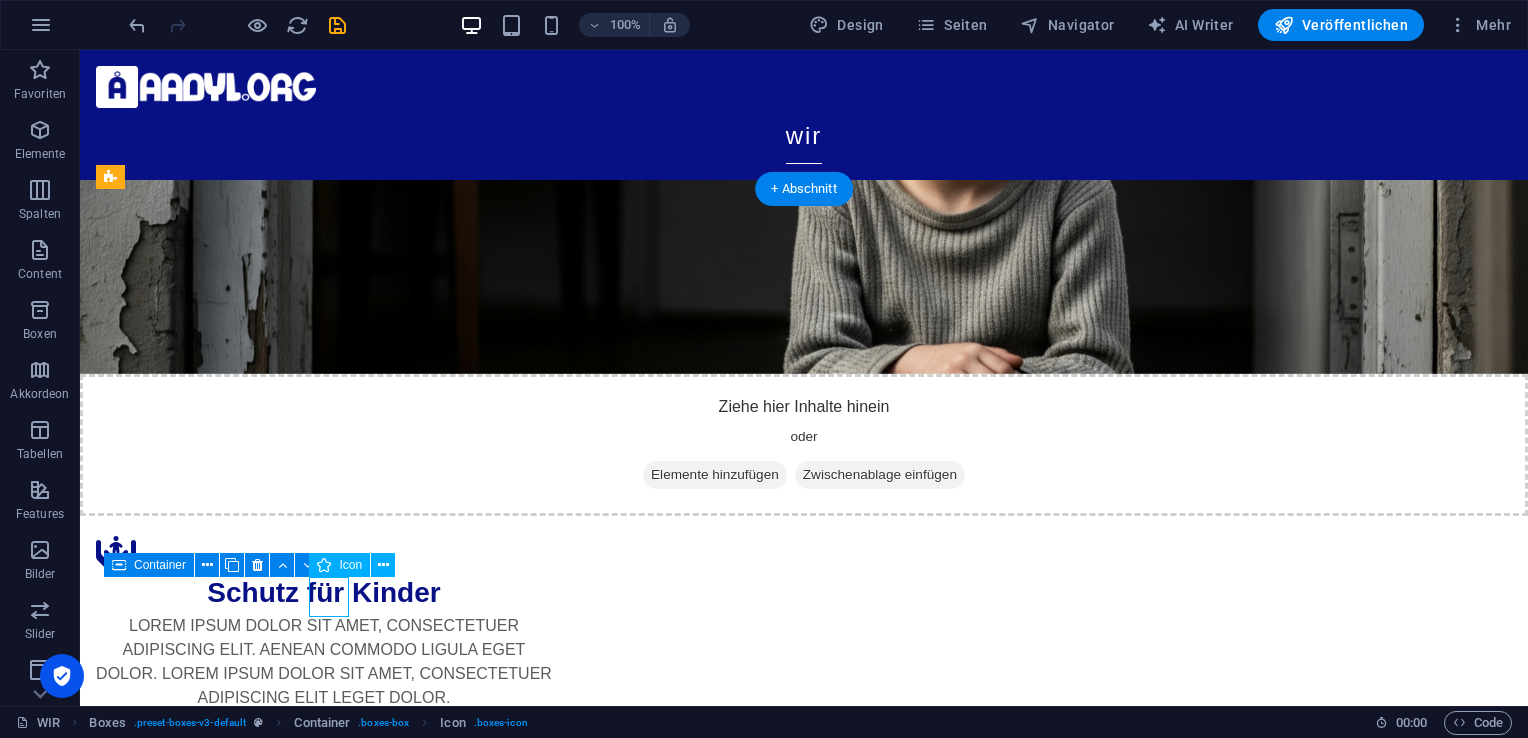 click at bounding box center [324, 1668] 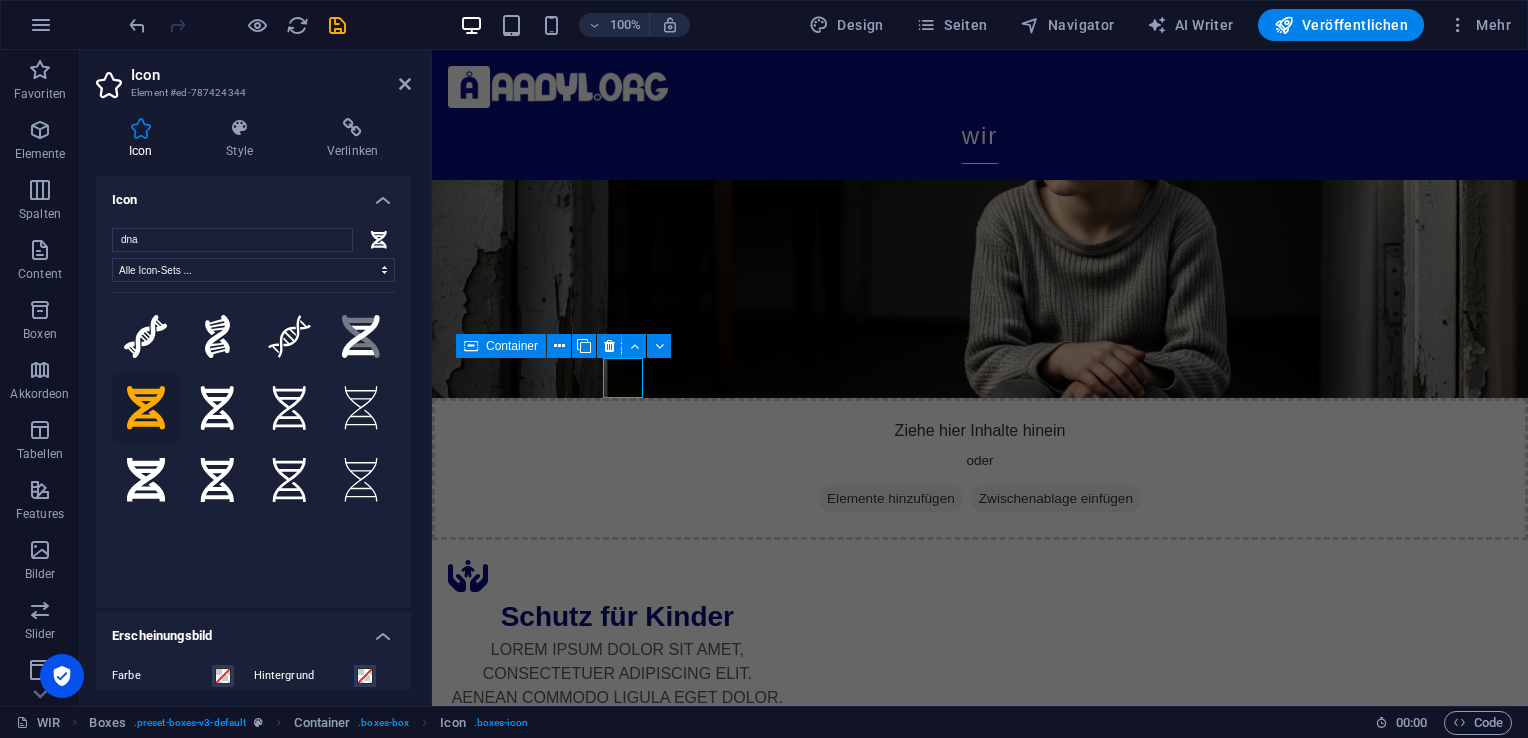 scroll, scrollTop: 617, scrollLeft: 0, axis: vertical 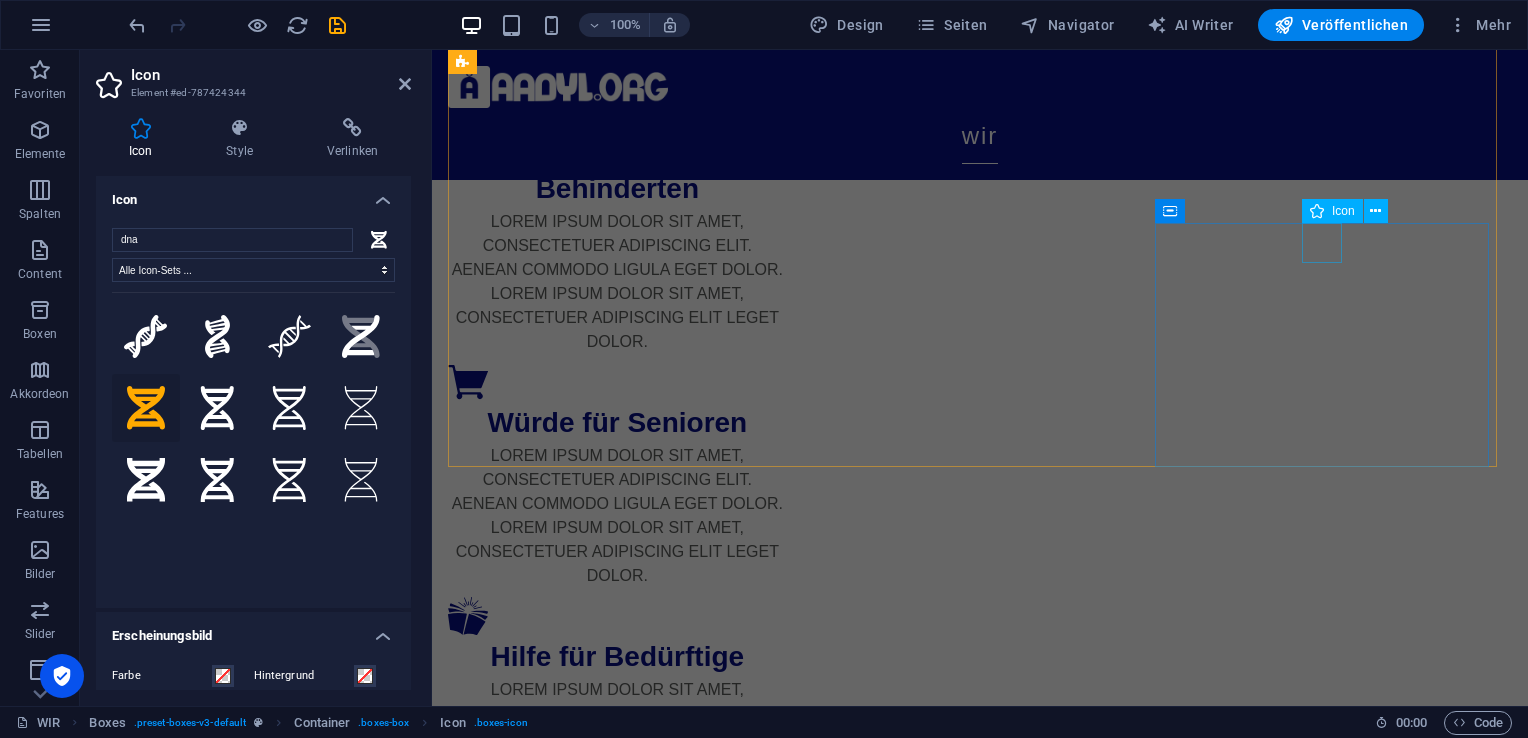 click at bounding box center [617, 2674] 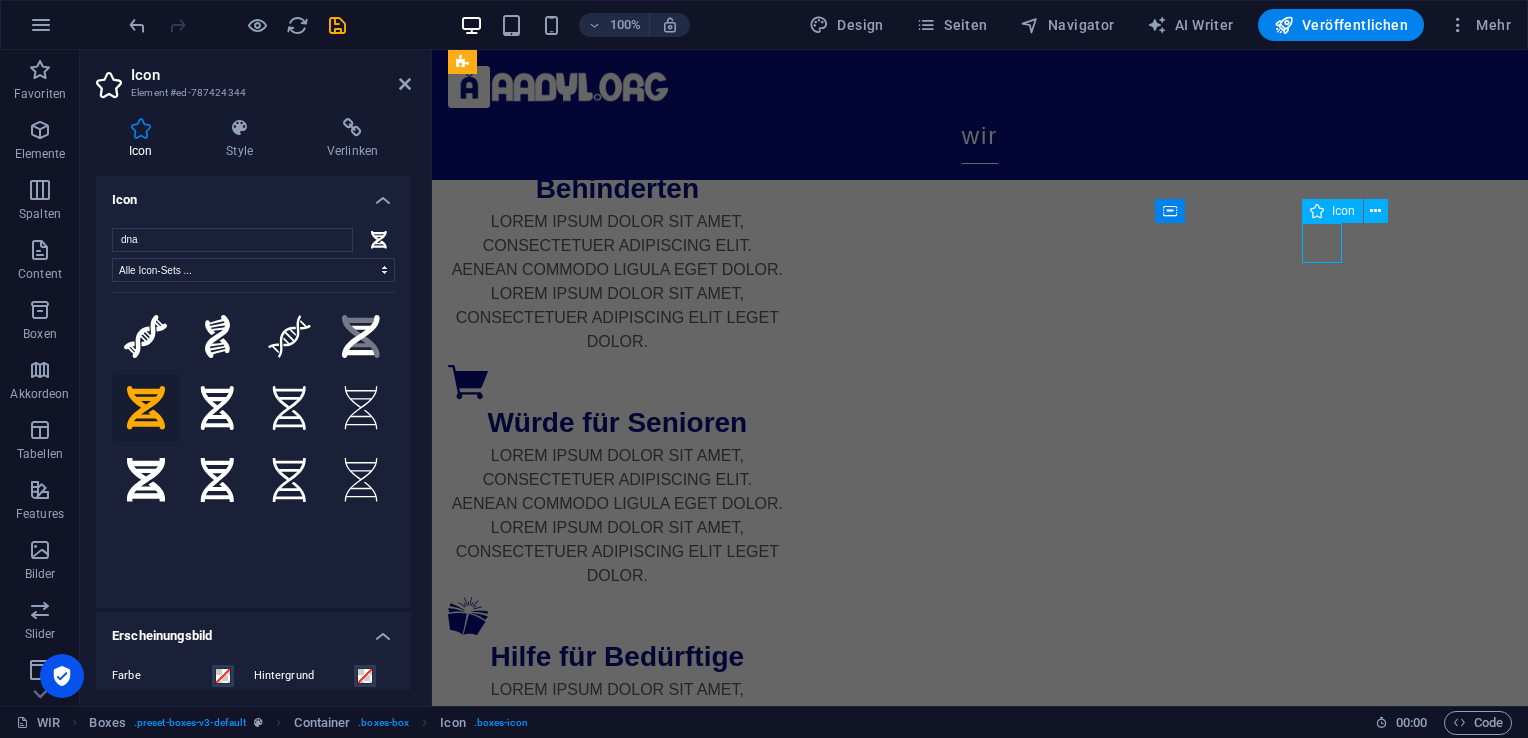 scroll, scrollTop: 875, scrollLeft: 0, axis: vertical 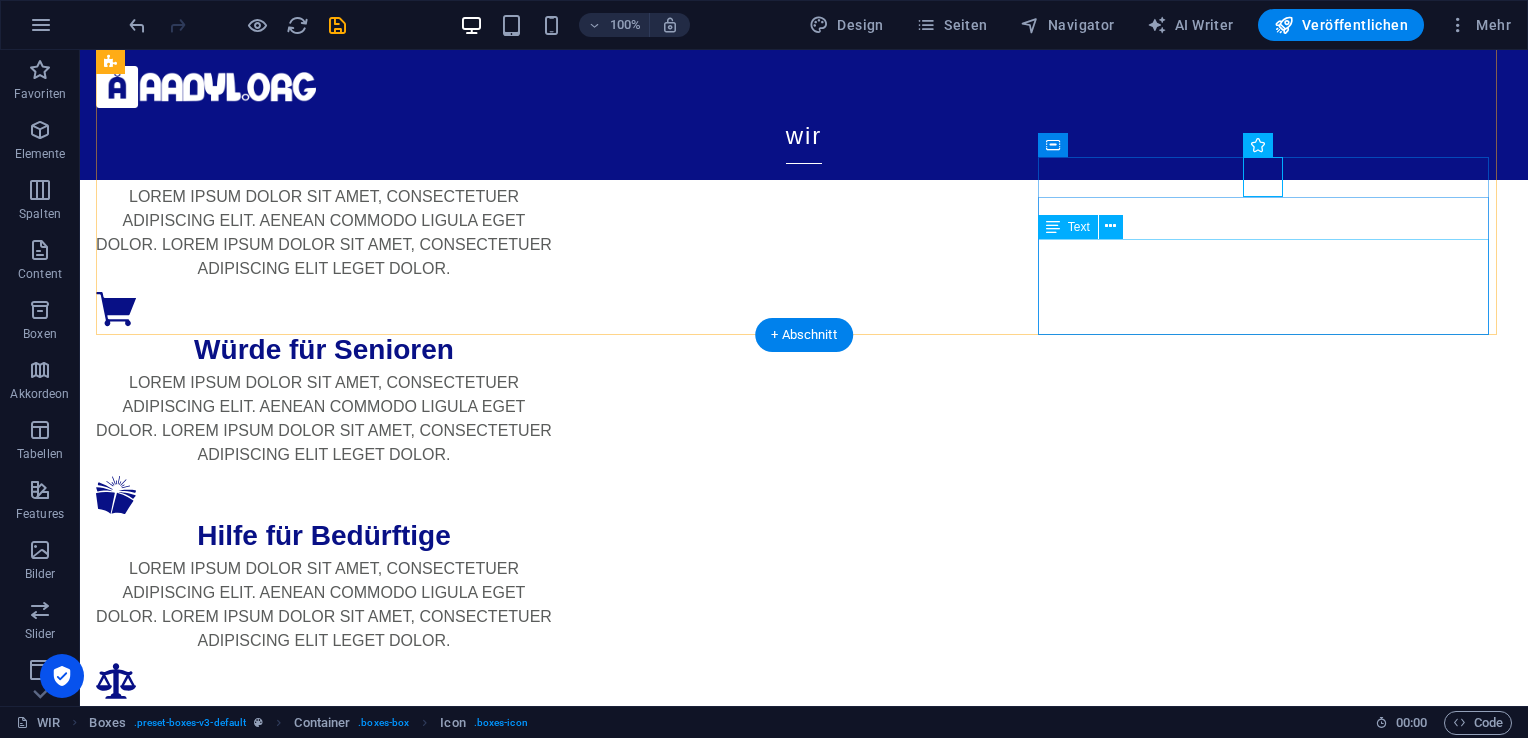 click on "Lorem ipsum dolor sit amet, consectetuer adipiscing elit. Aenean commodo ligula eget dolor. Lorem ipsum dolor sit amet, consectetuer adipiscing elit leget dolor." at bounding box center (324, 2093) 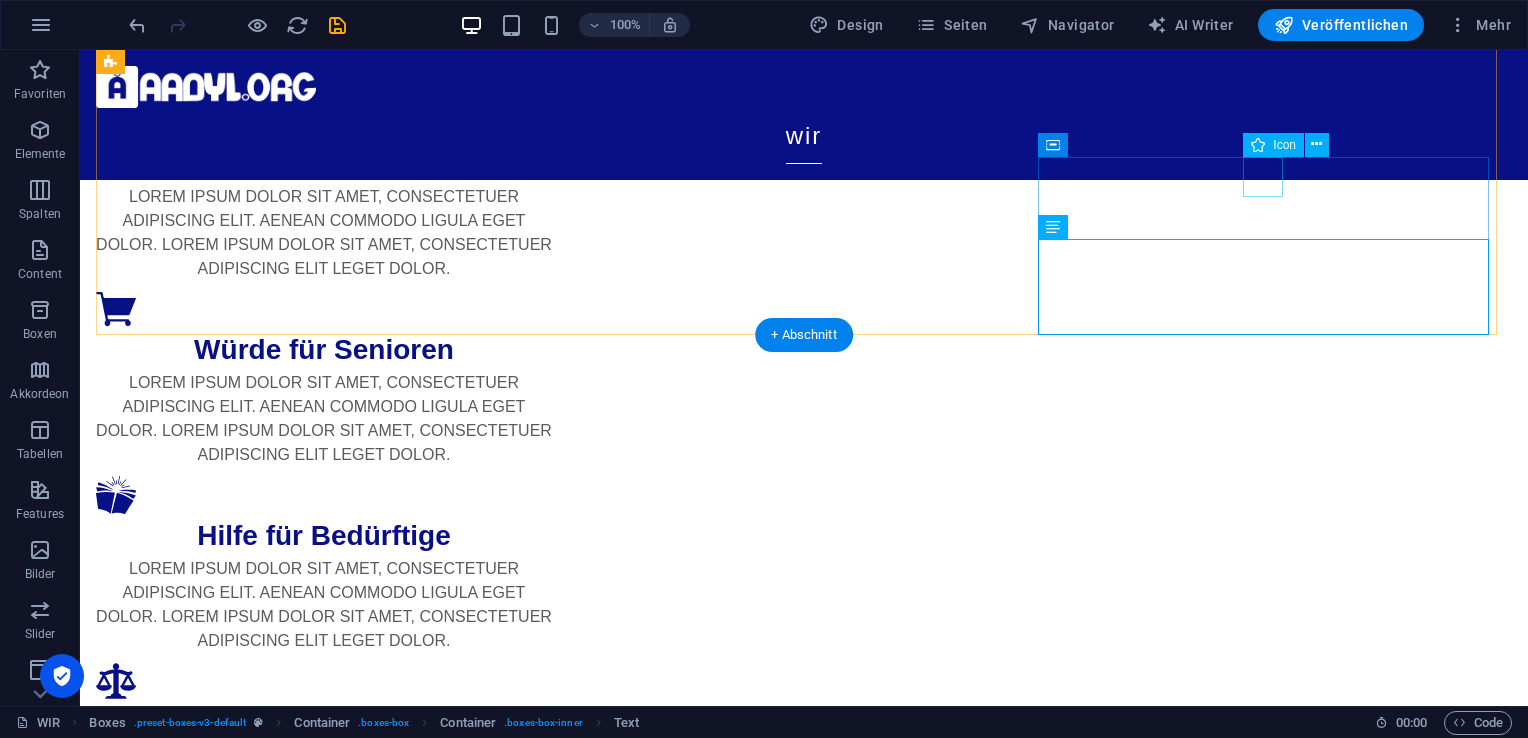 click at bounding box center [324, 1983] 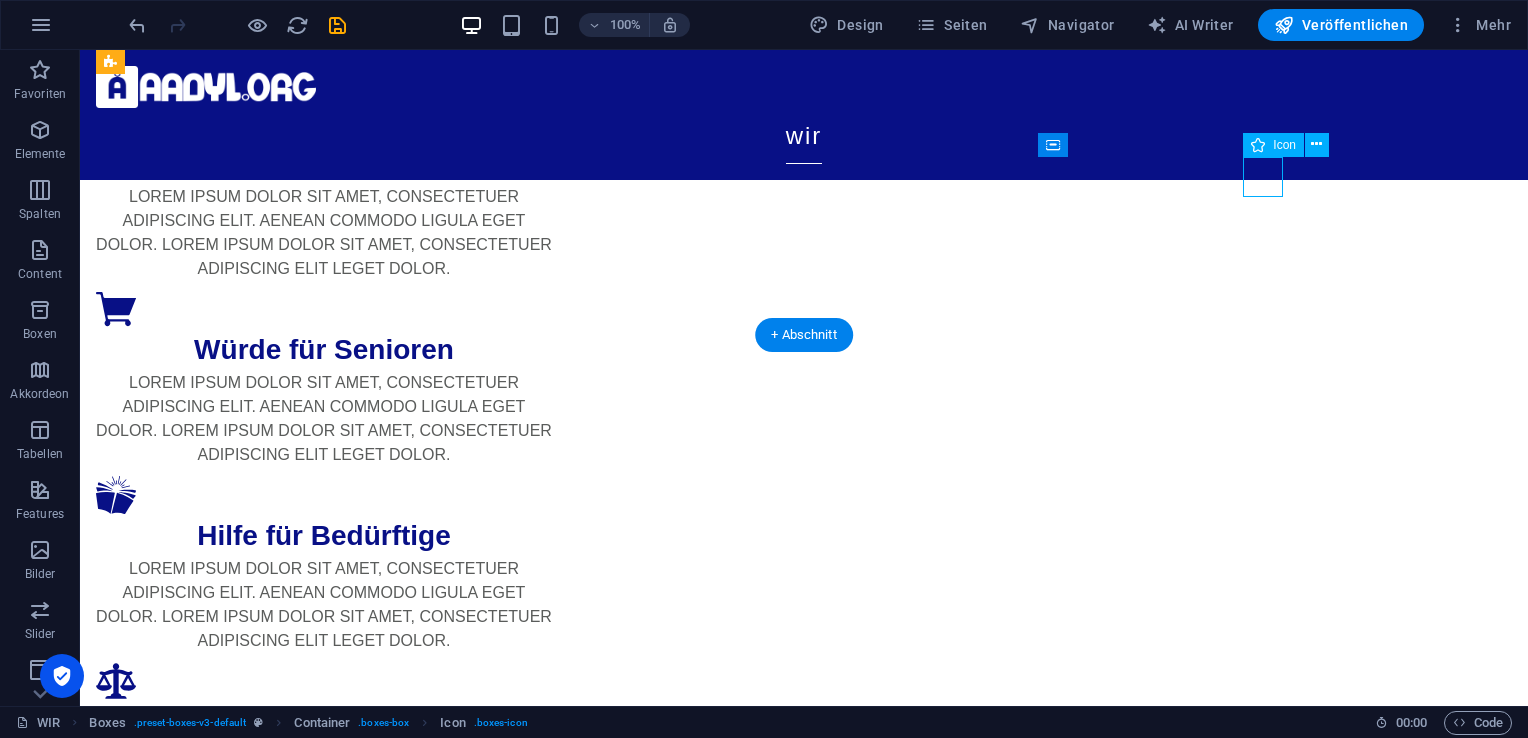 click at bounding box center [324, 1983] 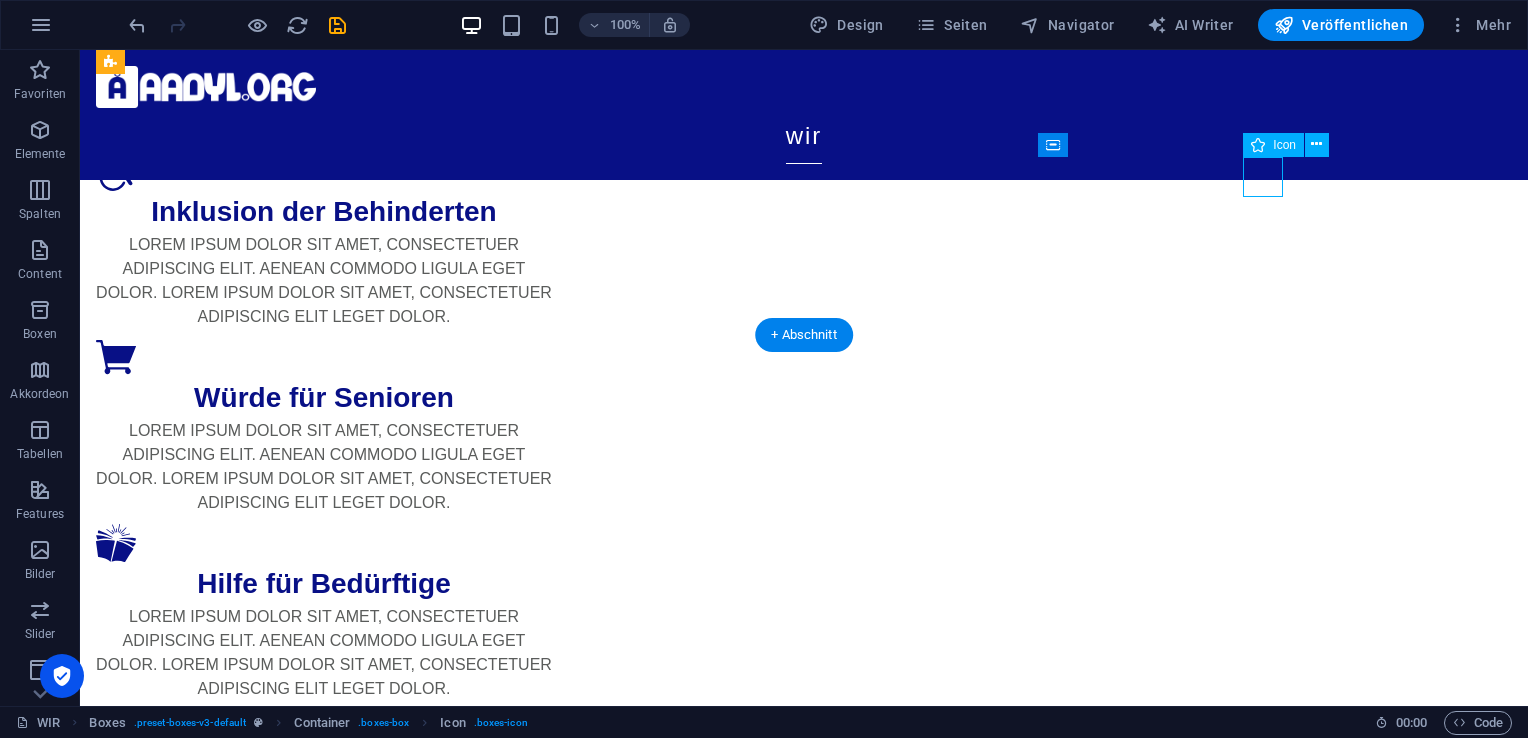 scroll, scrollTop: 1012, scrollLeft: 0, axis: vertical 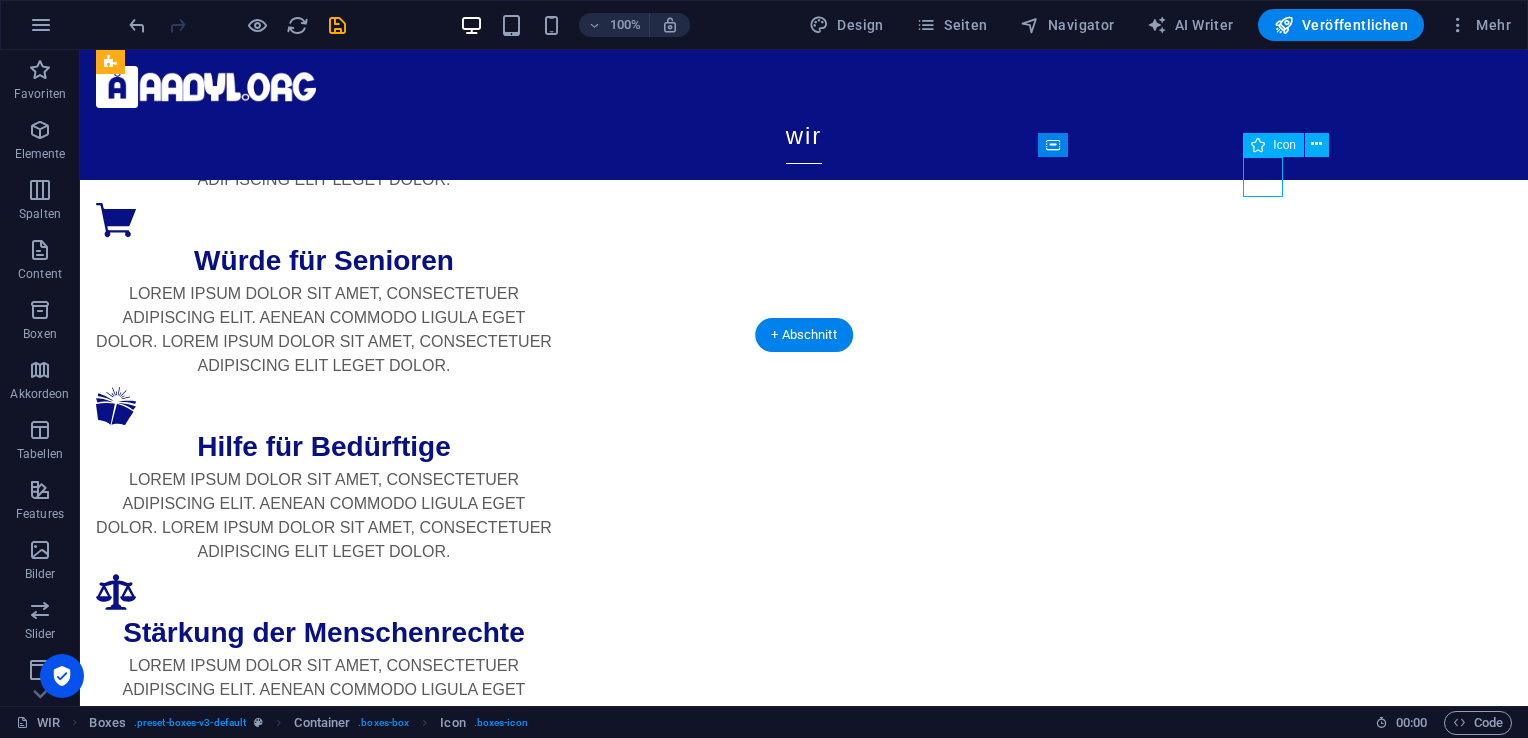 select on "xMidYMid" 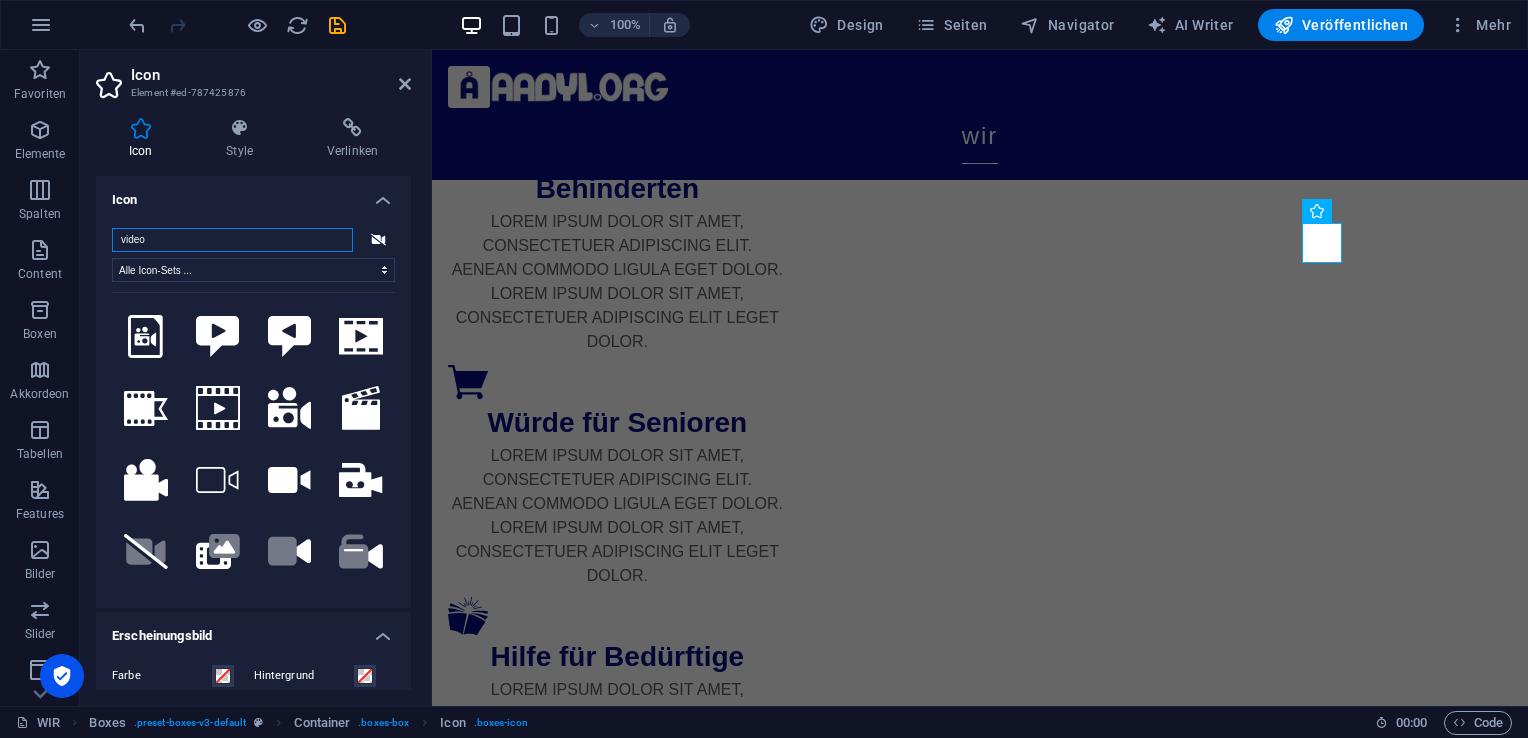 click on "video" at bounding box center [232, 240] 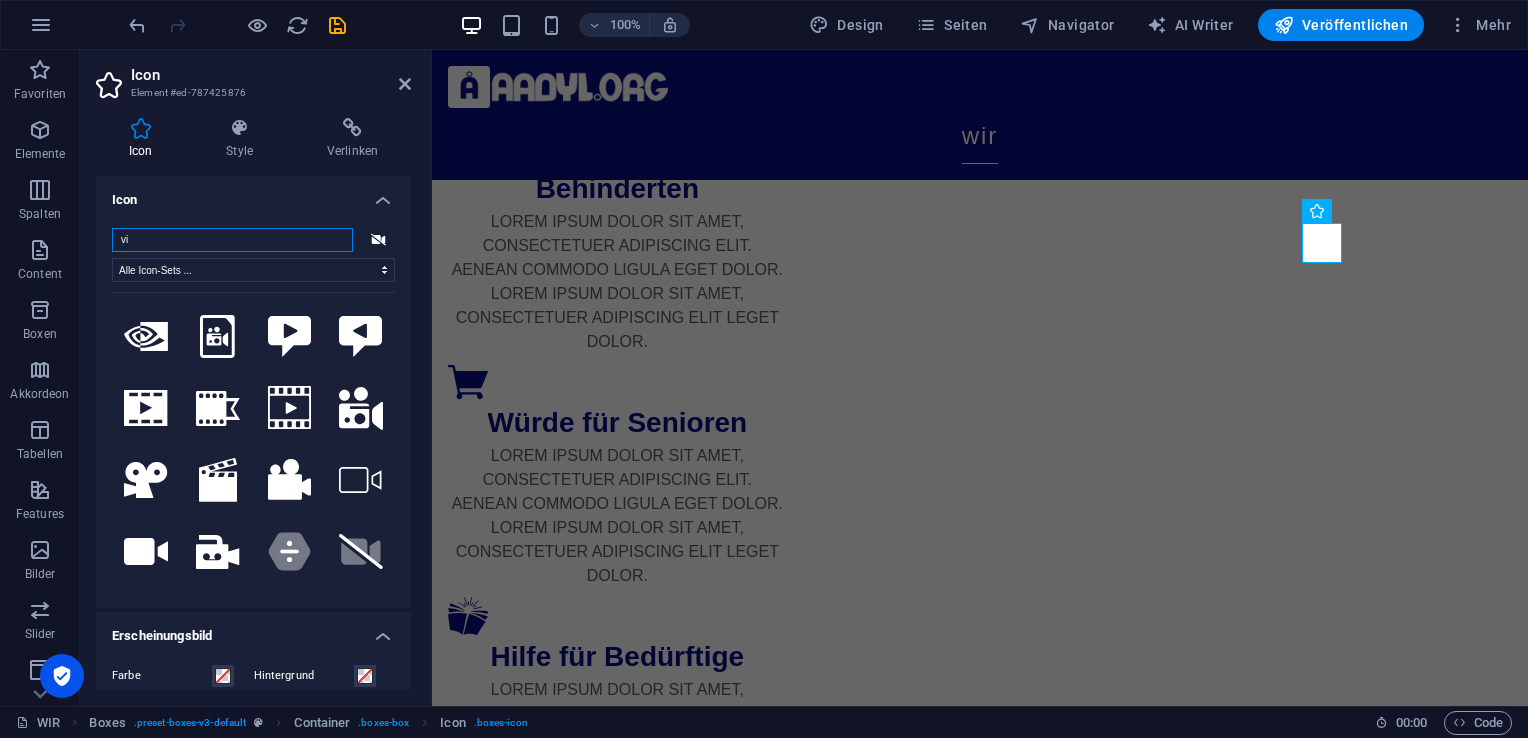 type on "v" 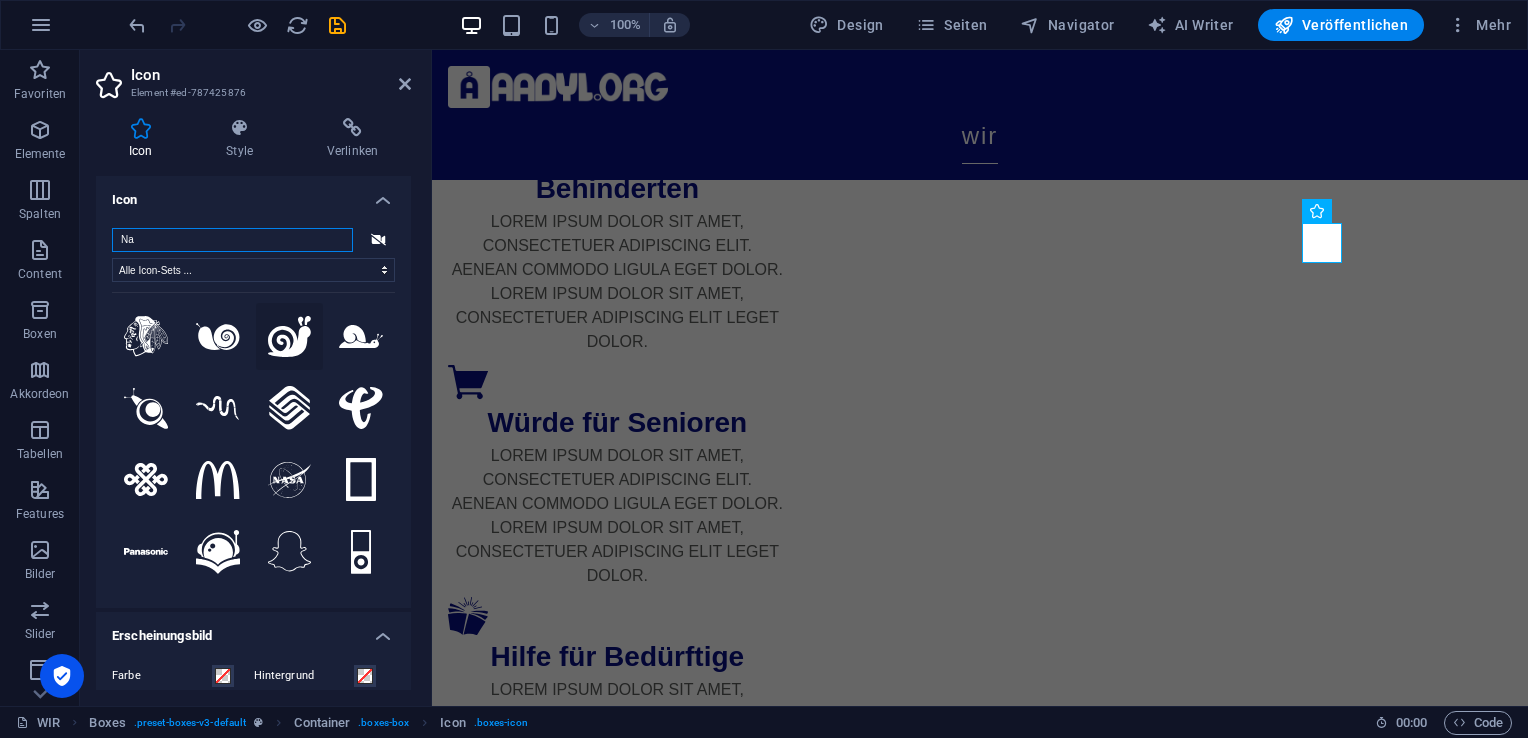 type on "Na" 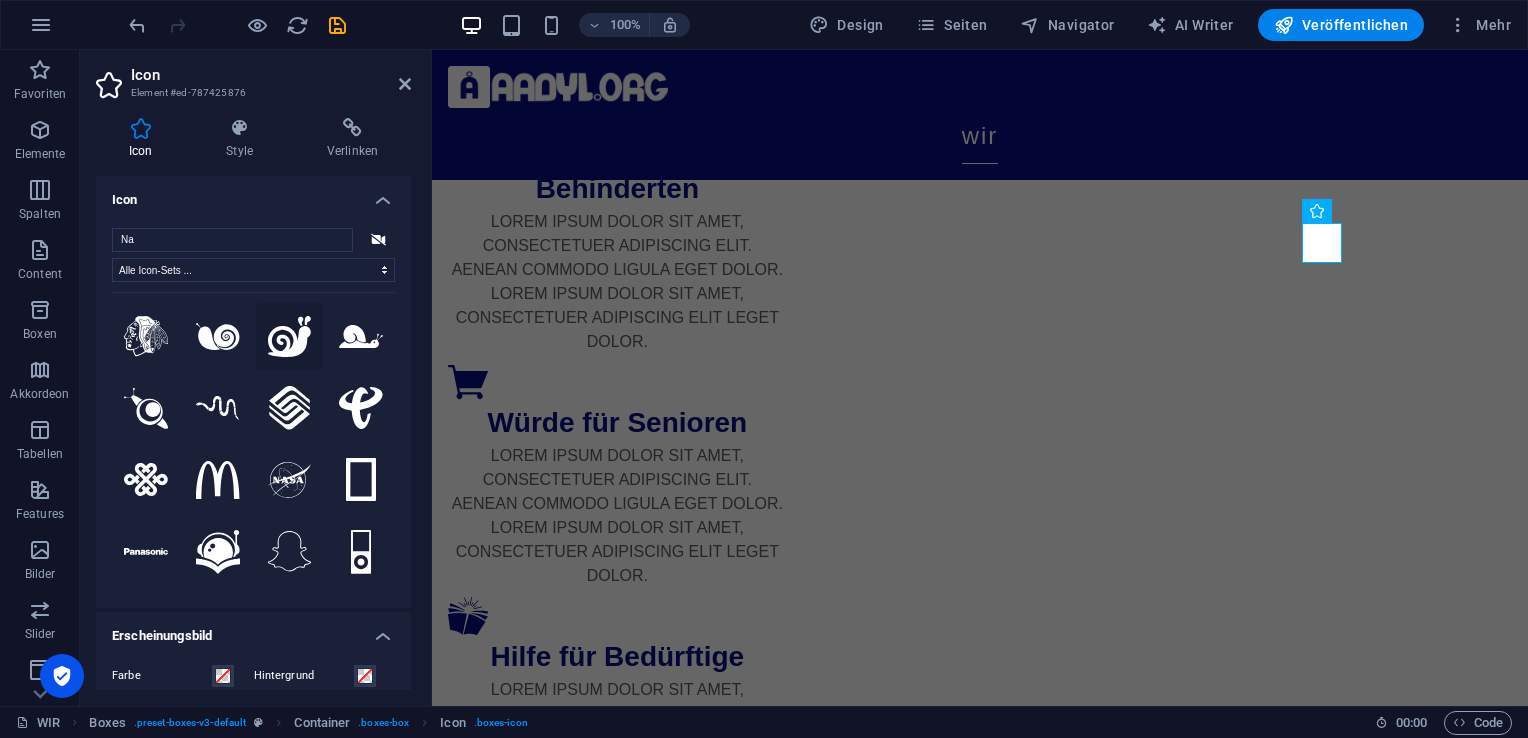 click 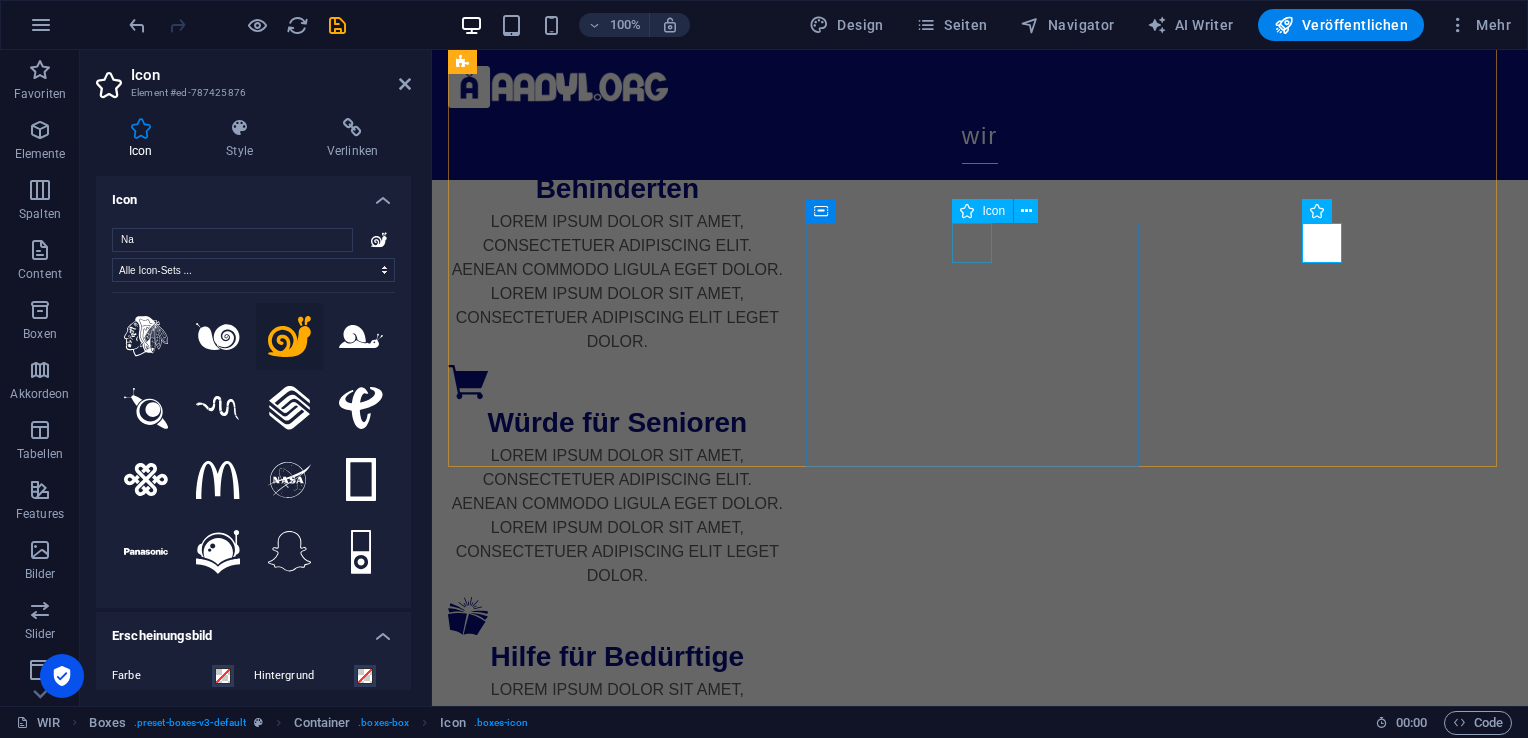 click at bounding box center (617, 2398) 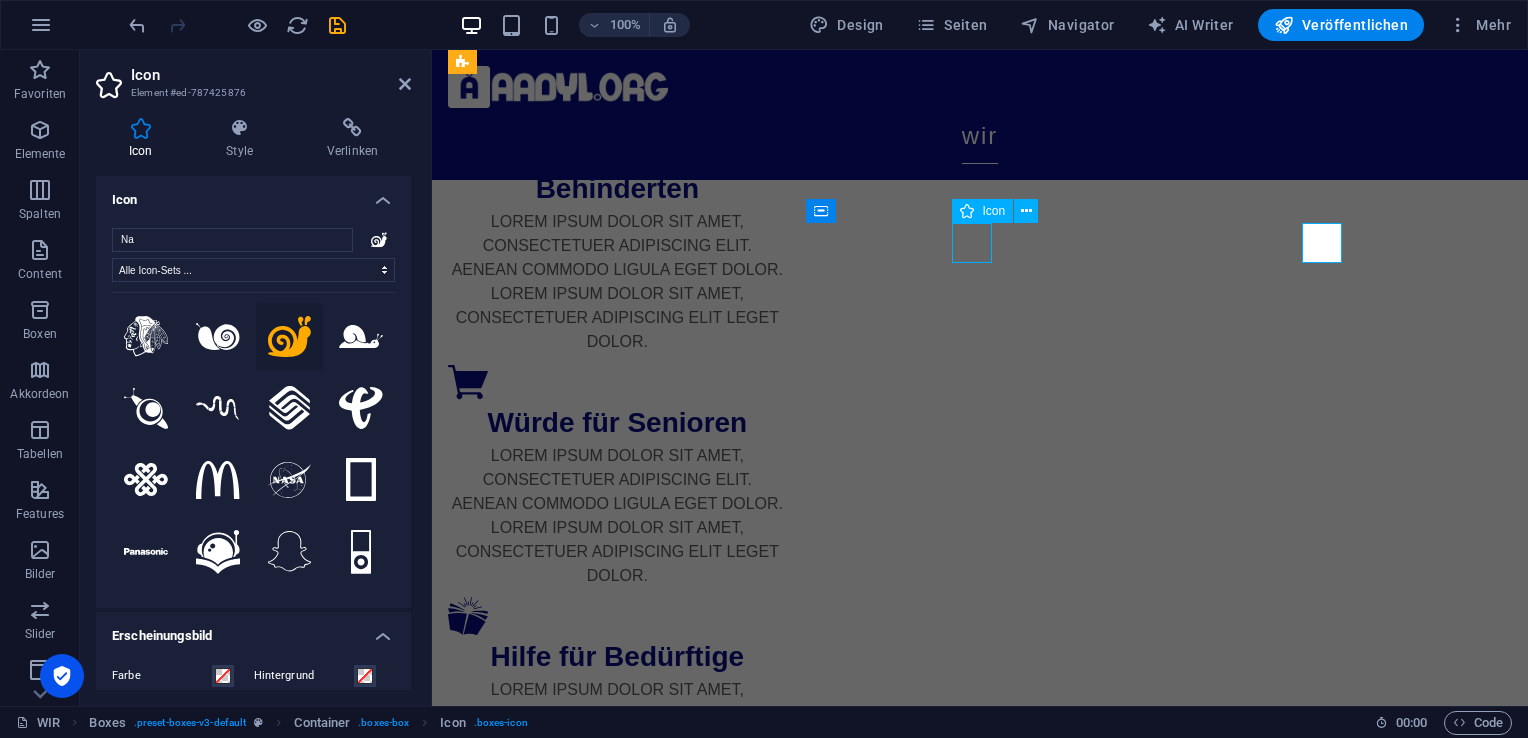 click on "Integration von Flüchtlingen Lorem ipsum dolor sit amet, consectetuer adipiscing elit. Aenean commodo ligula eget dolor. Lorem ipsum dolor sit amet, consectetuer adipiscing elit leget dolor." at bounding box center [617, 2512] 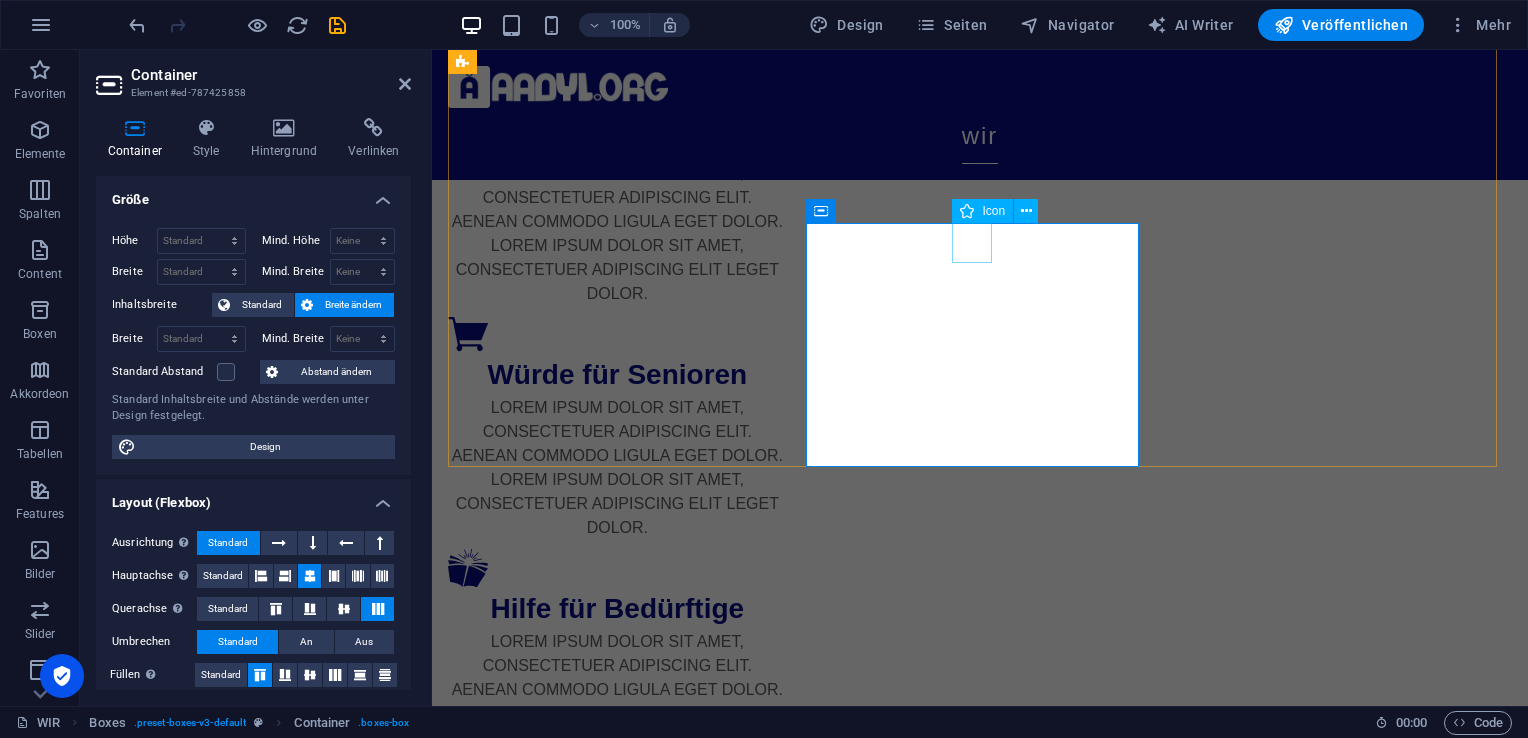 click at bounding box center [617, 2350] 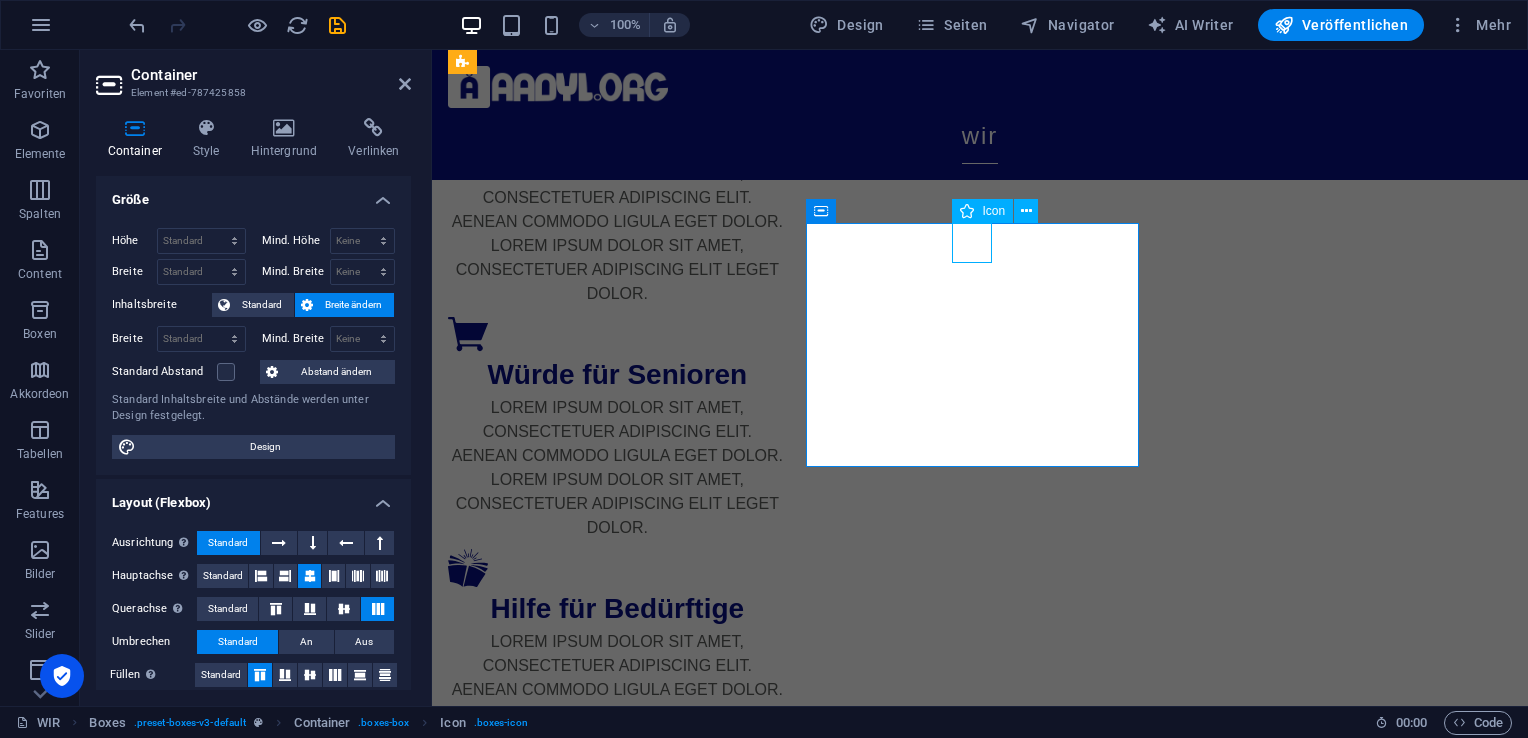 click at bounding box center (617, 2350) 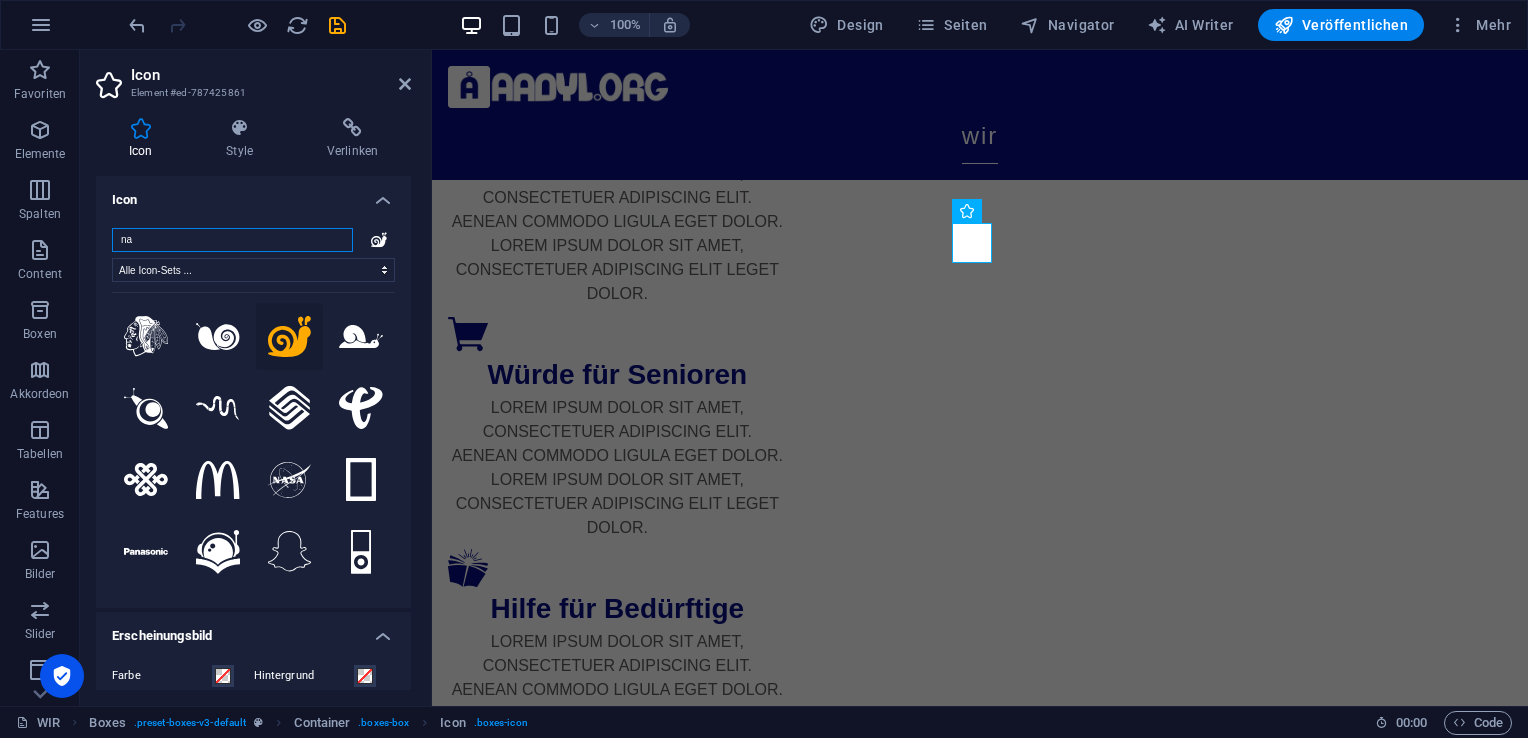 click on "na" at bounding box center [232, 240] 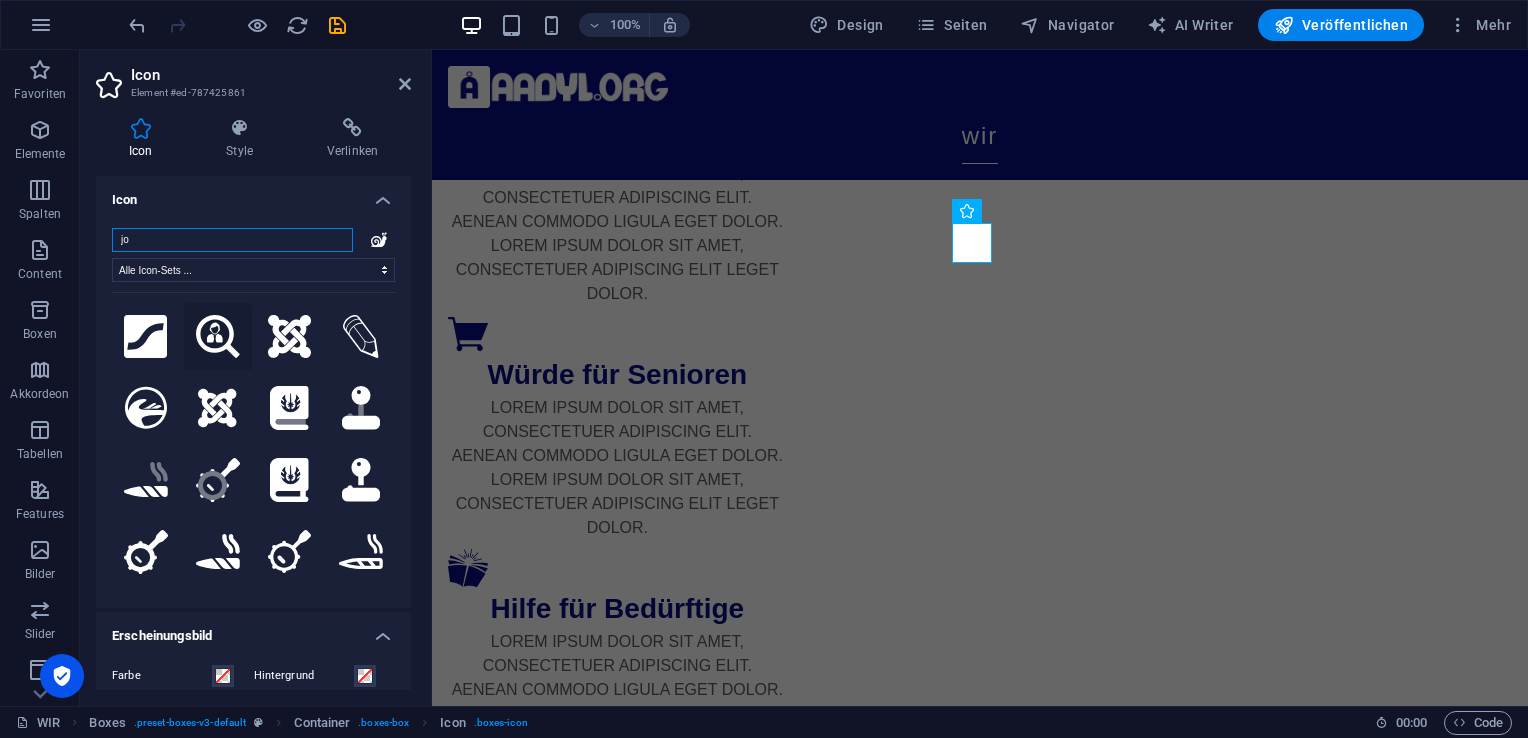 type on "jo" 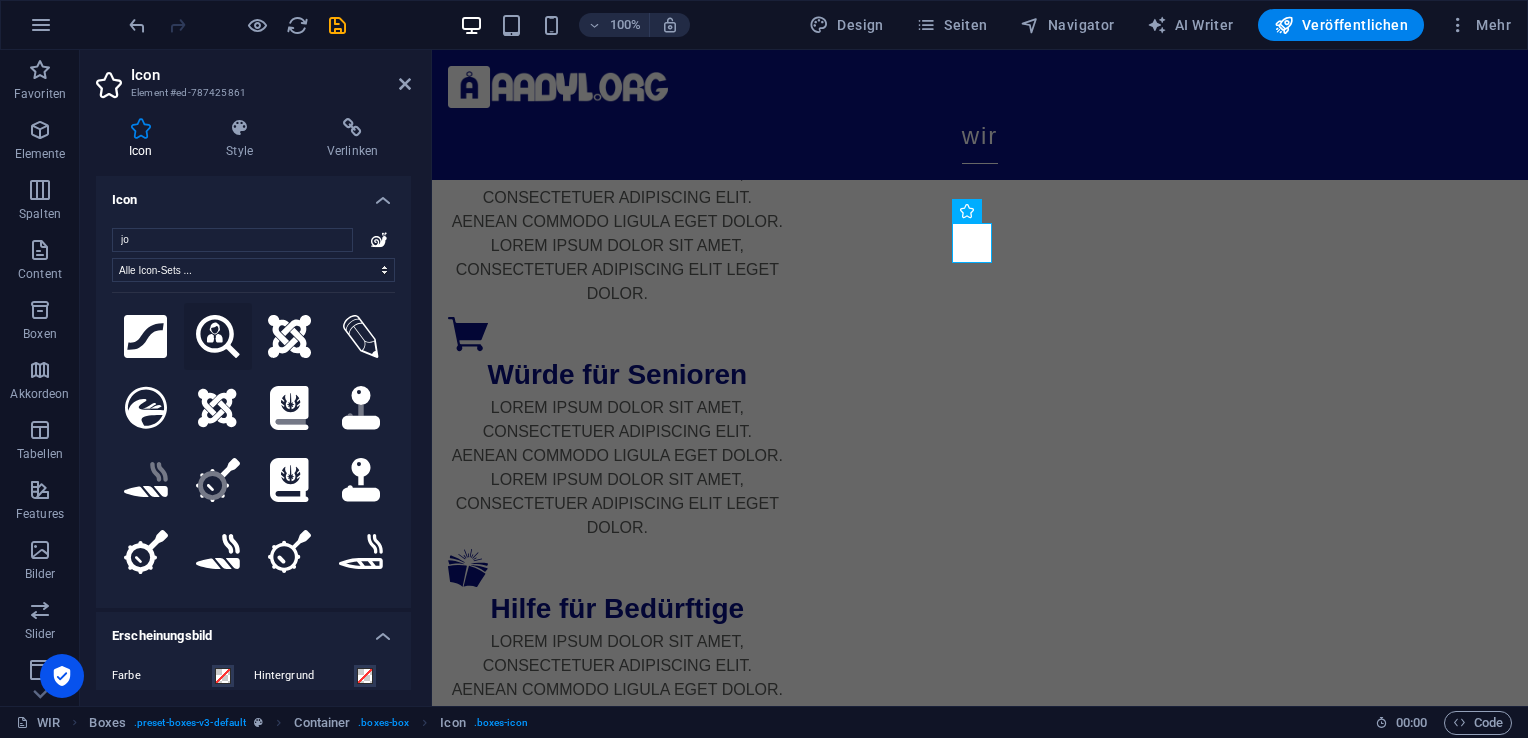click 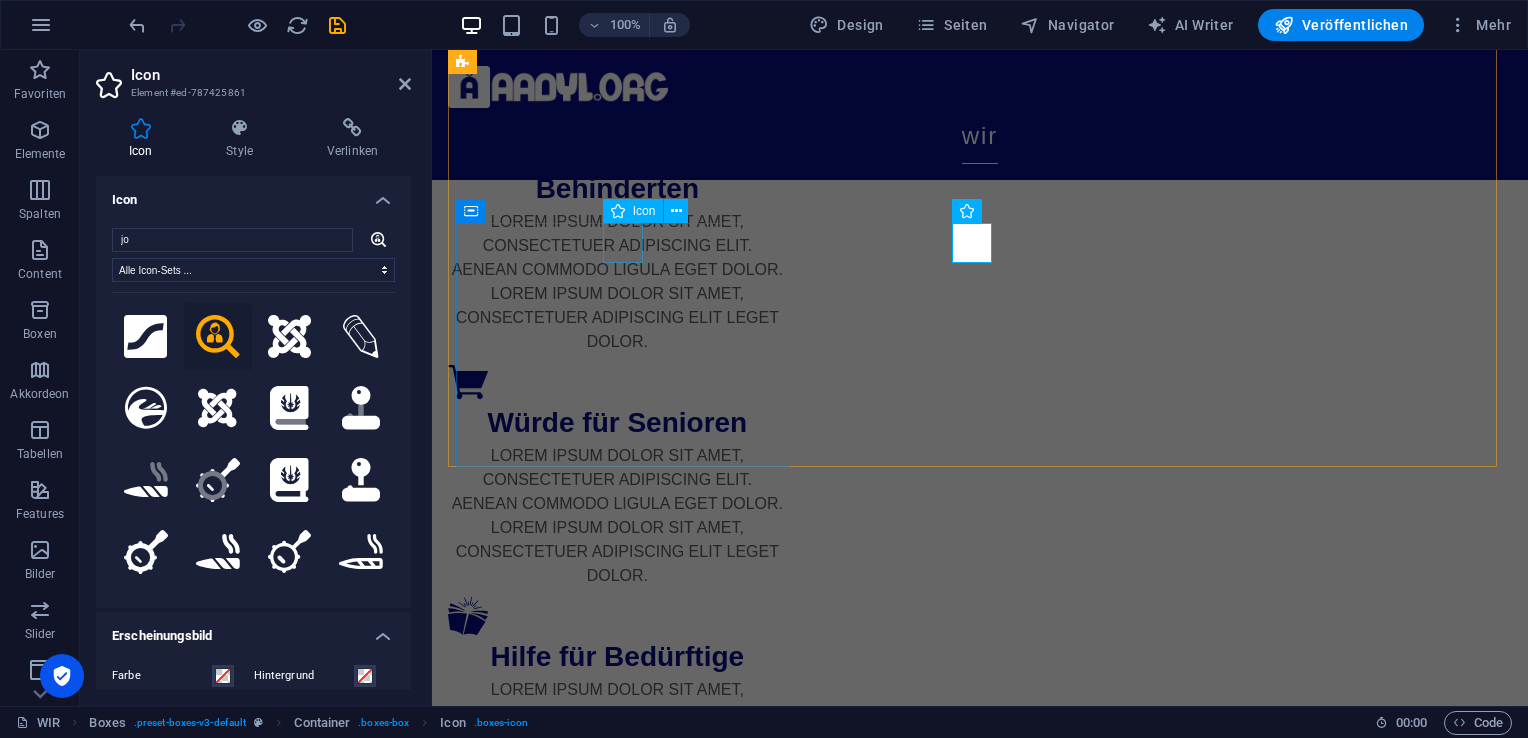 click at bounding box center (617, 2164) 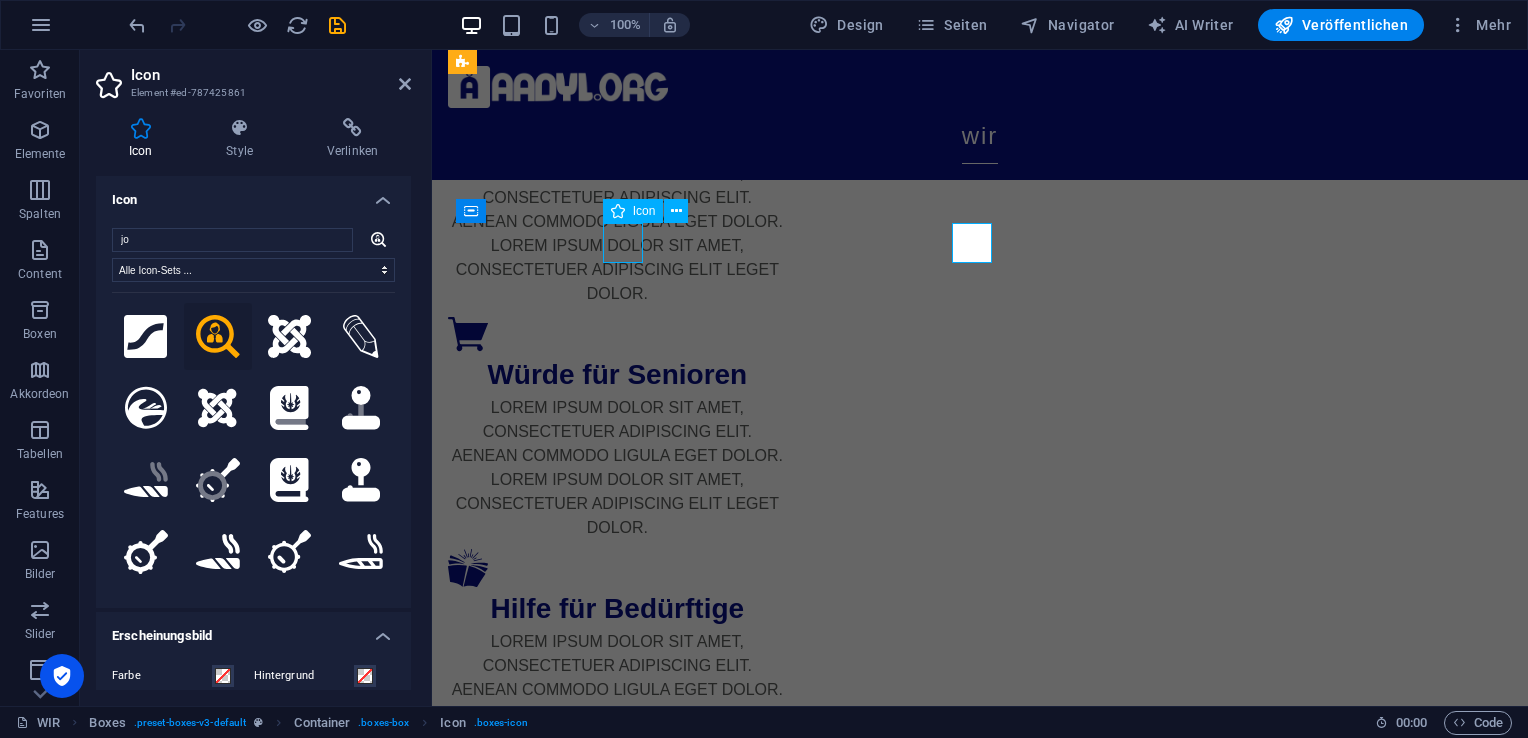 scroll, scrollTop: 875, scrollLeft: 0, axis: vertical 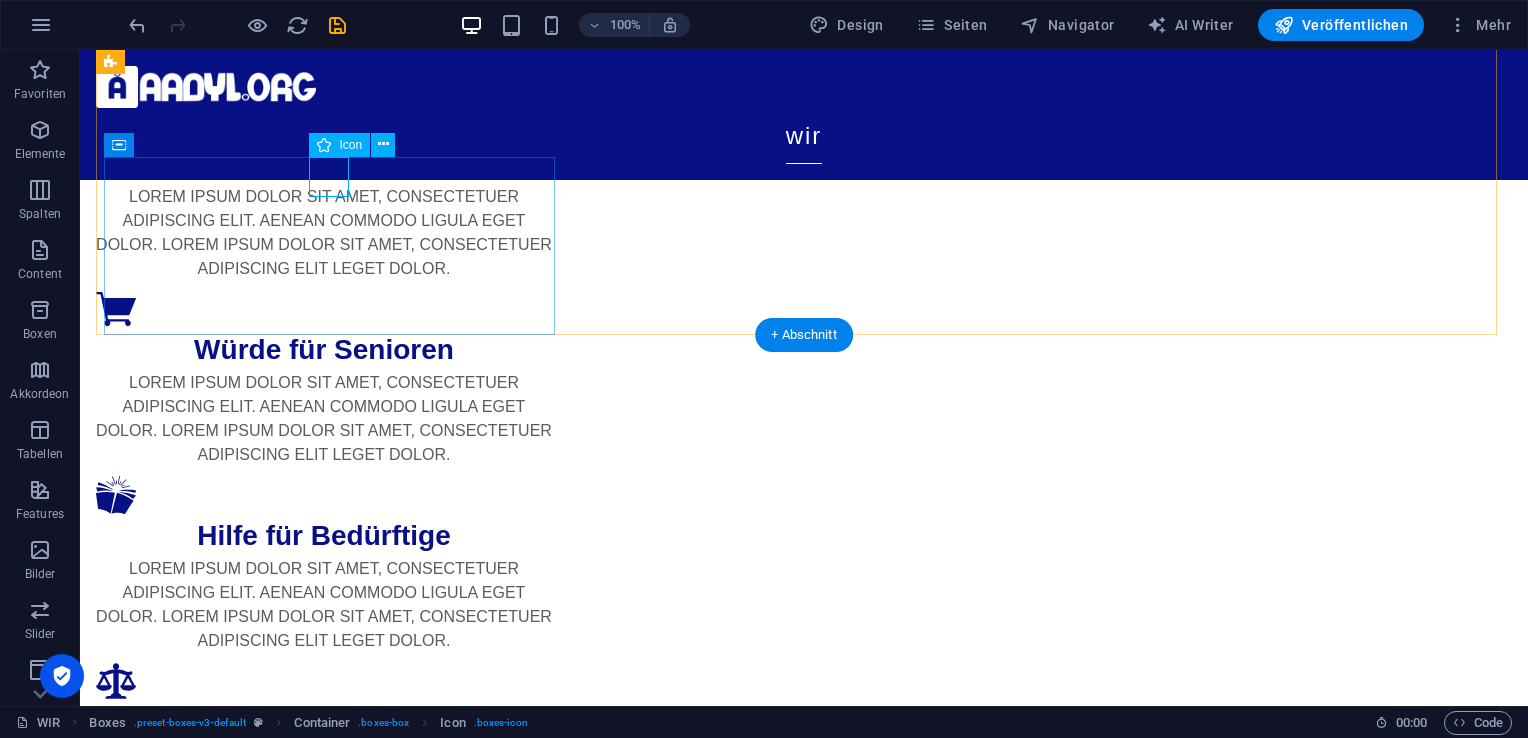 click at bounding box center [324, 1611] 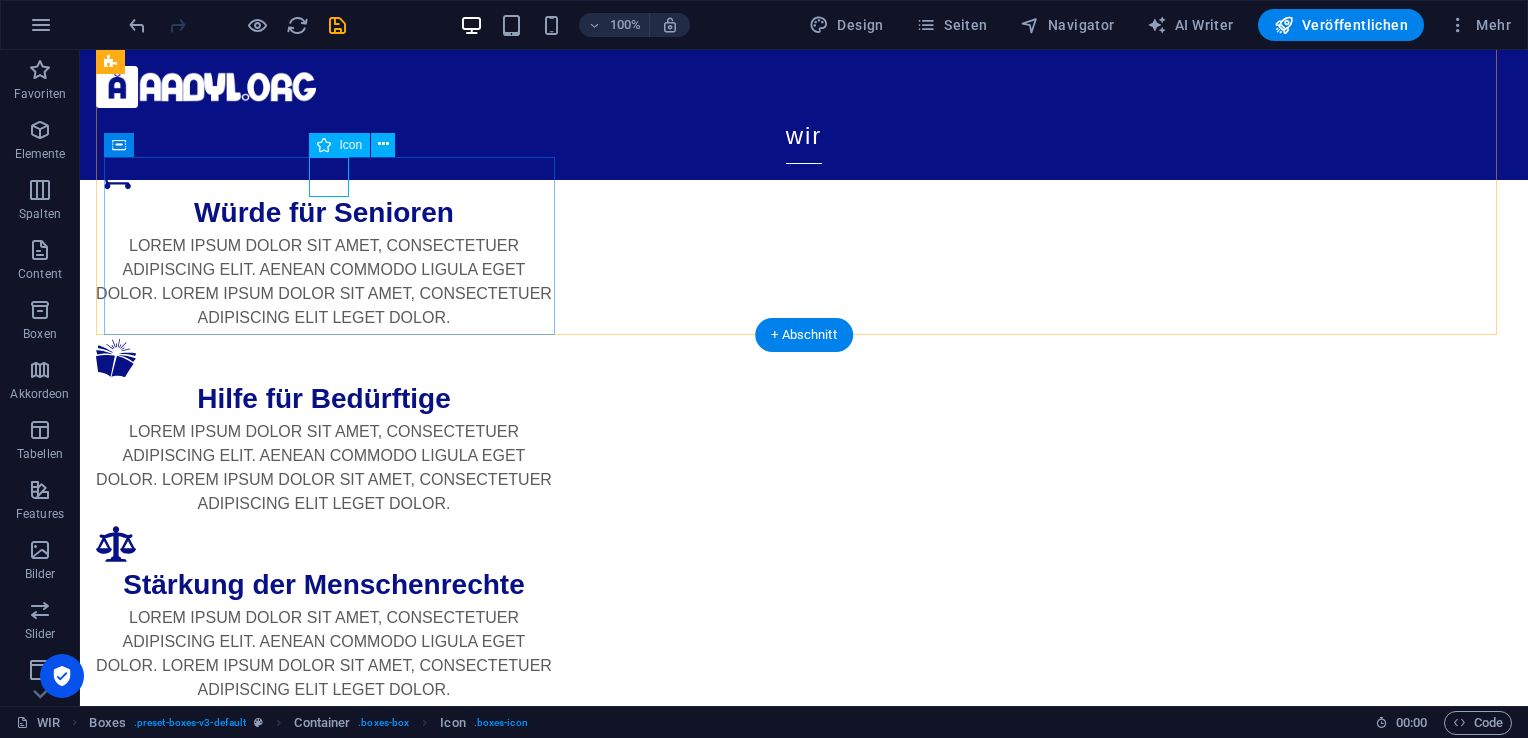 select on "xMidYMid" 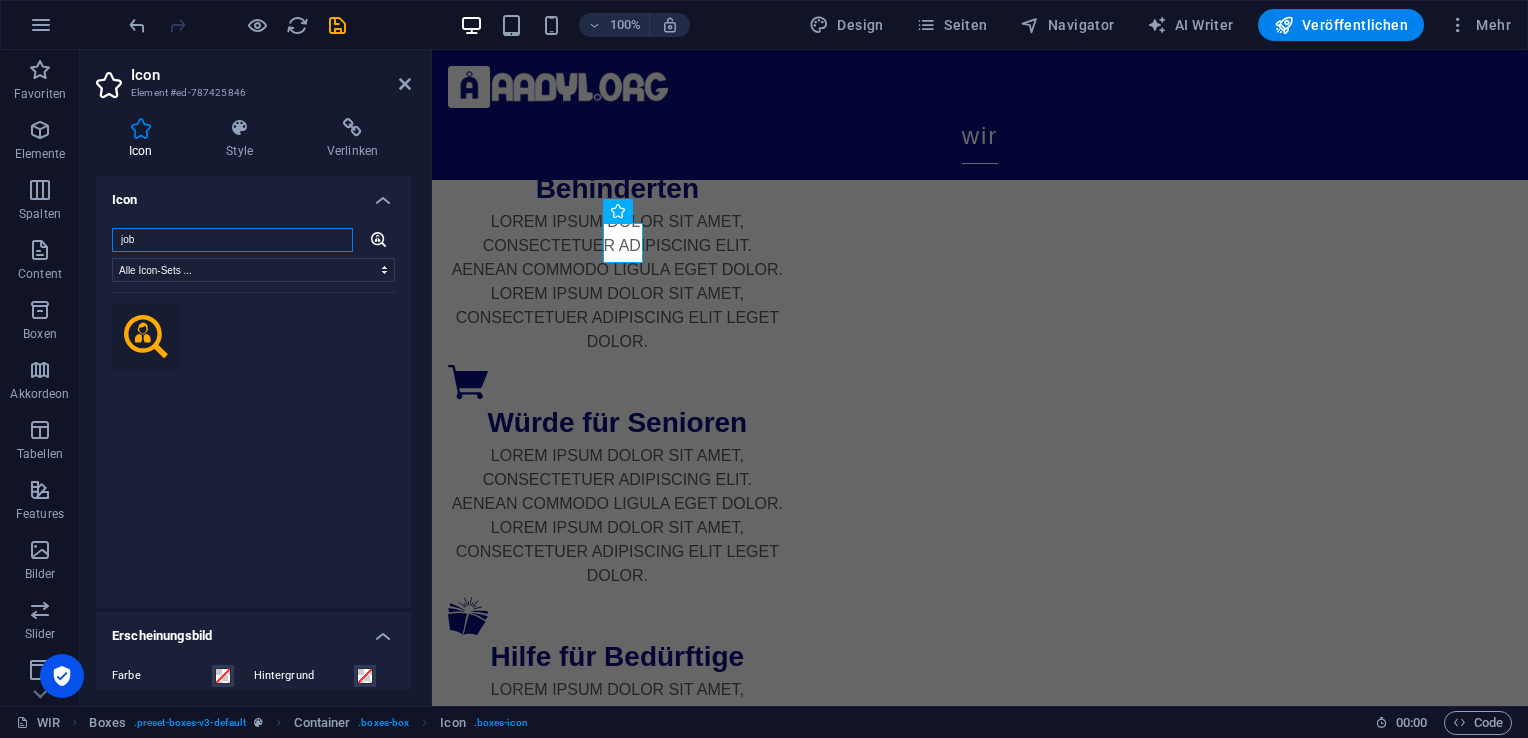 click on "job" at bounding box center (232, 240) 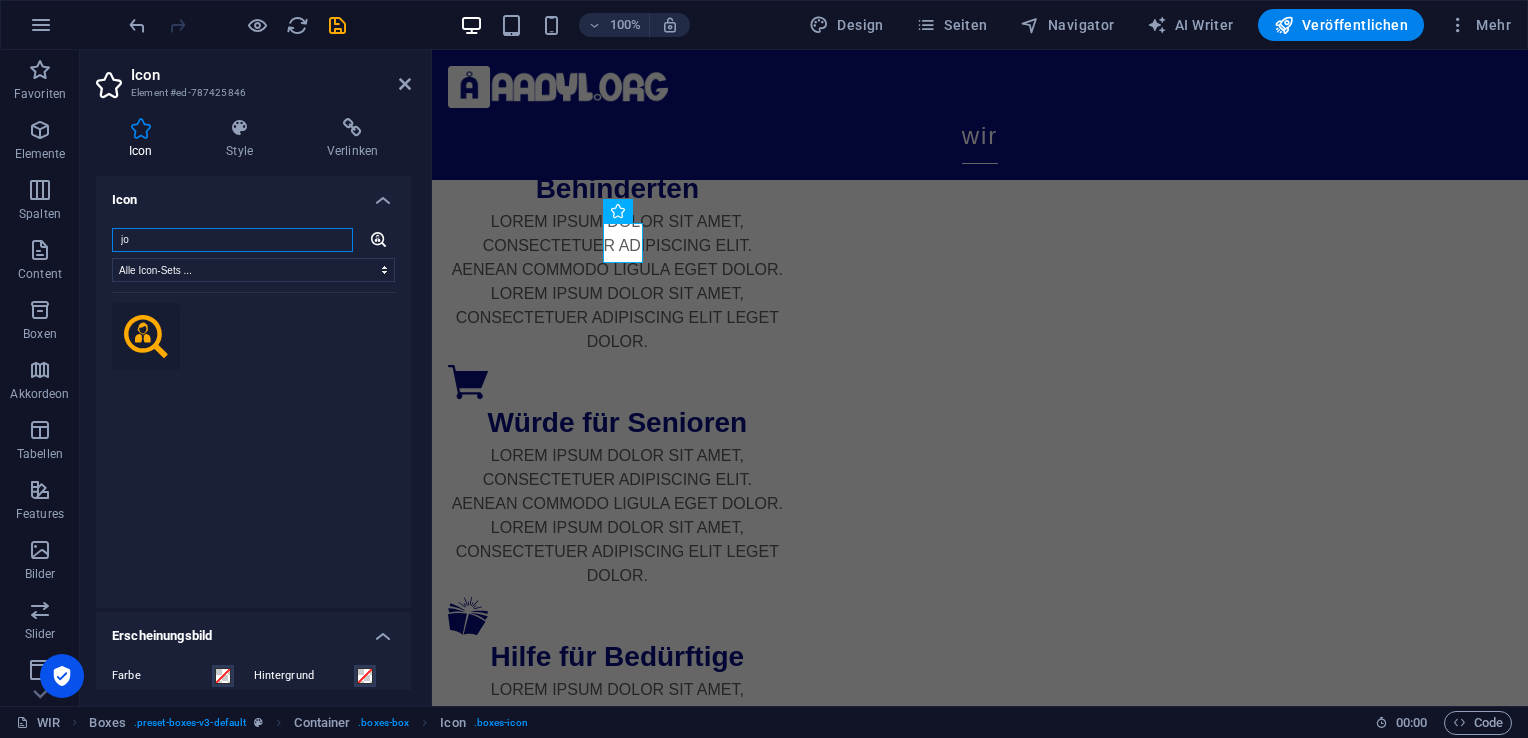 type on "j" 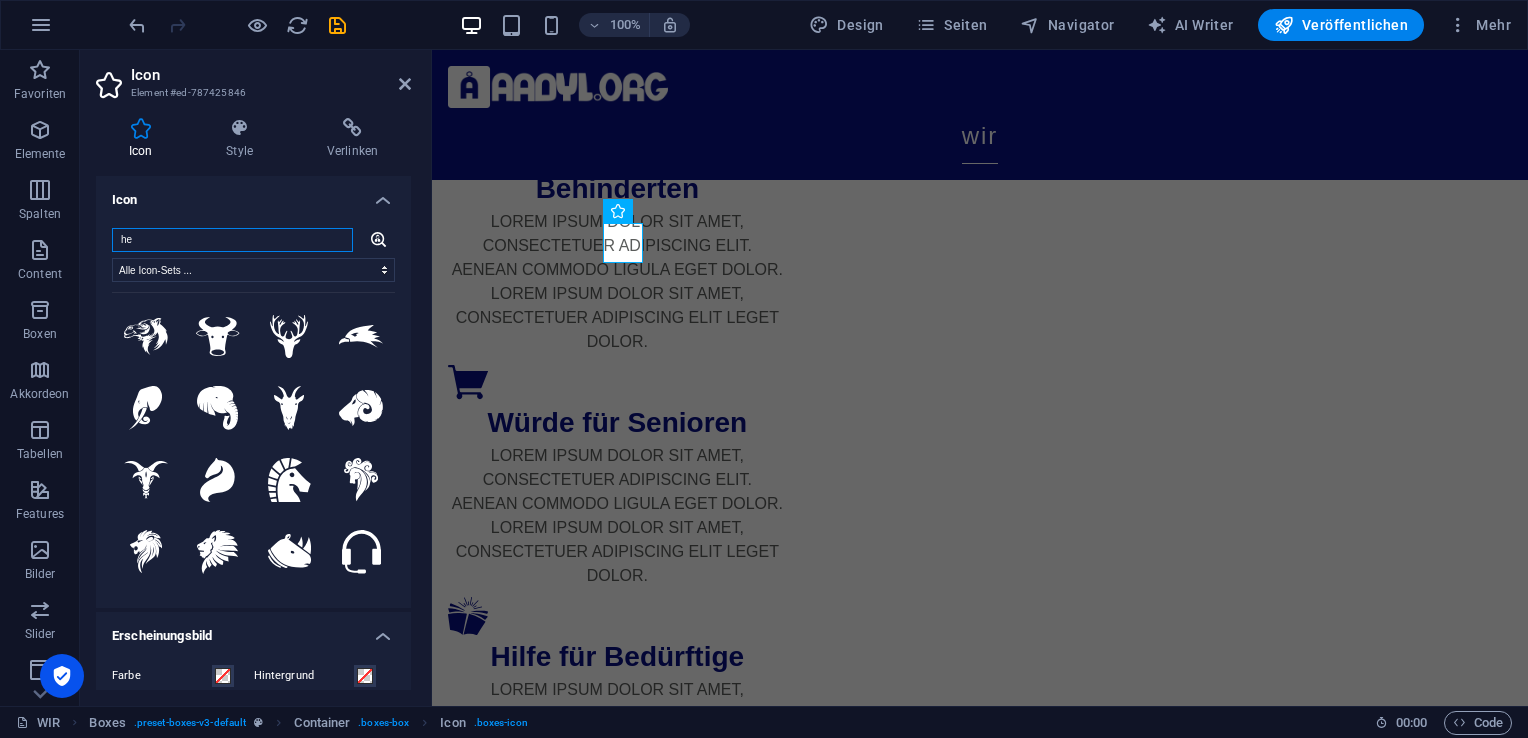 type on "h" 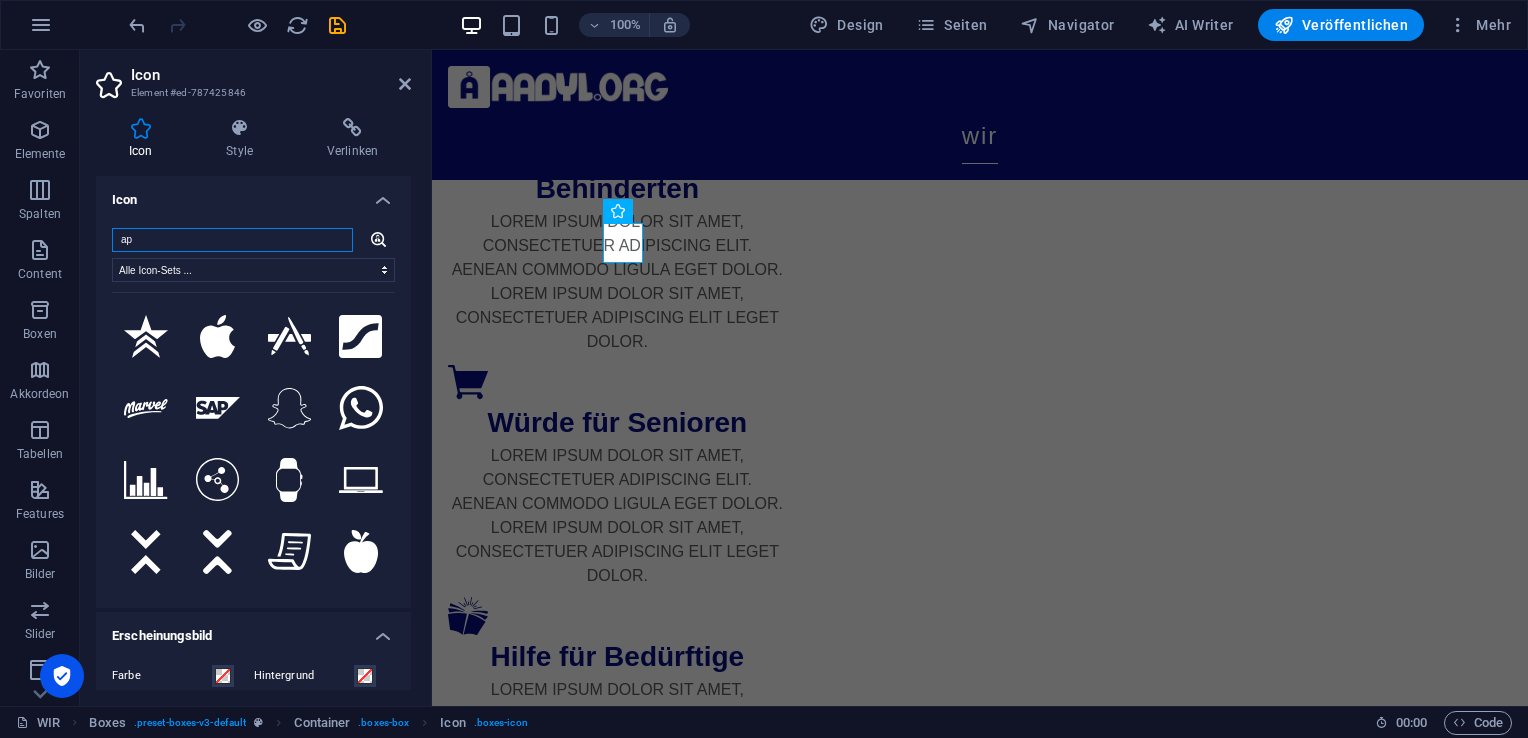 type on "a" 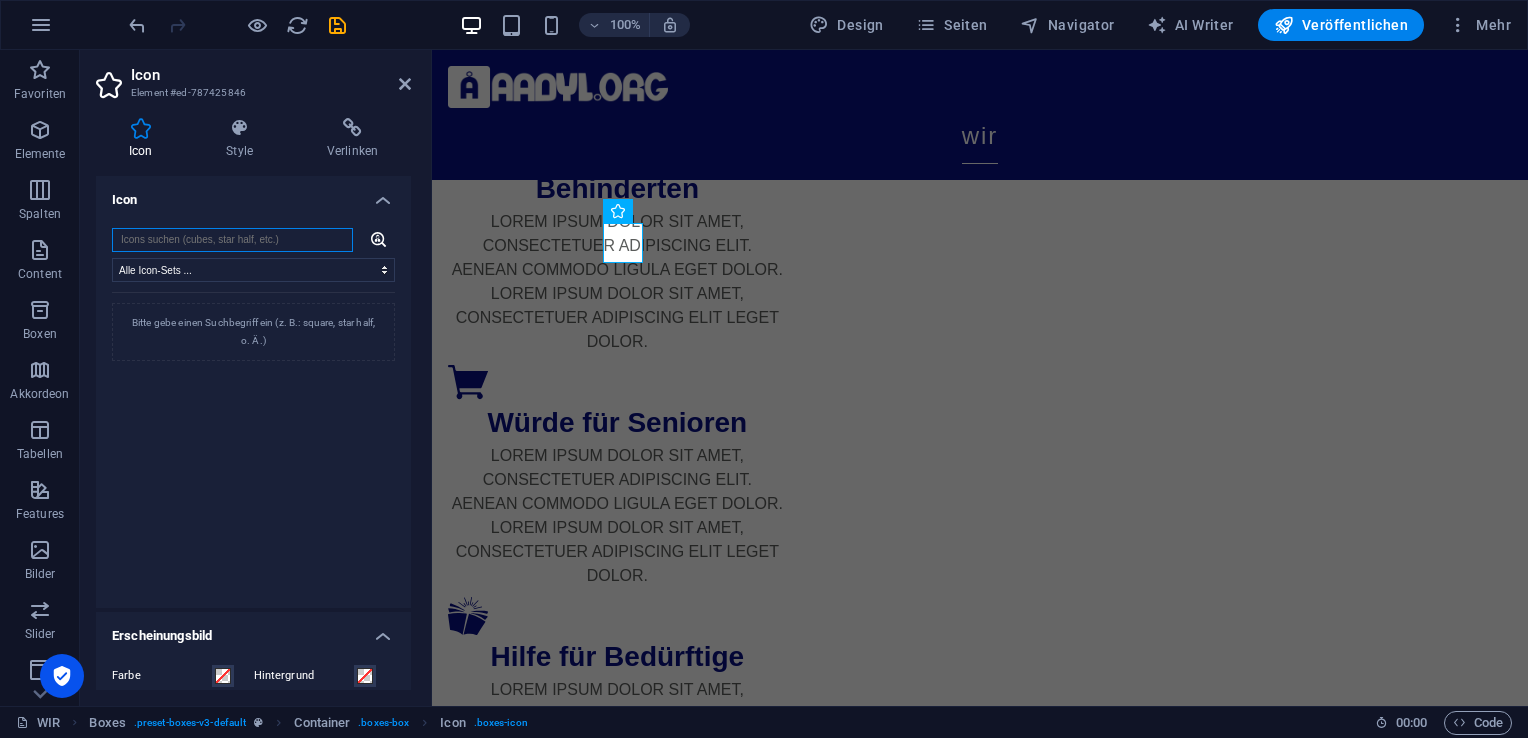 scroll, scrollTop: 797, scrollLeft: 0, axis: vertical 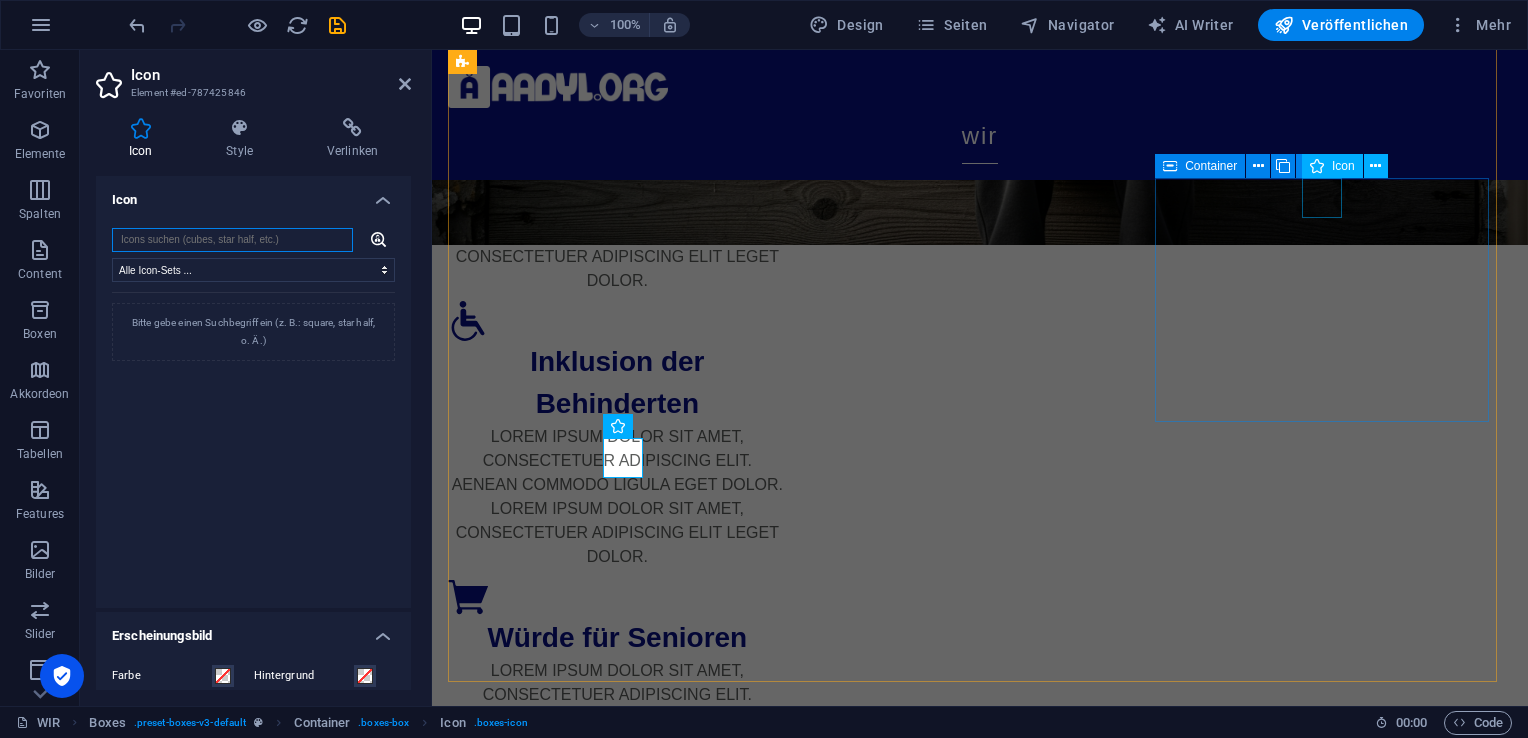 type 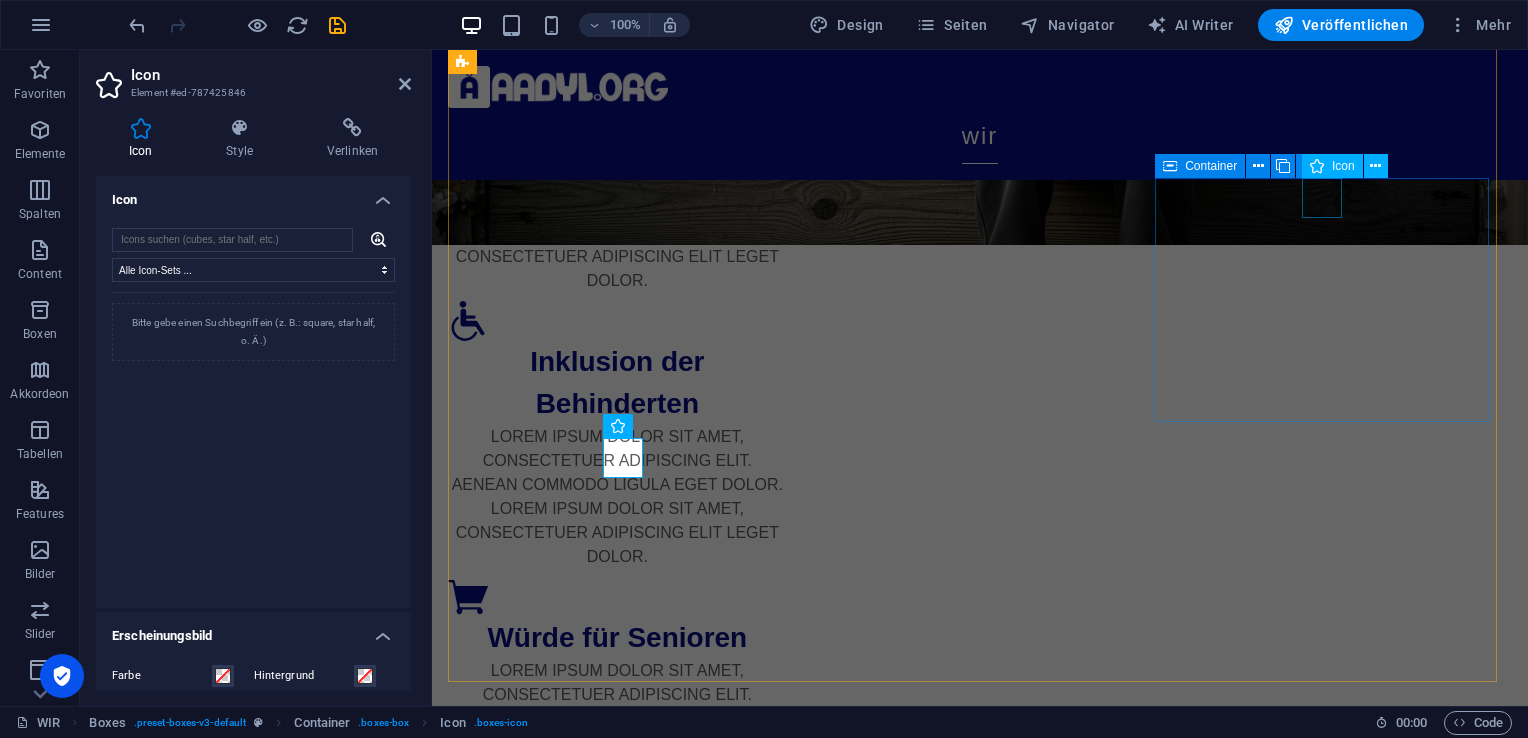 click at bounding box center [617, 2103] 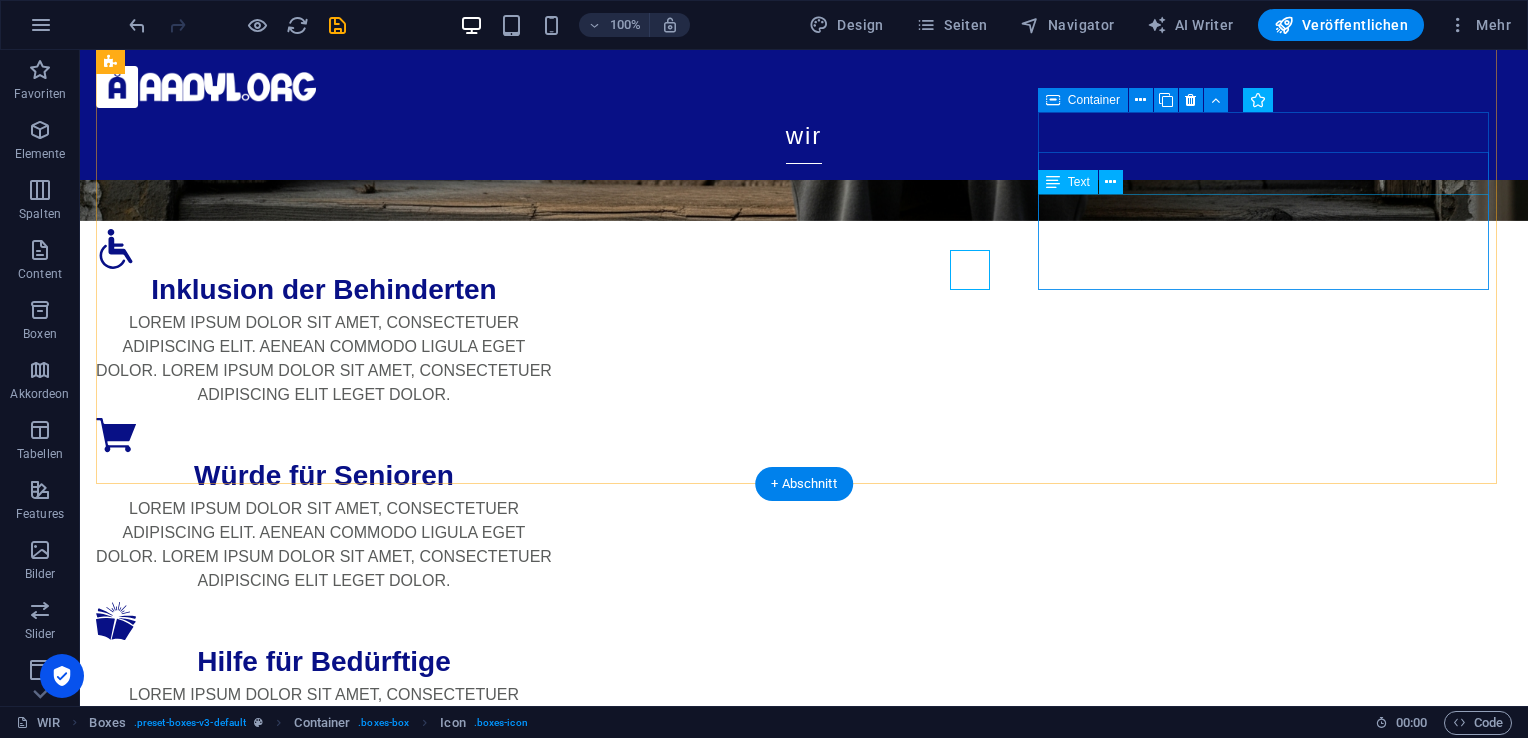 scroll, scrollTop: 725, scrollLeft: 0, axis: vertical 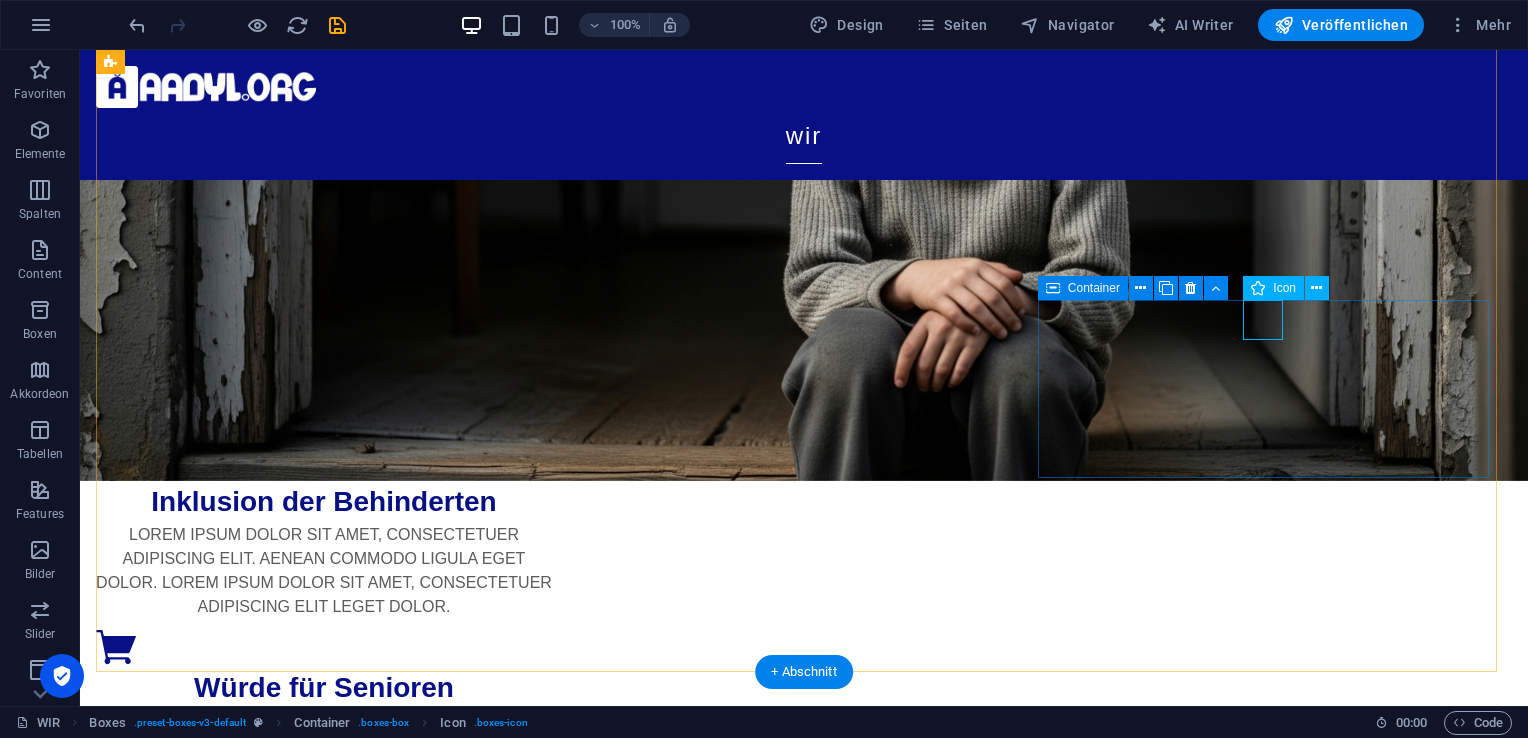 click at bounding box center (324, 1763) 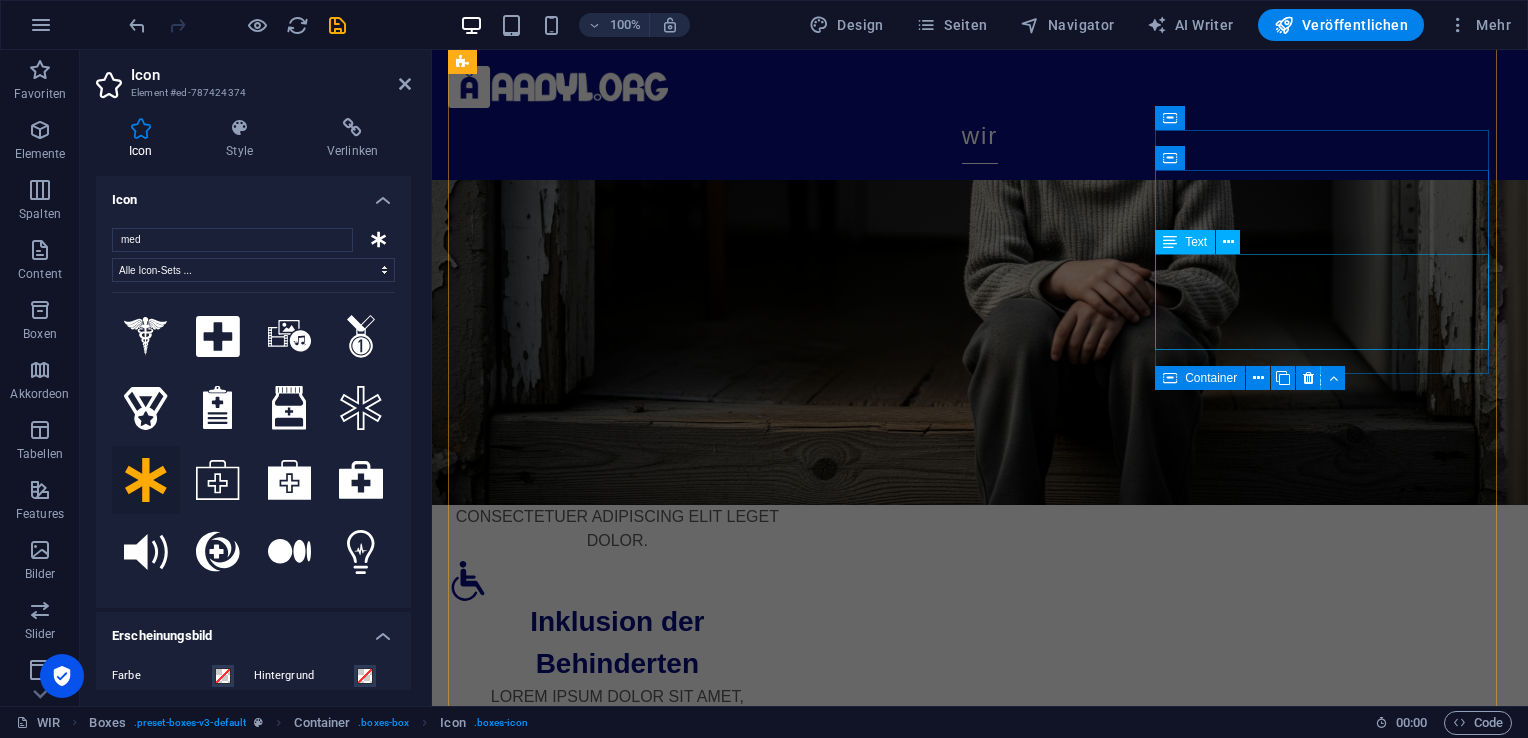 scroll, scrollTop: 585, scrollLeft: 0, axis: vertical 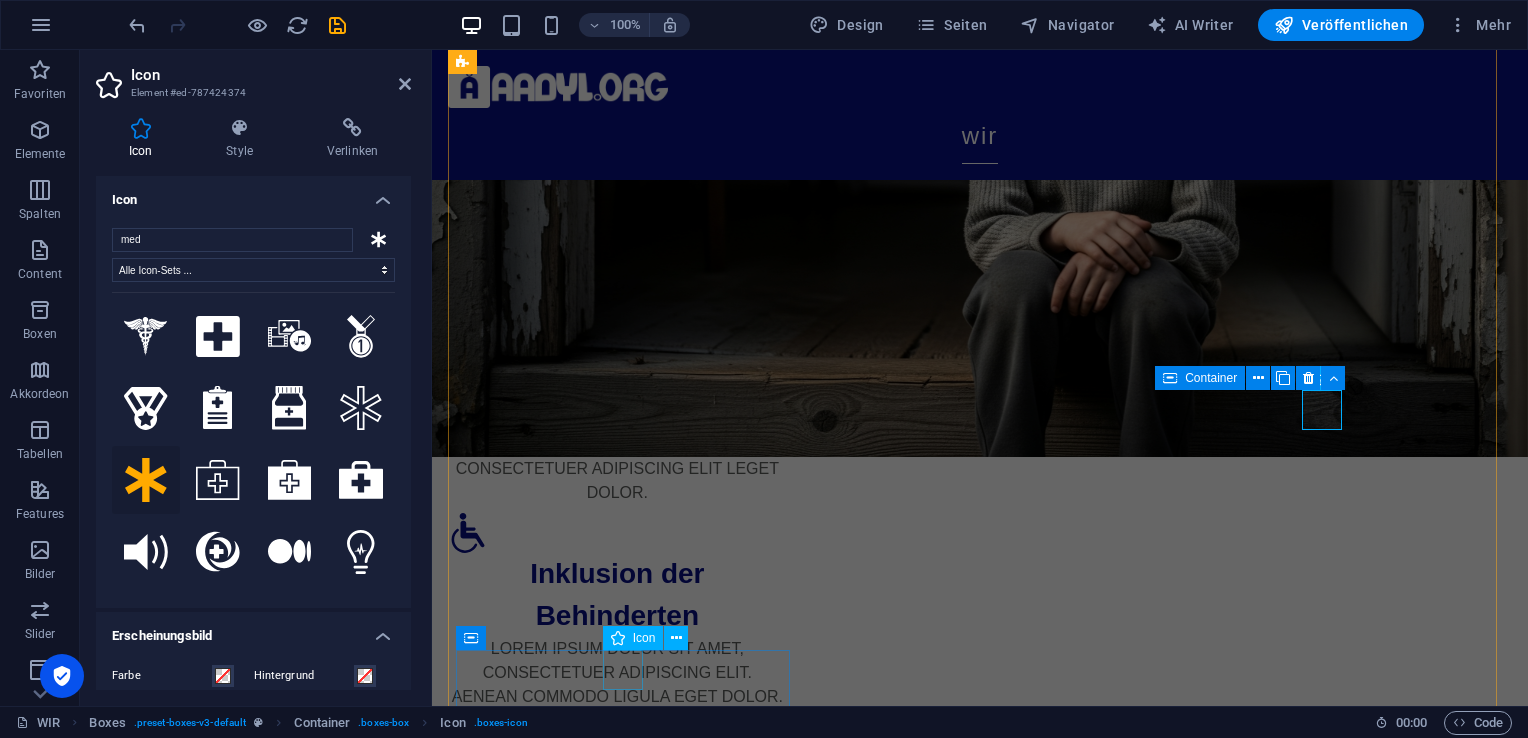 click at bounding box center (617, 2591) 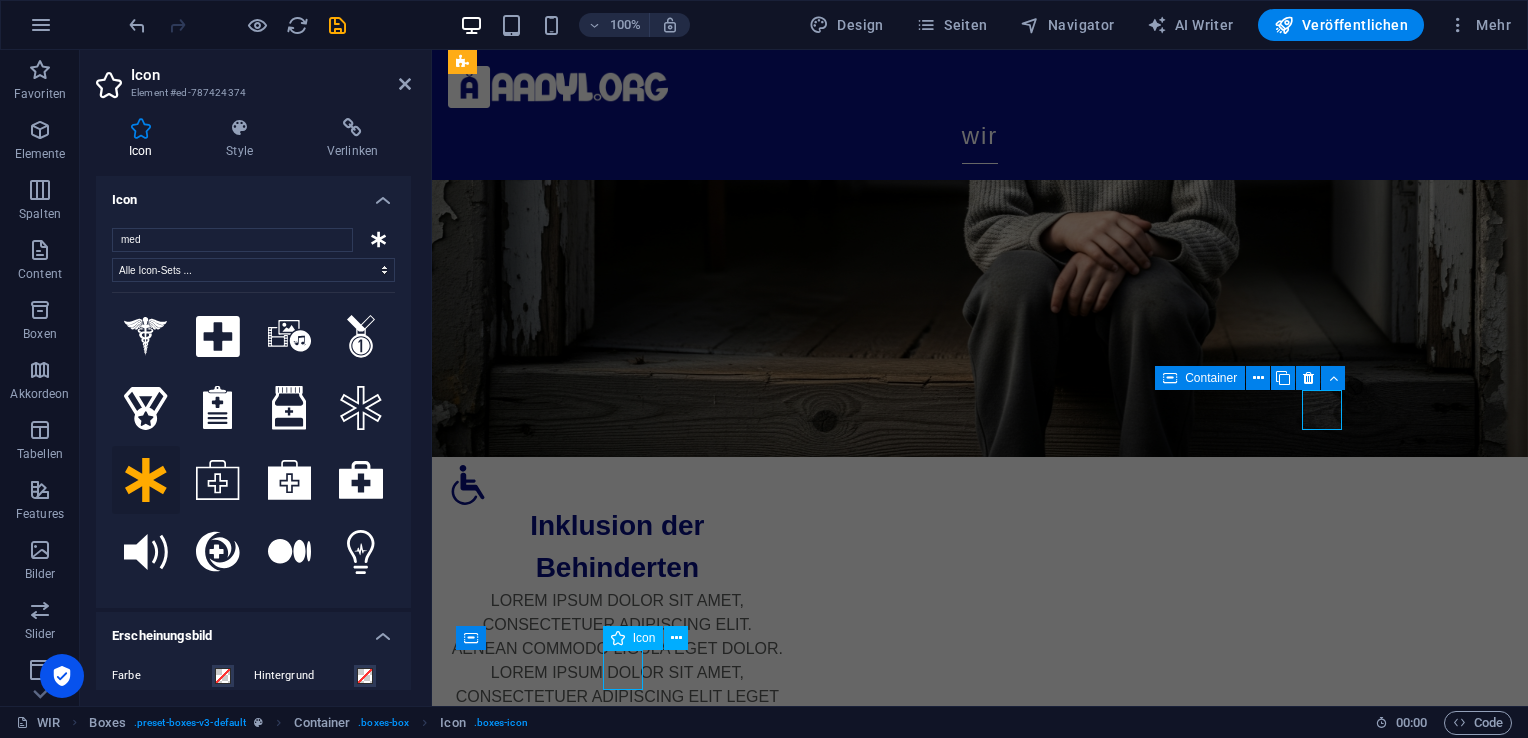 scroll, scrollTop: 537, scrollLeft: 0, axis: vertical 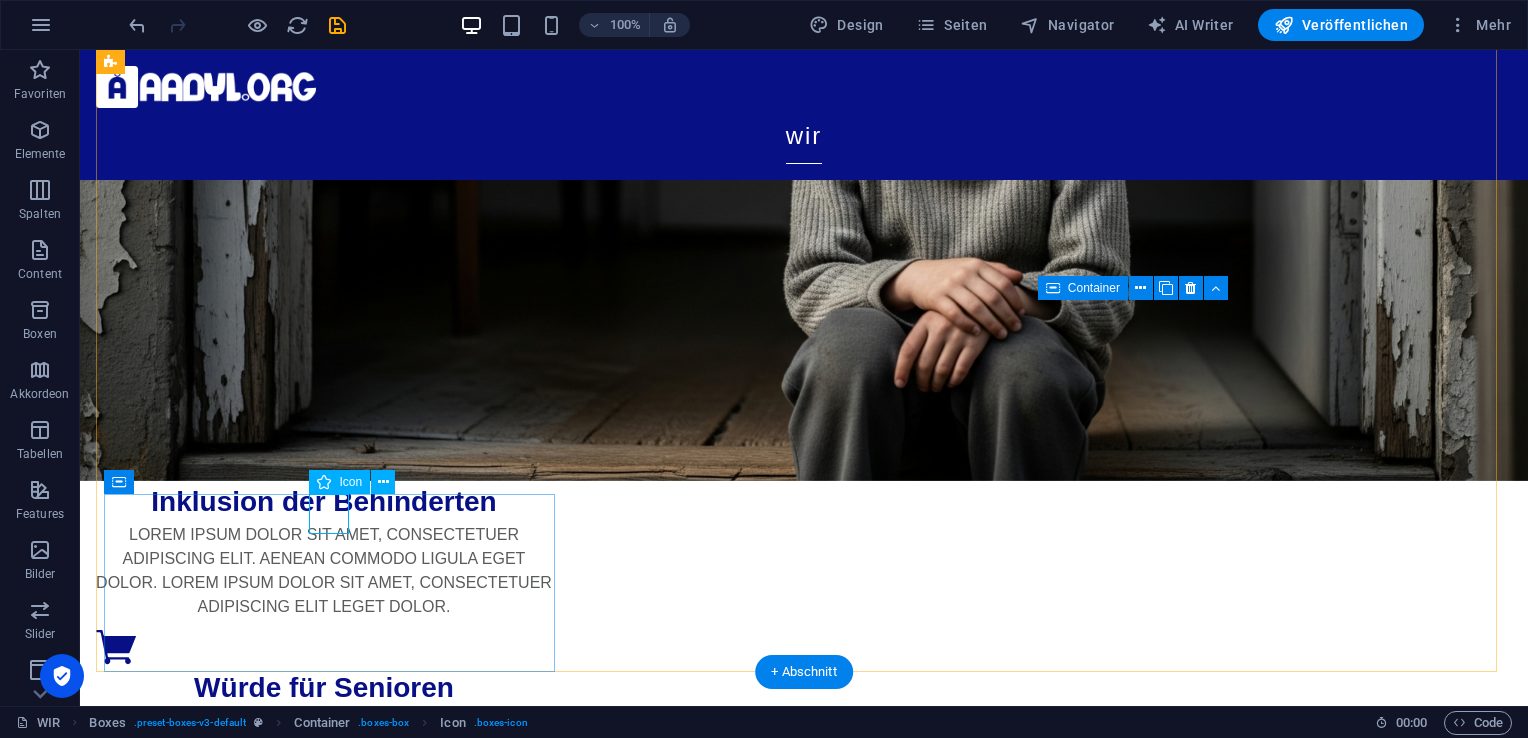 click at bounding box center (324, 1949) 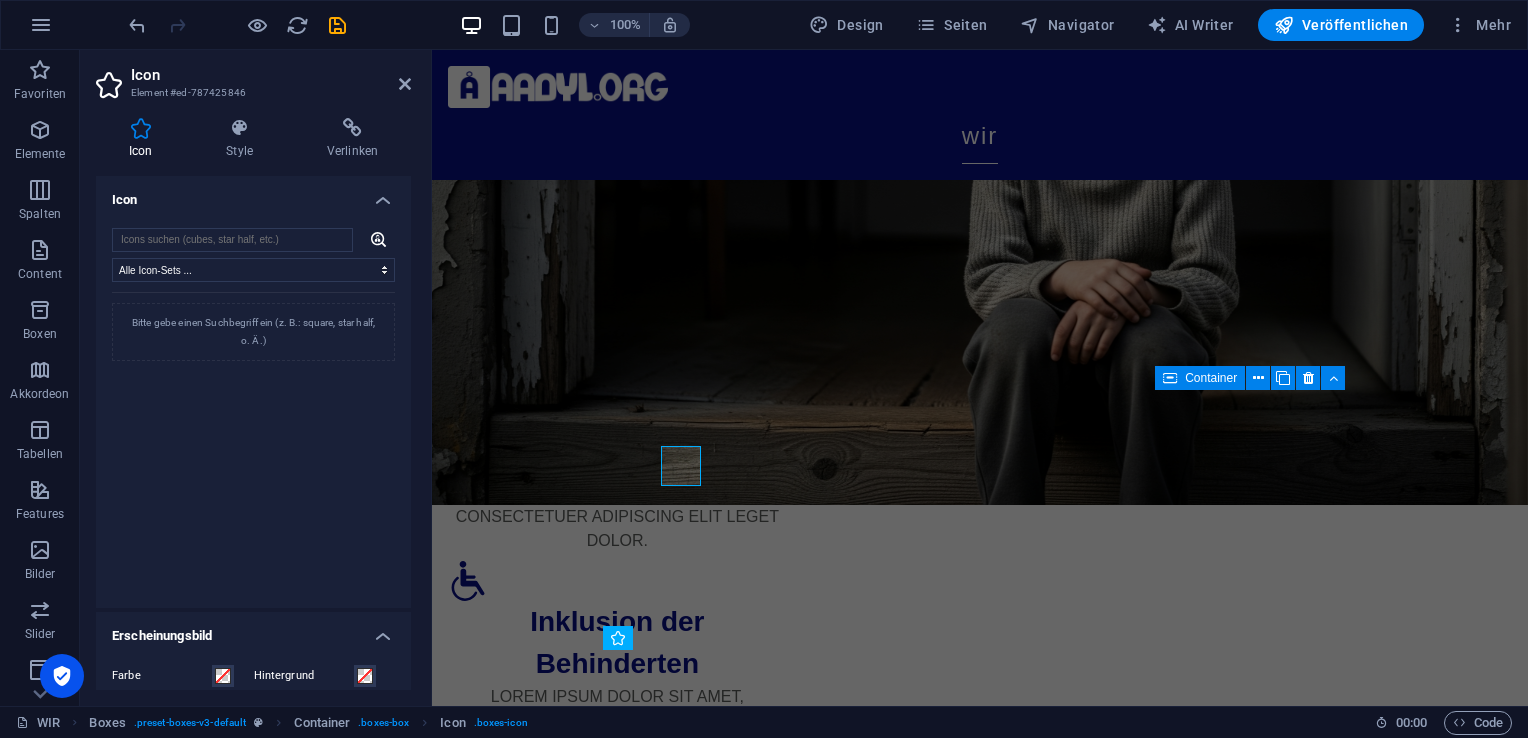 scroll, scrollTop: 585, scrollLeft: 0, axis: vertical 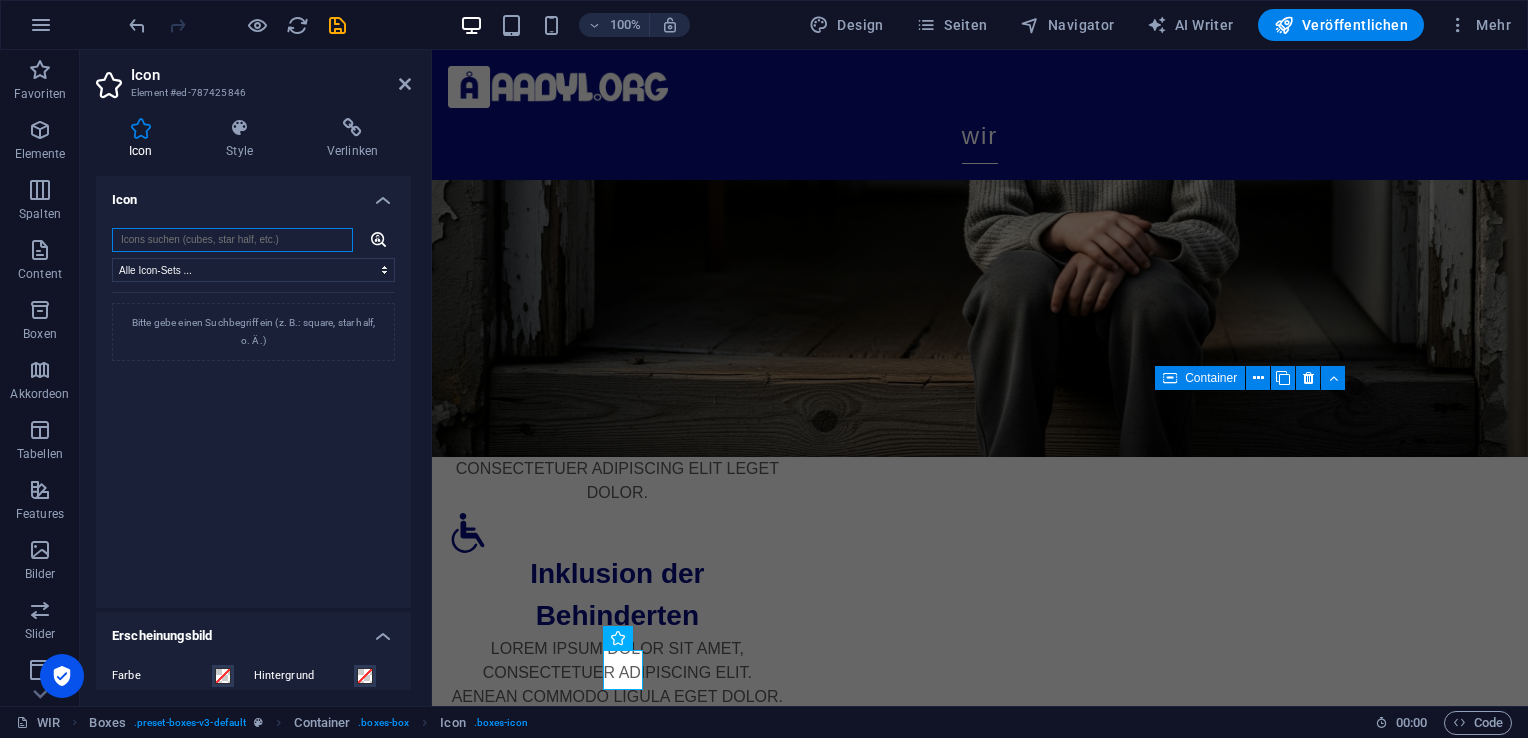 click at bounding box center [232, 240] 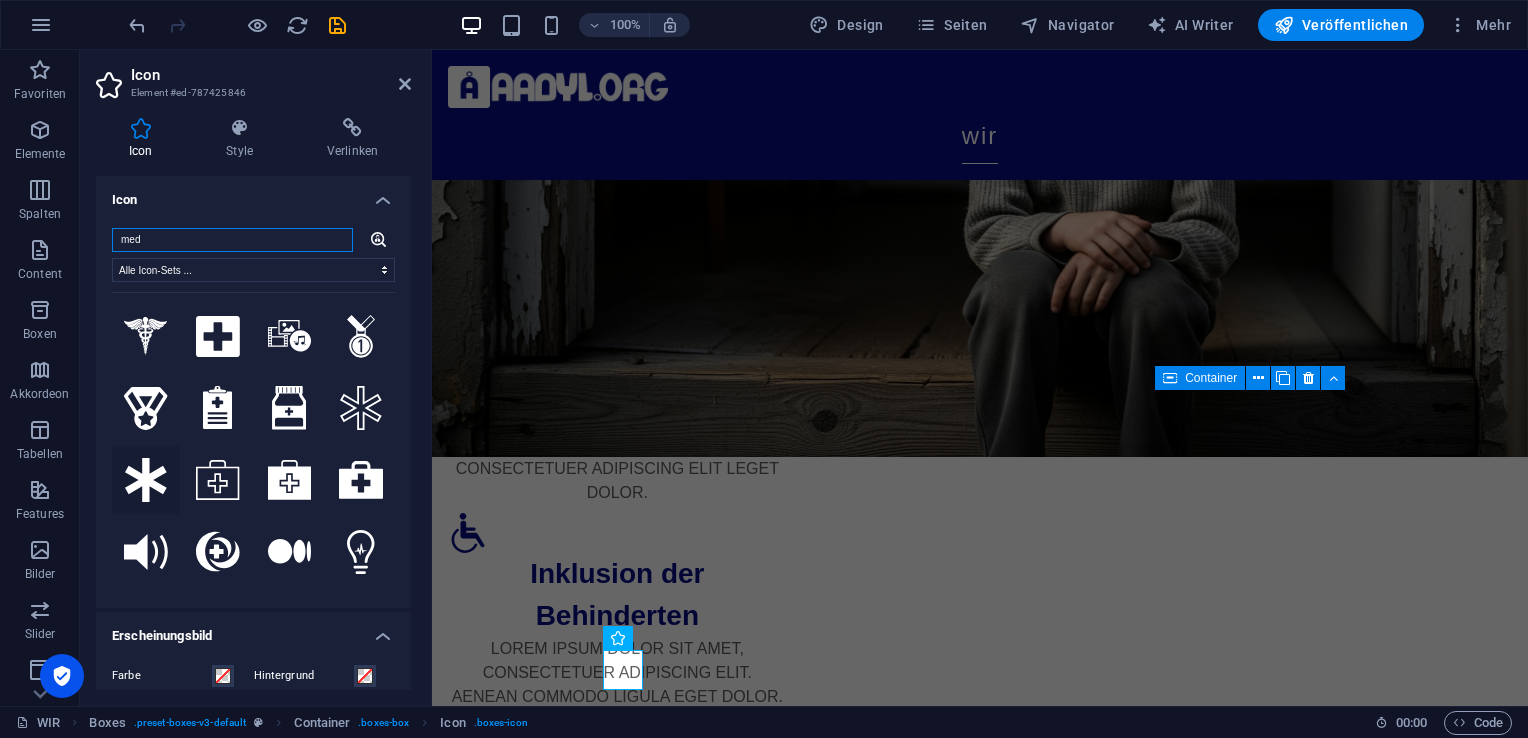 type on "med" 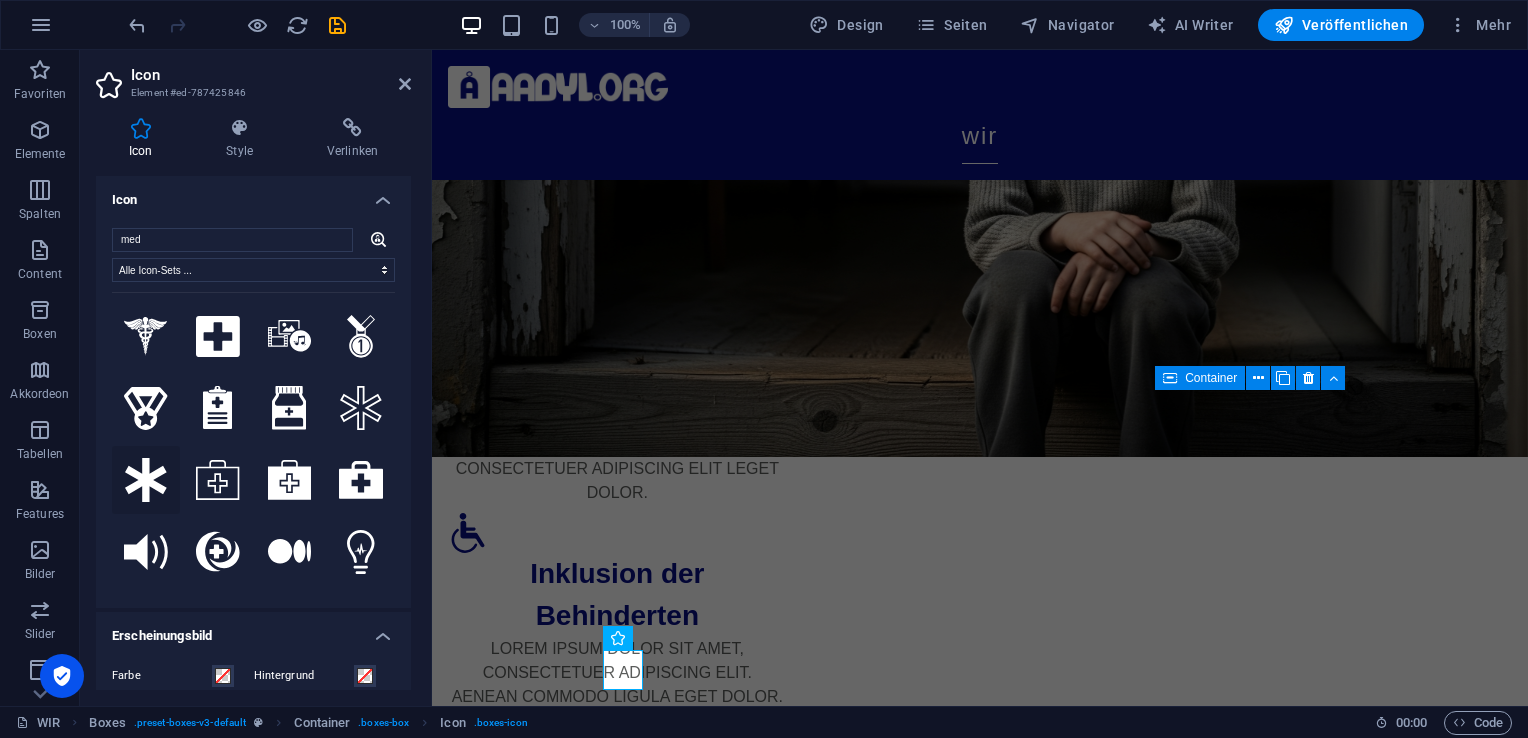 click 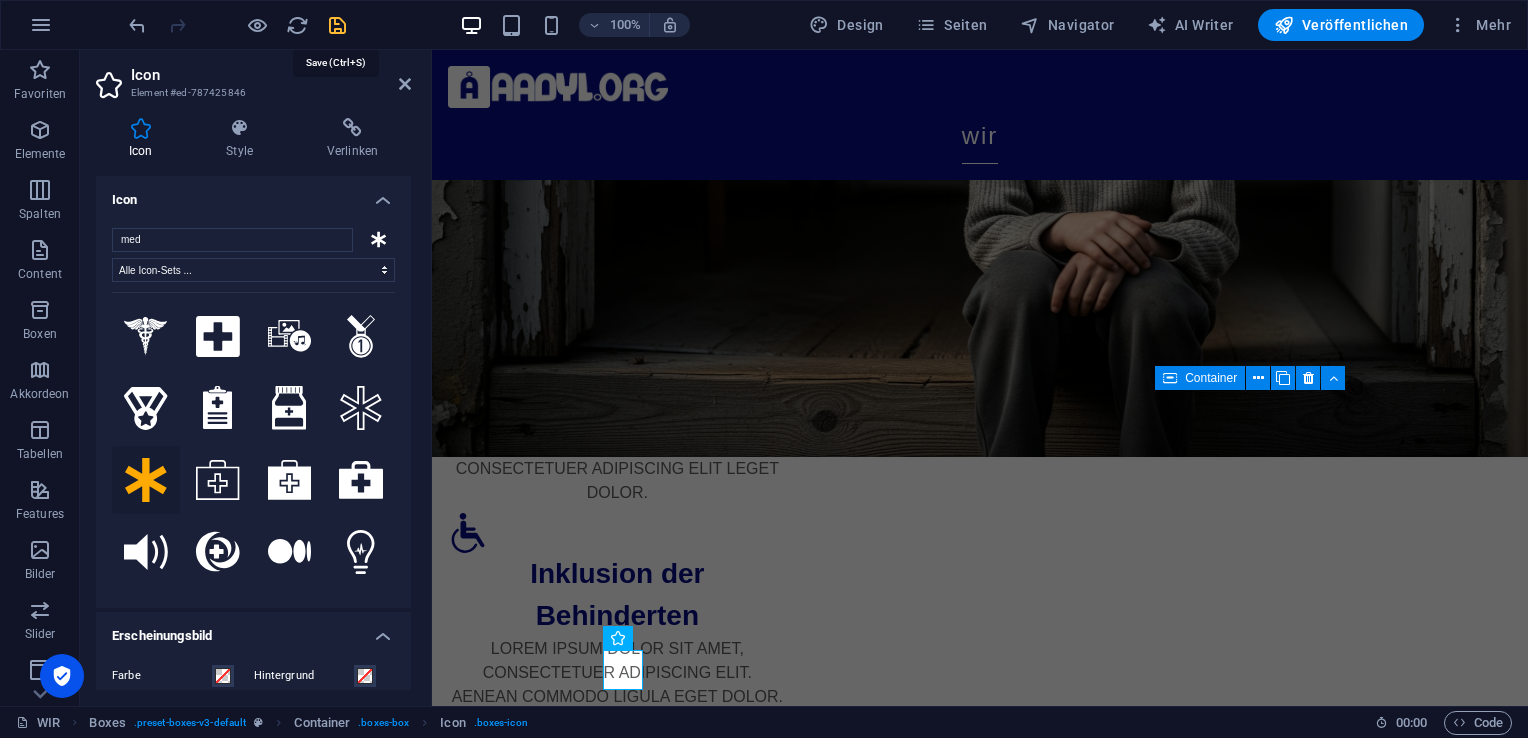 click at bounding box center (337, 25) 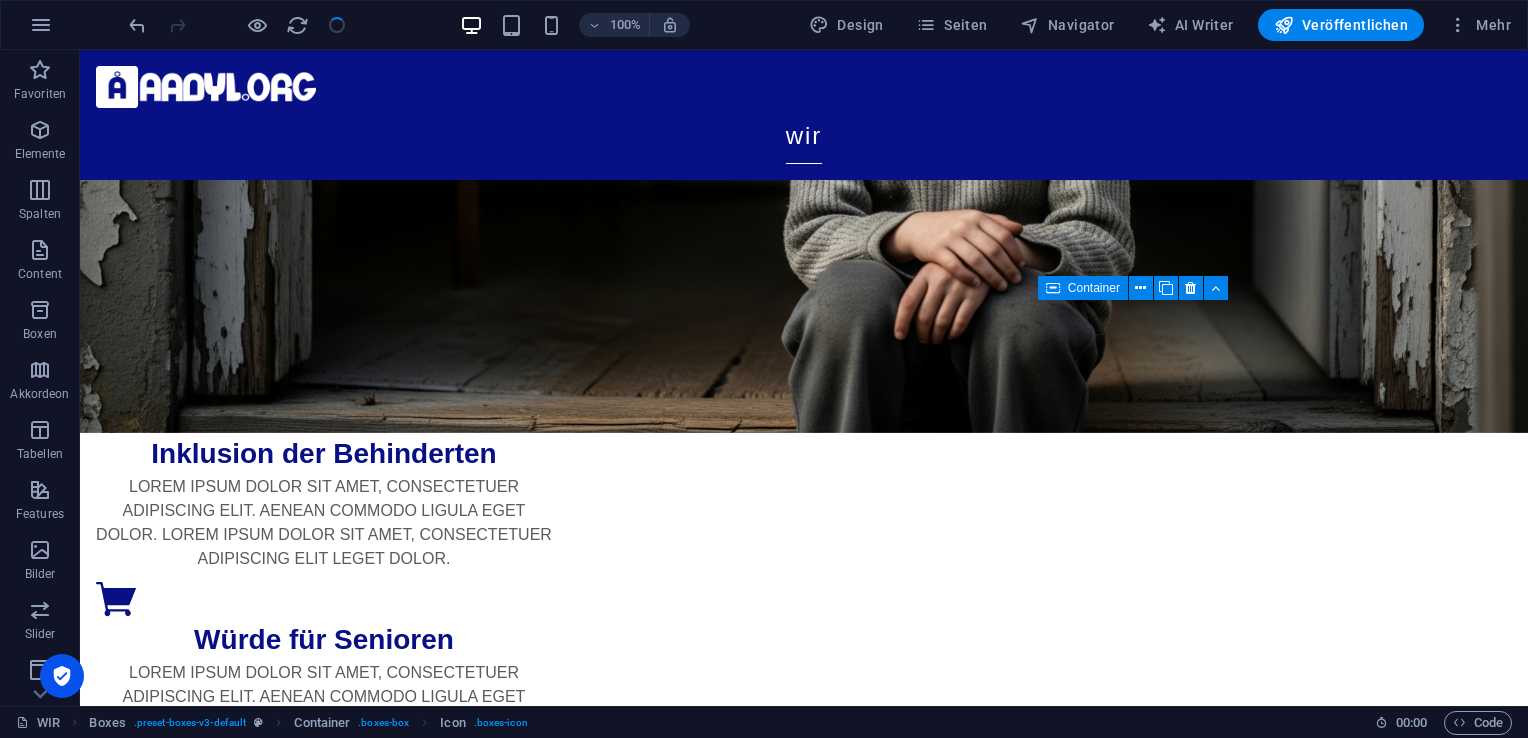 scroll, scrollTop: 537, scrollLeft: 0, axis: vertical 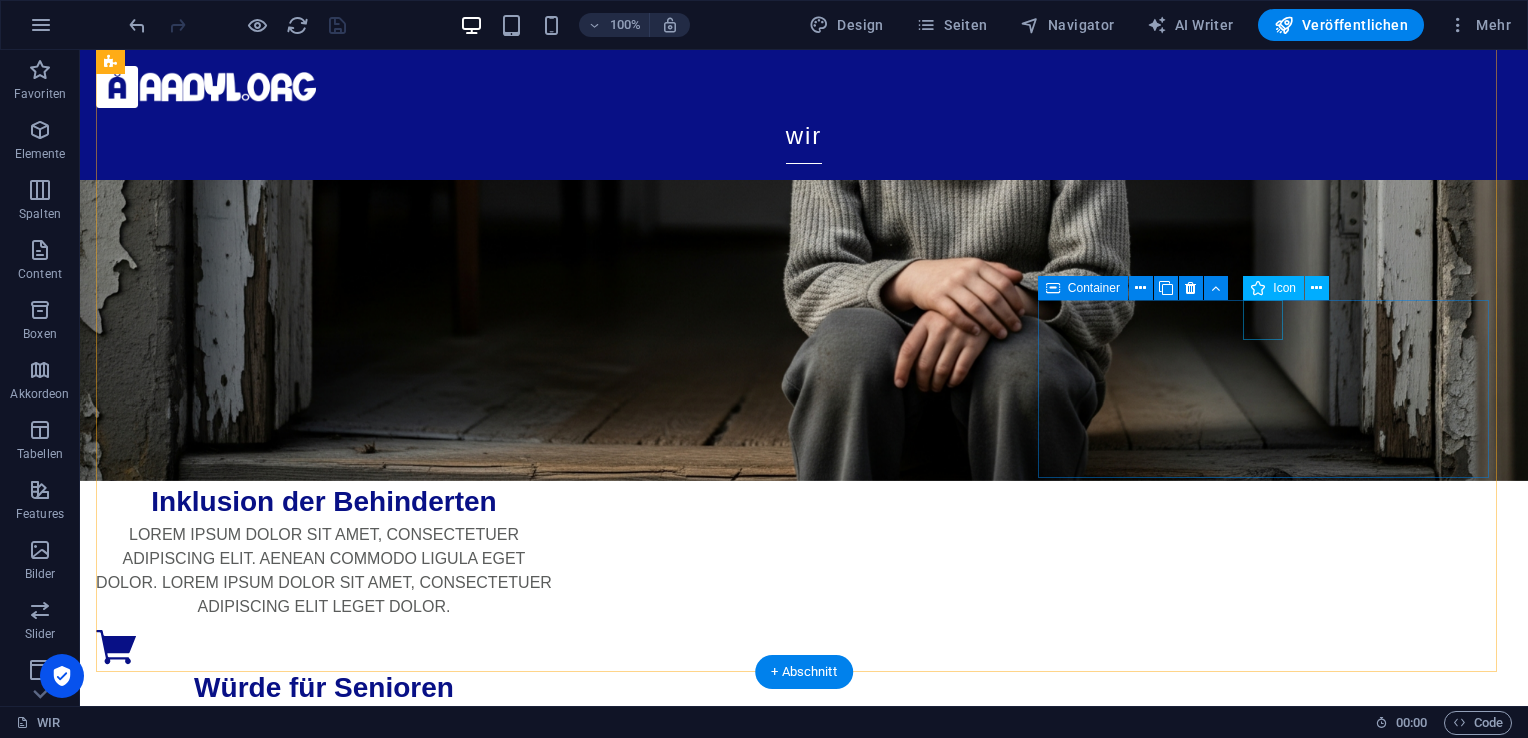 click at bounding box center [324, 1763] 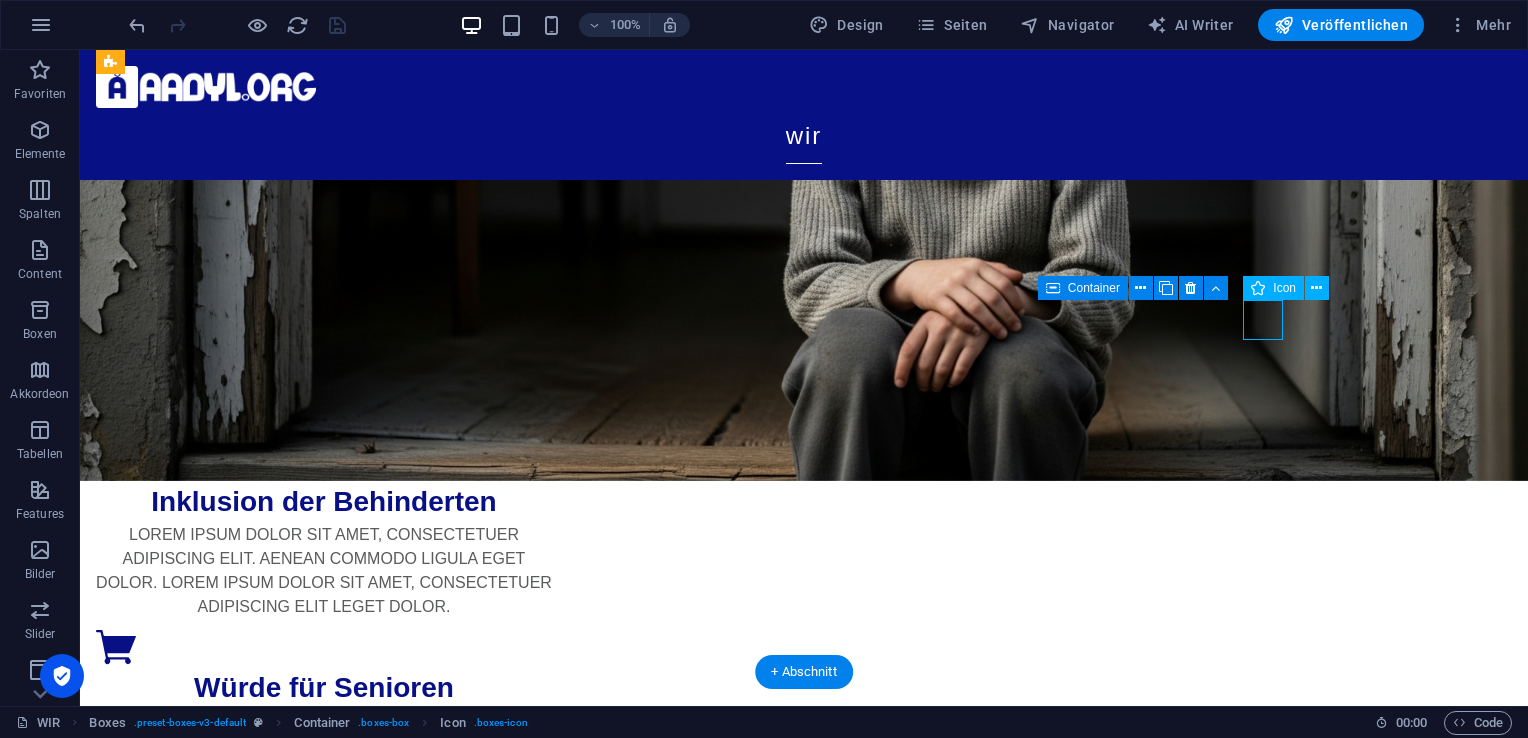 click at bounding box center (324, 1763) 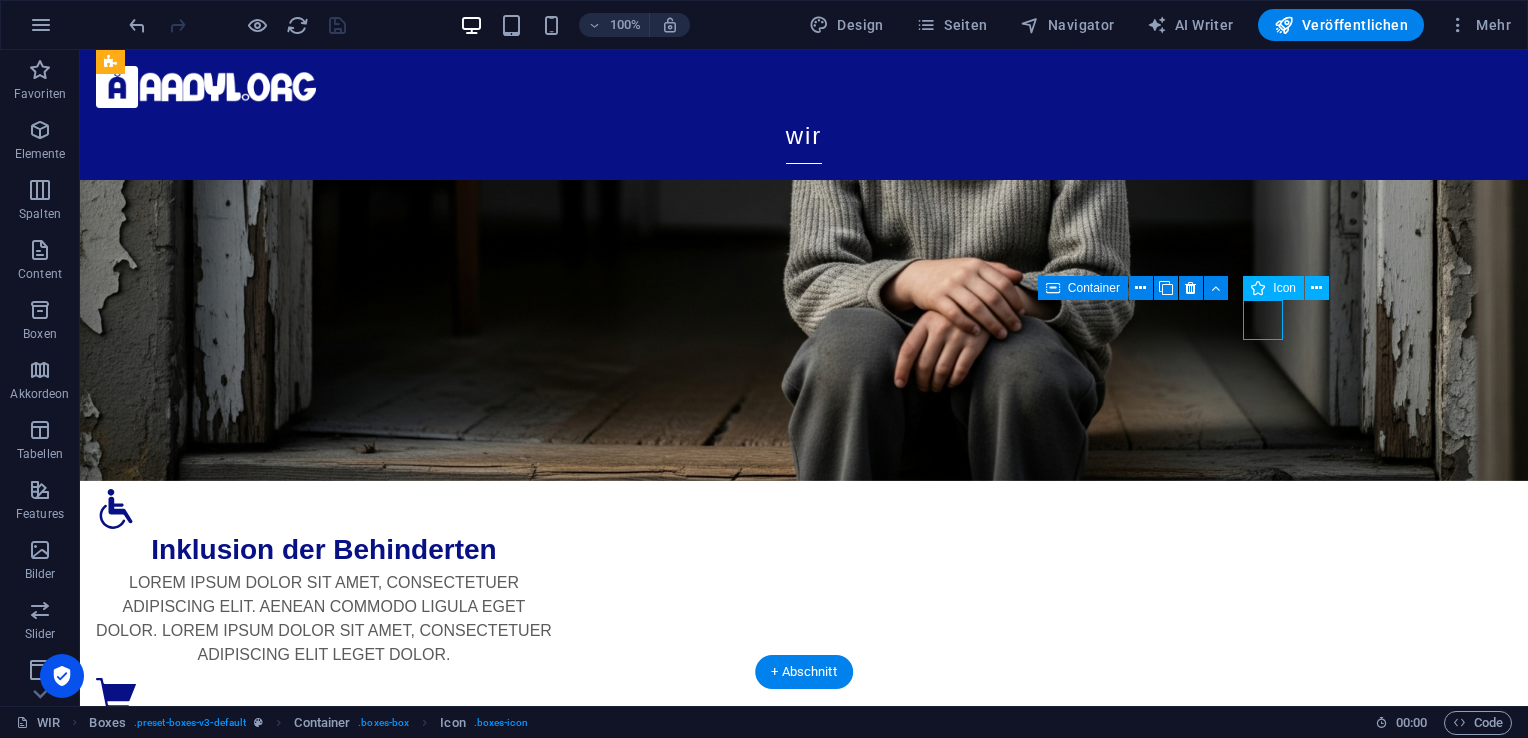 scroll, scrollTop: 585, scrollLeft: 0, axis: vertical 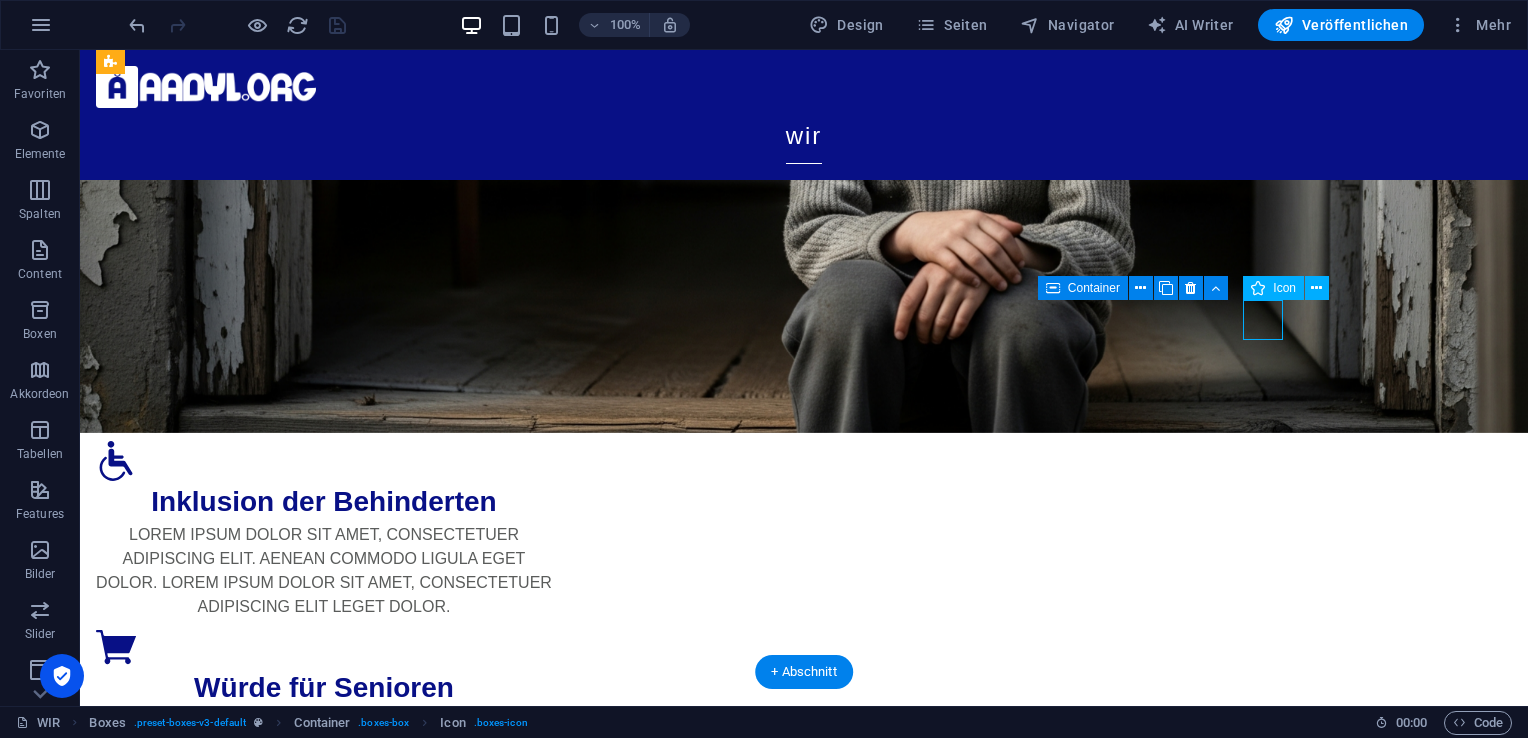 select on "xMidYMid" 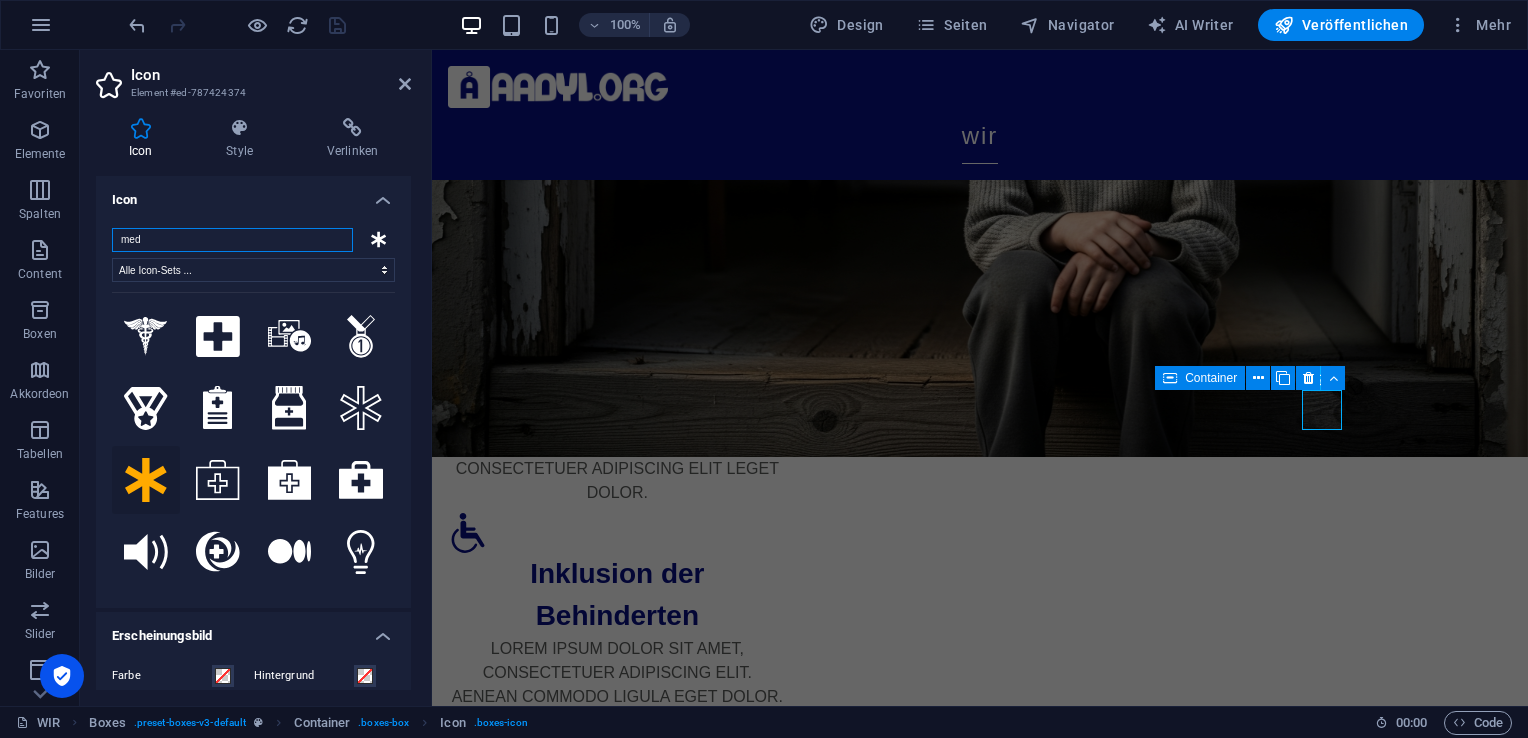 click on "med" at bounding box center [232, 240] 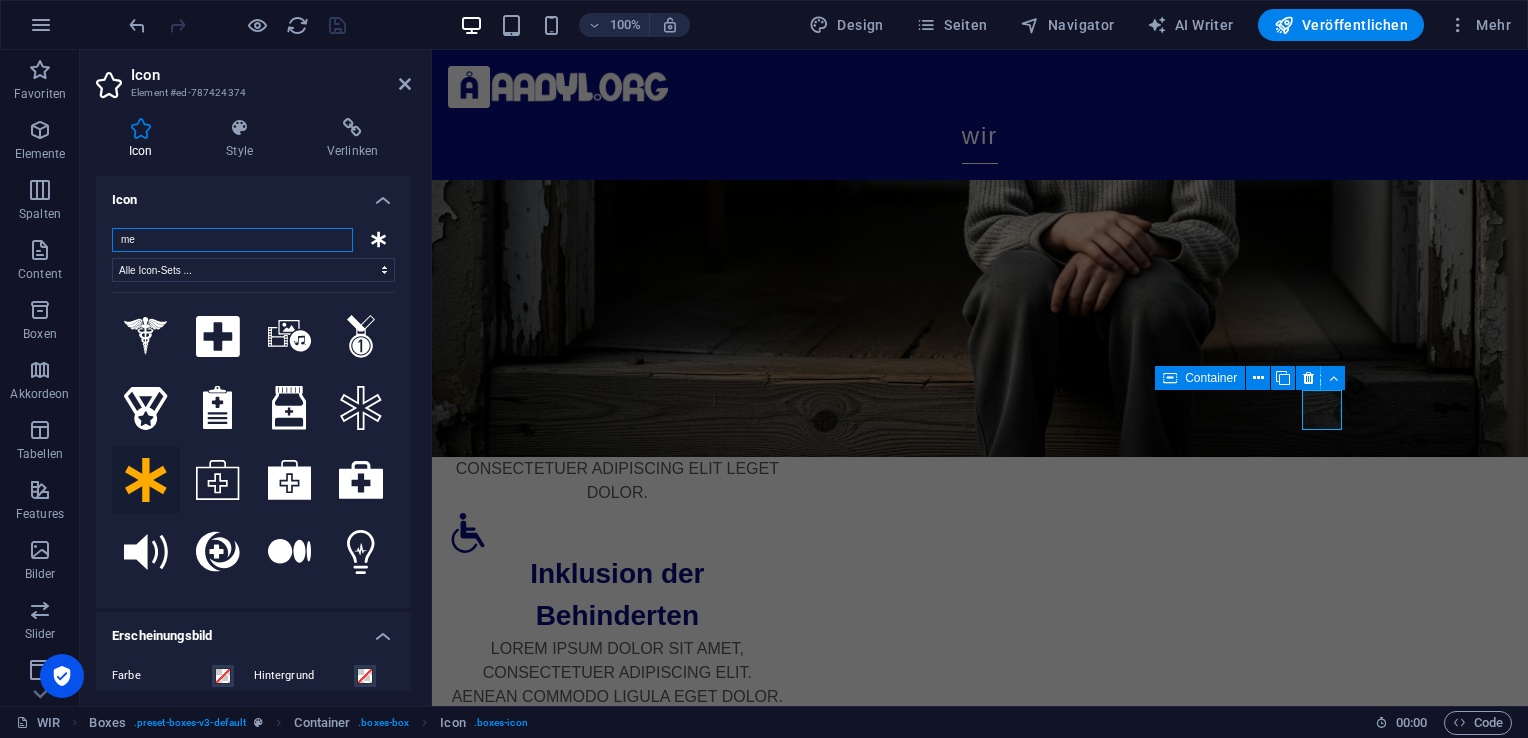 type on "m" 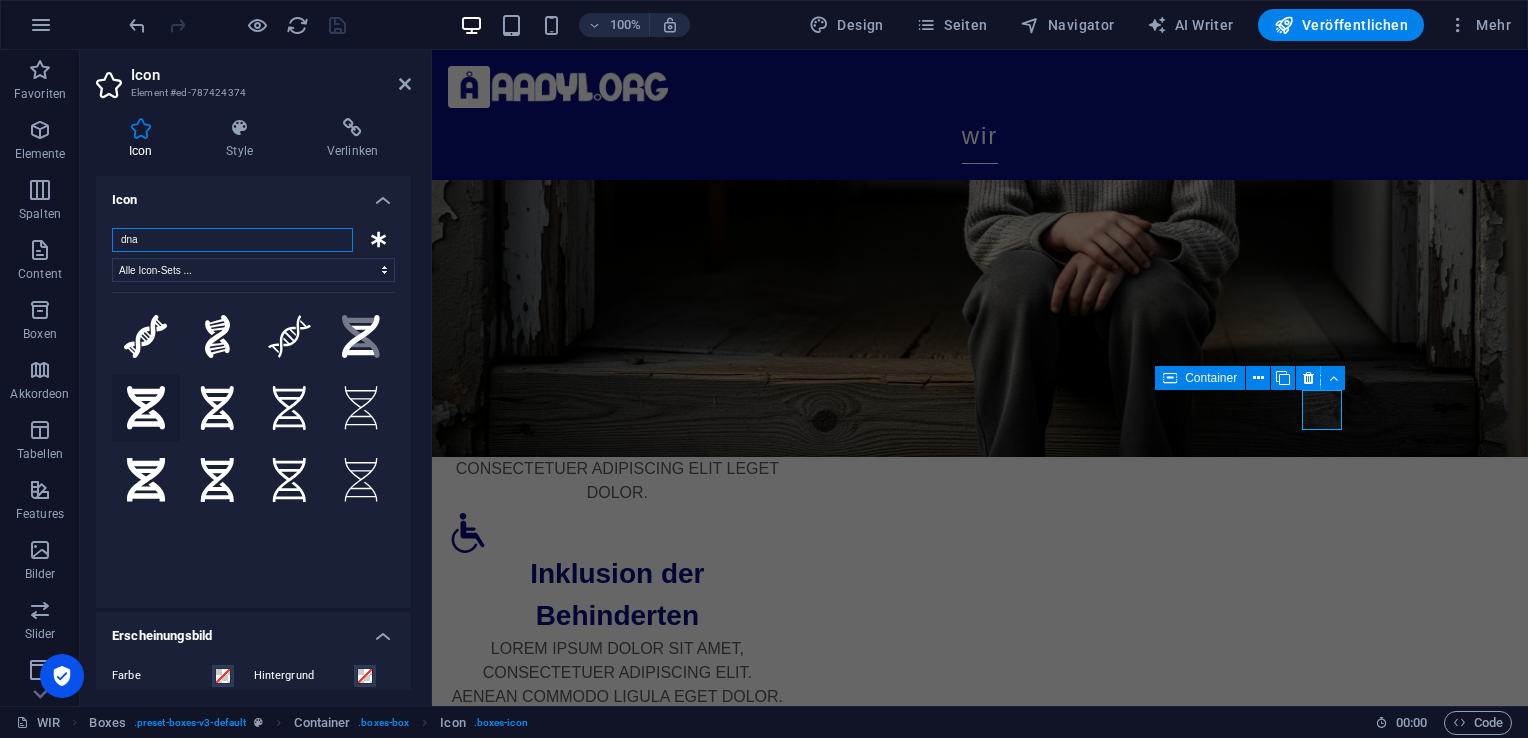 type on "dna" 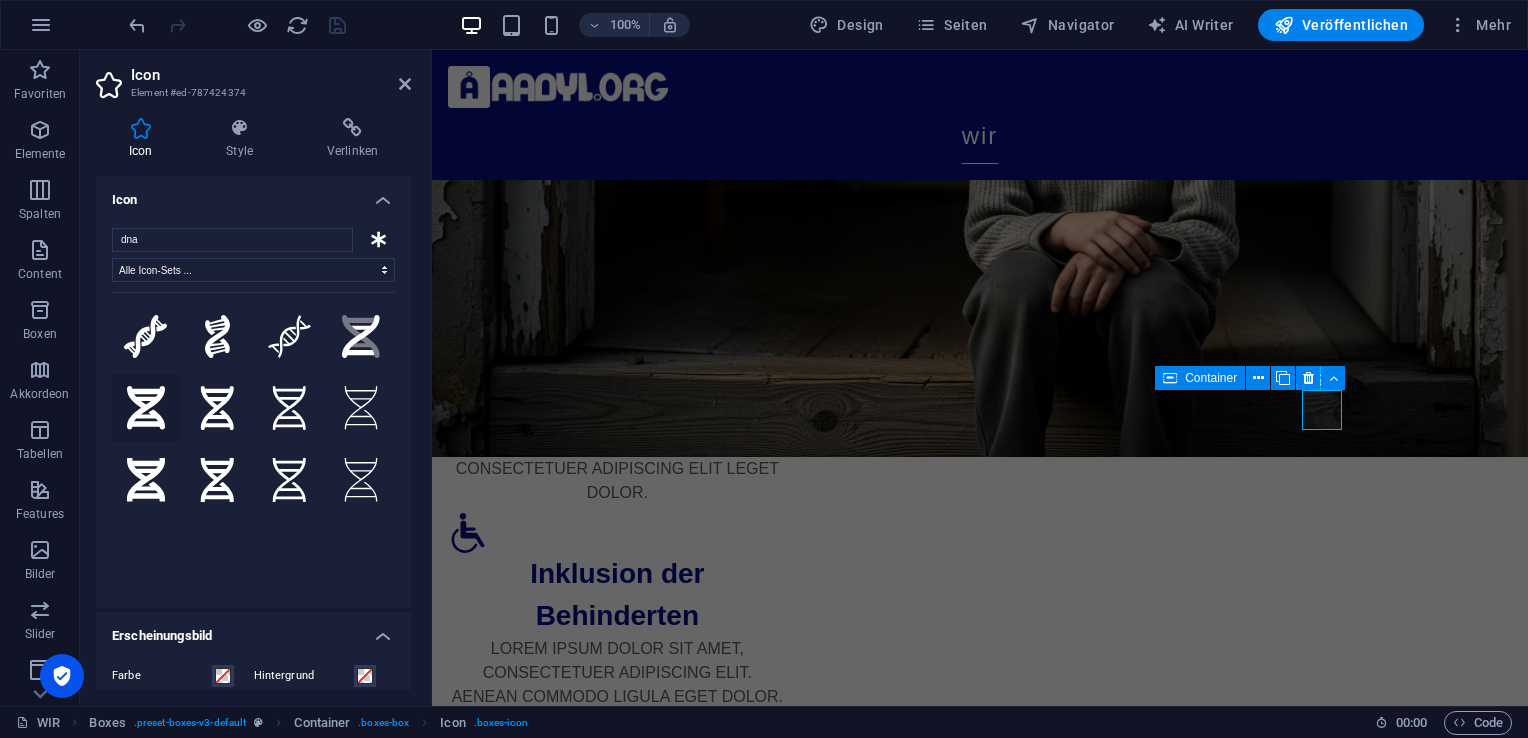 click 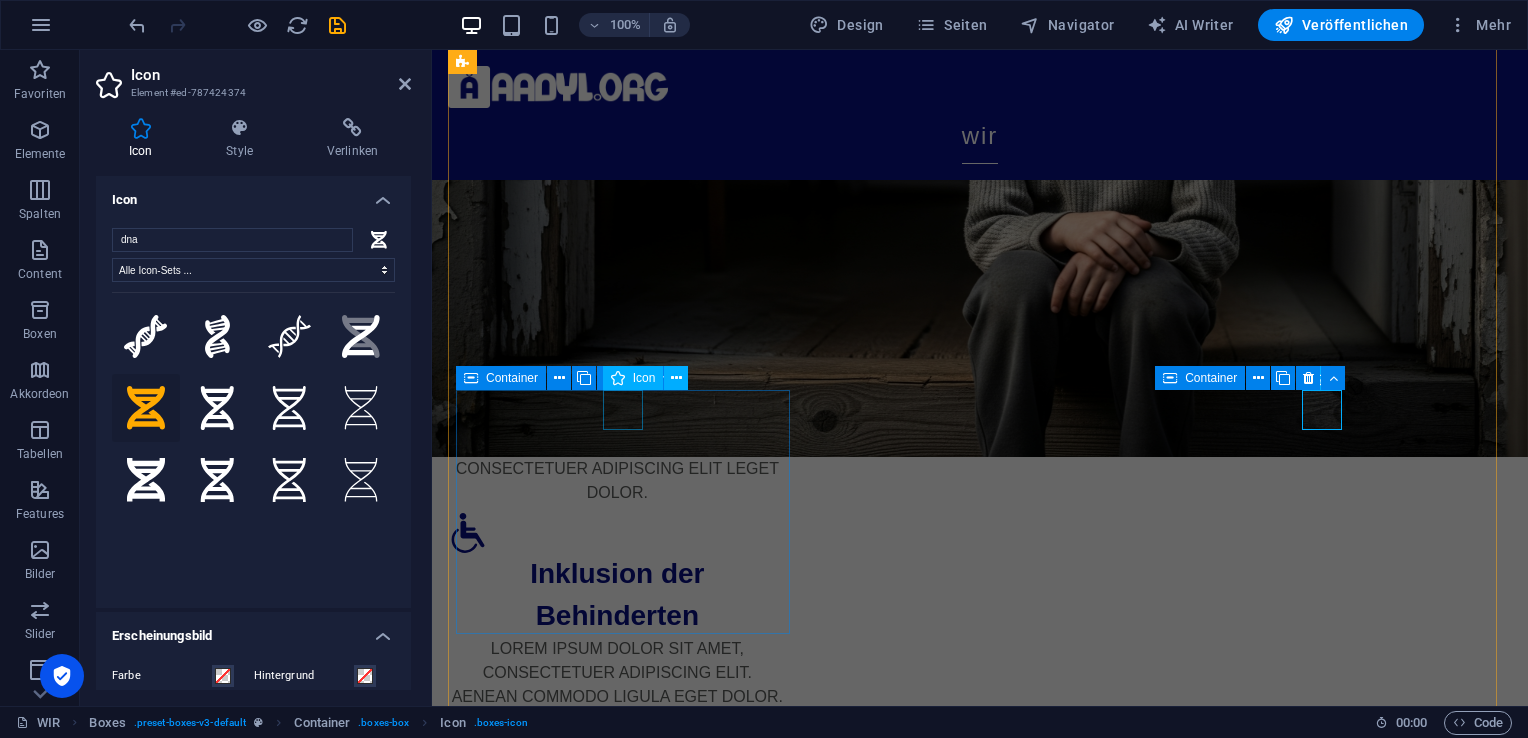 click at bounding box center (617, 1805) 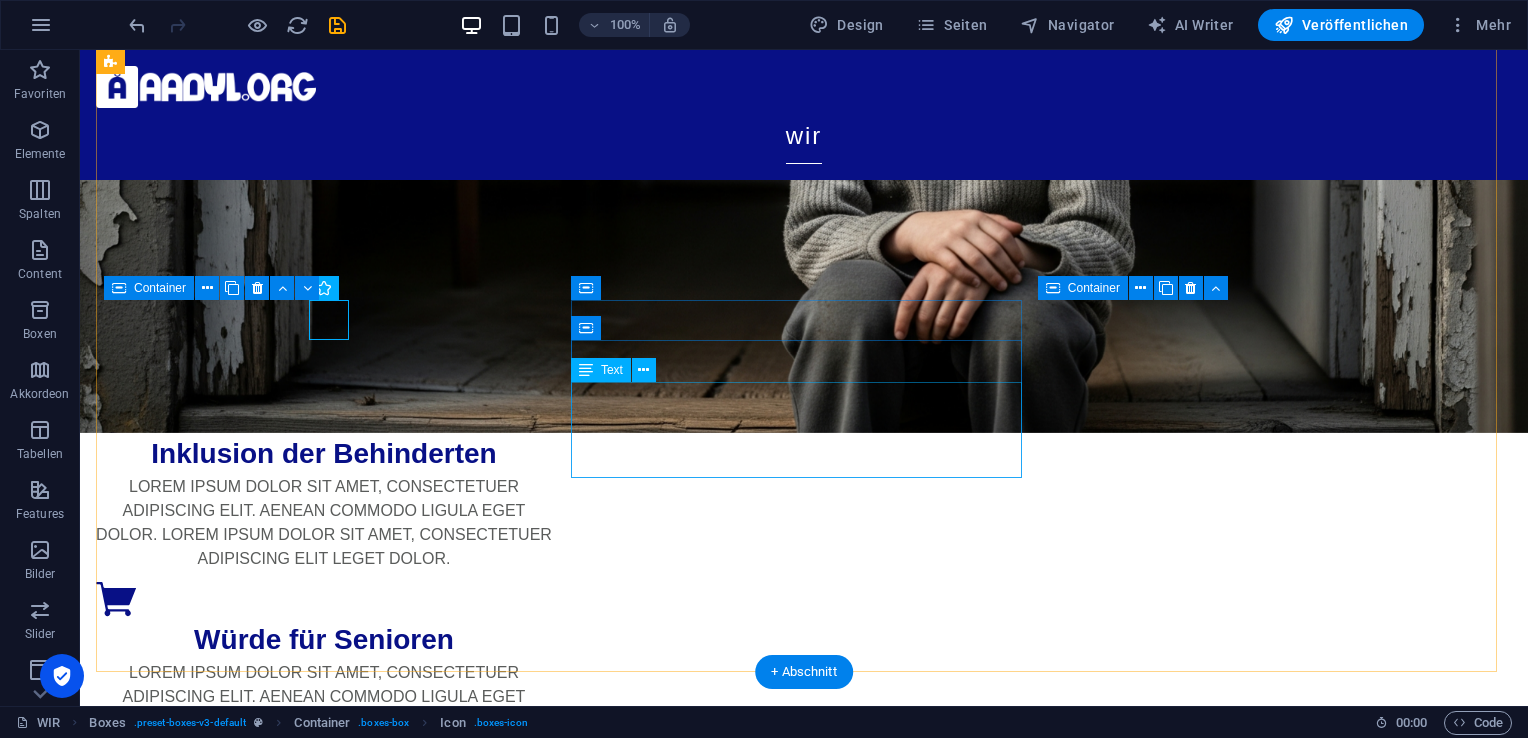 scroll, scrollTop: 537, scrollLeft: 0, axis: vertical 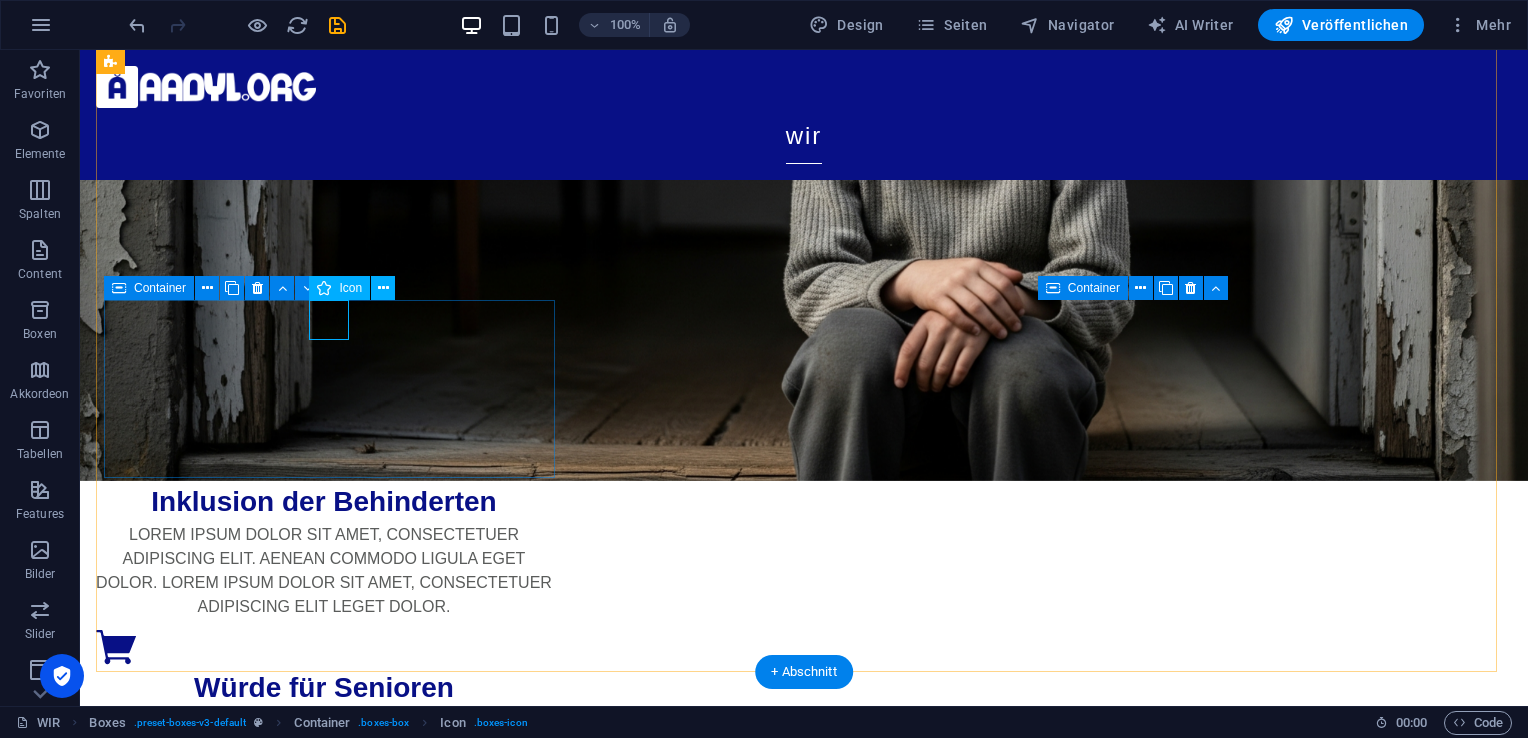click at bounding box center (324, 1391) 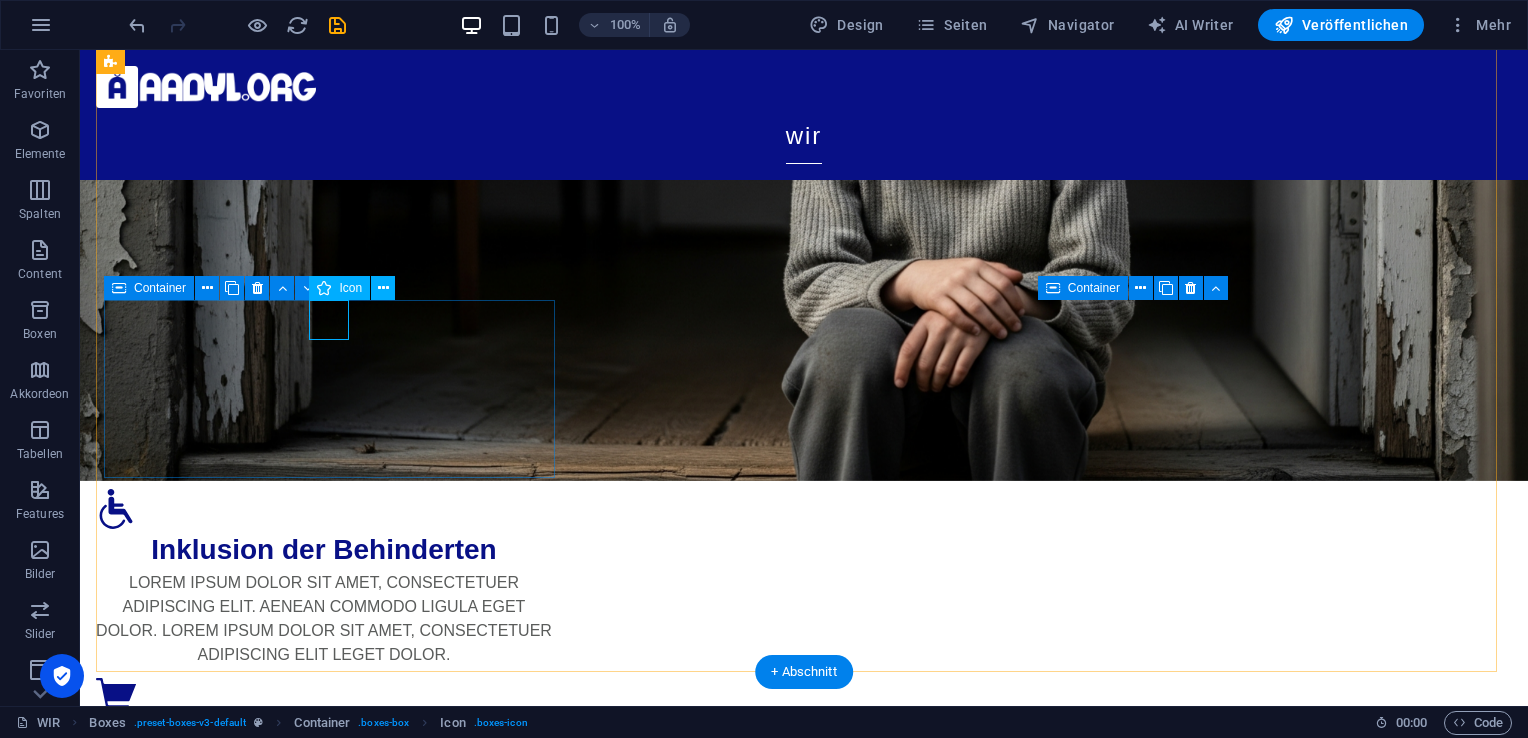 select on "xMidYMid" 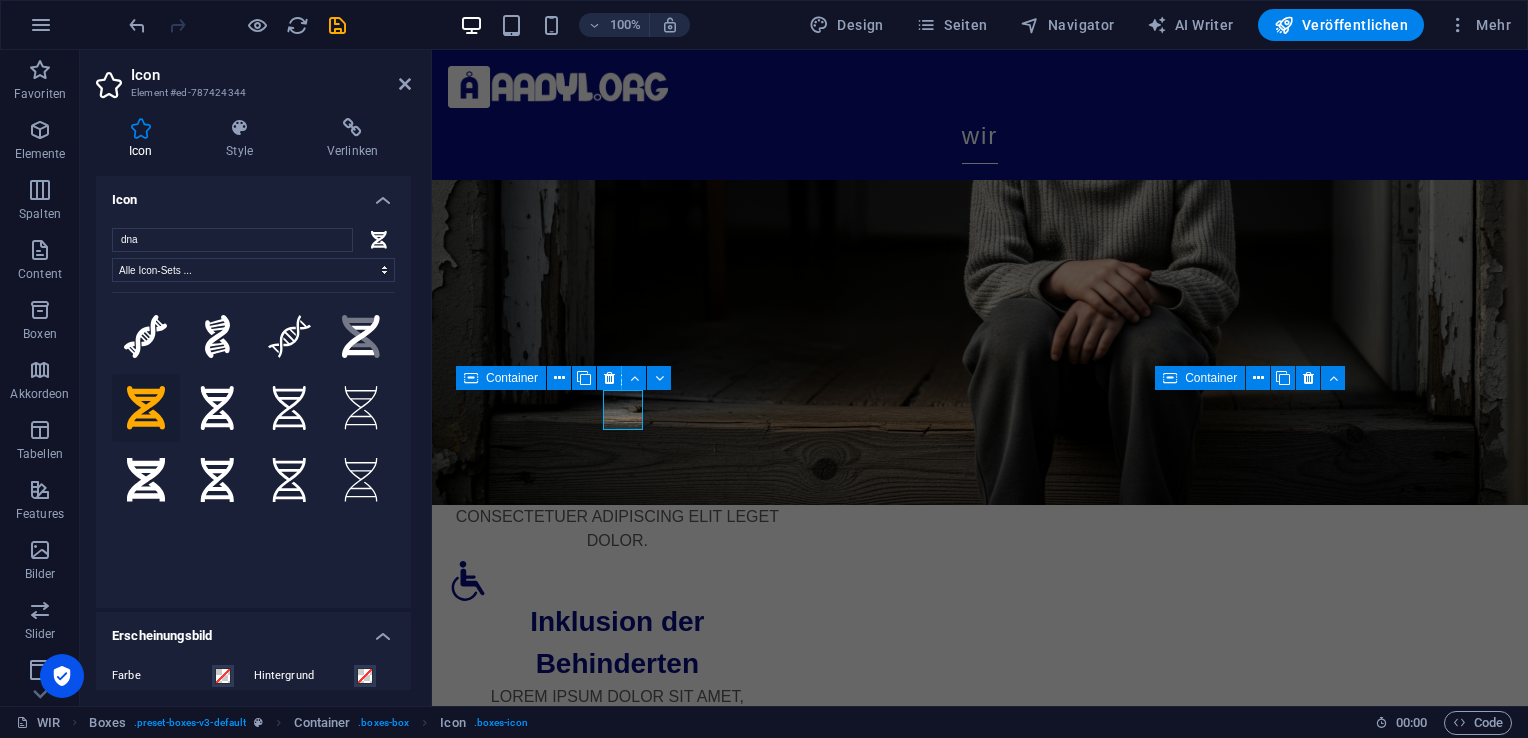 scroll, scrollTop: 585, scrollLeft: 0, axis: vertical 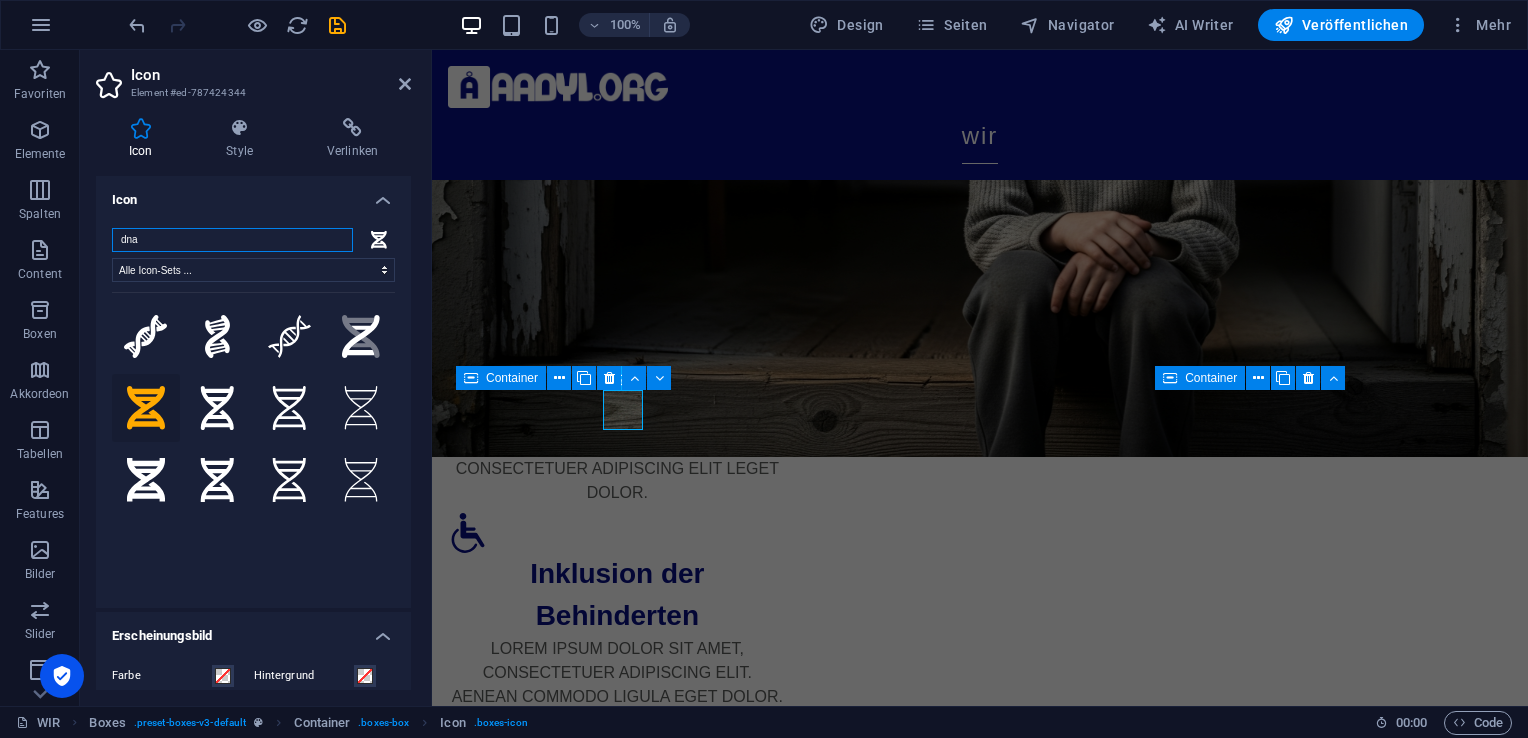 click on "dna" at bounding box center [232, 240] 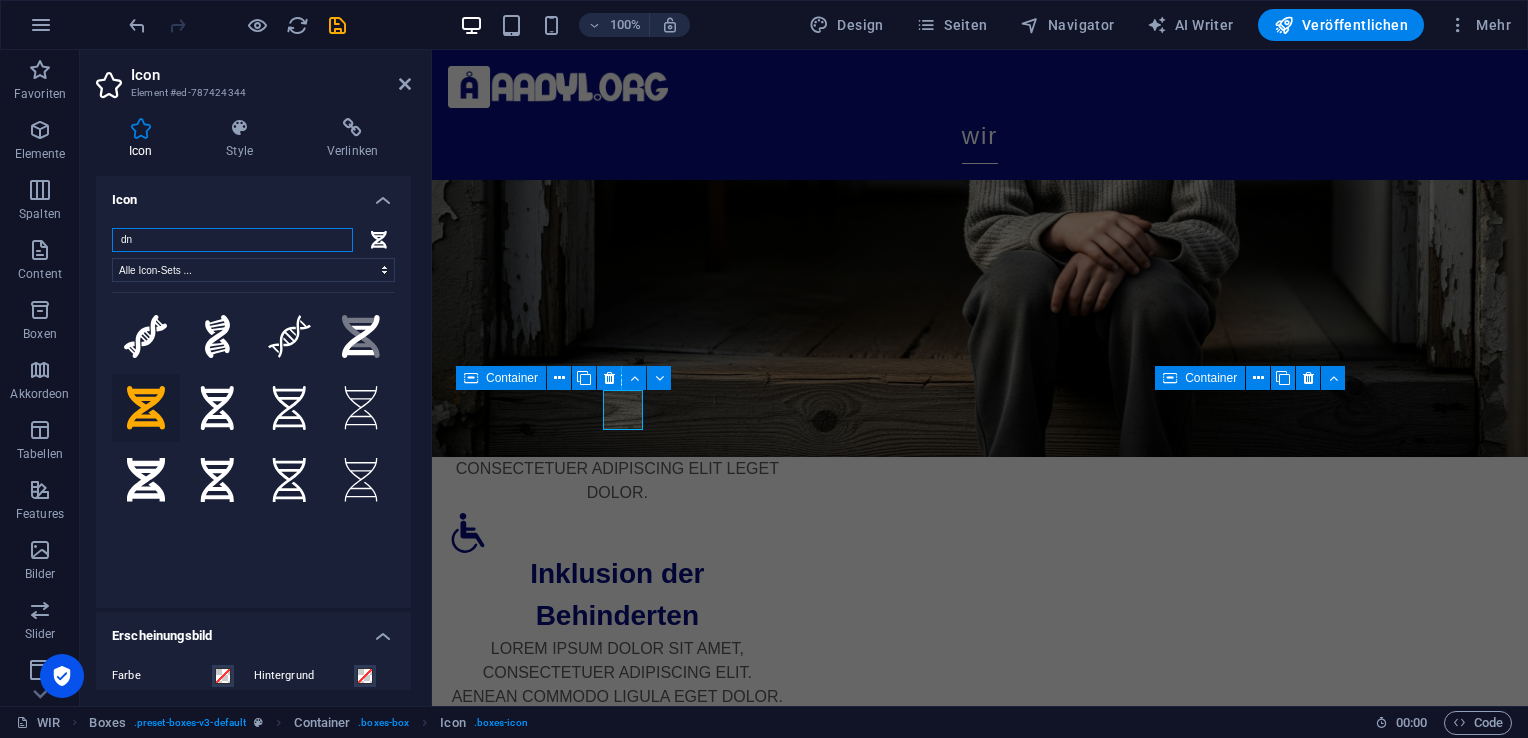 type on "d" 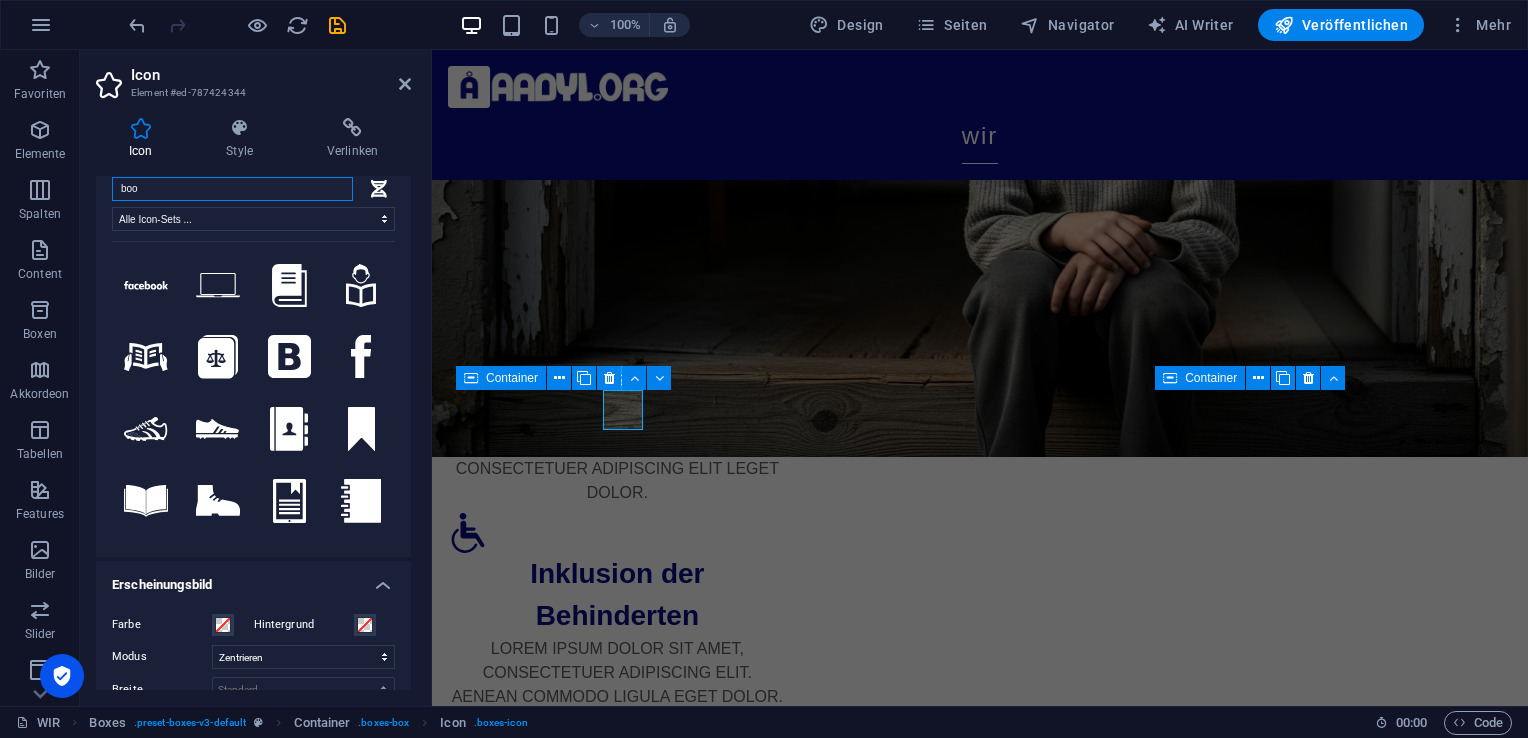 scroll, scrollTop: 48, scrollLeft: 0, axis: vertical 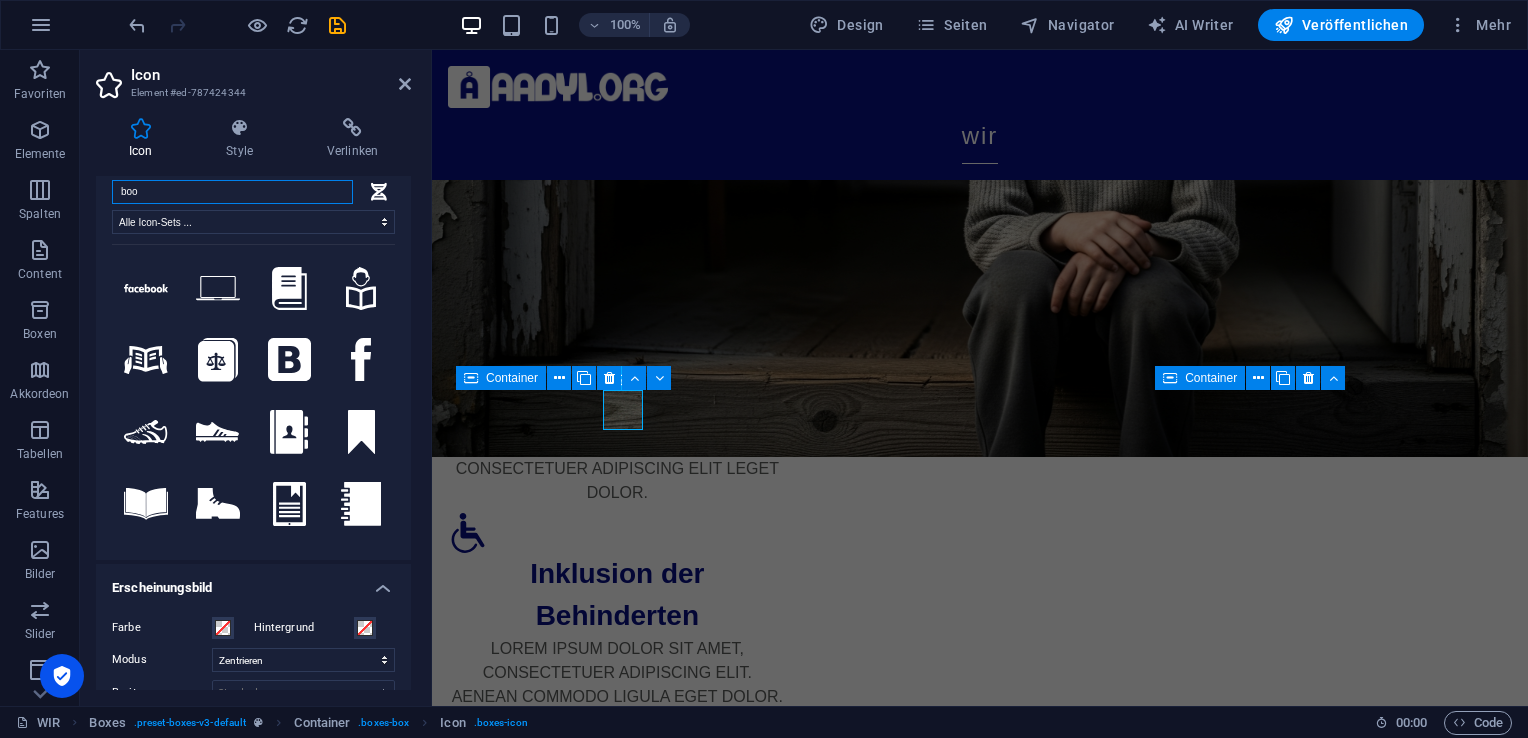 type on "boo" 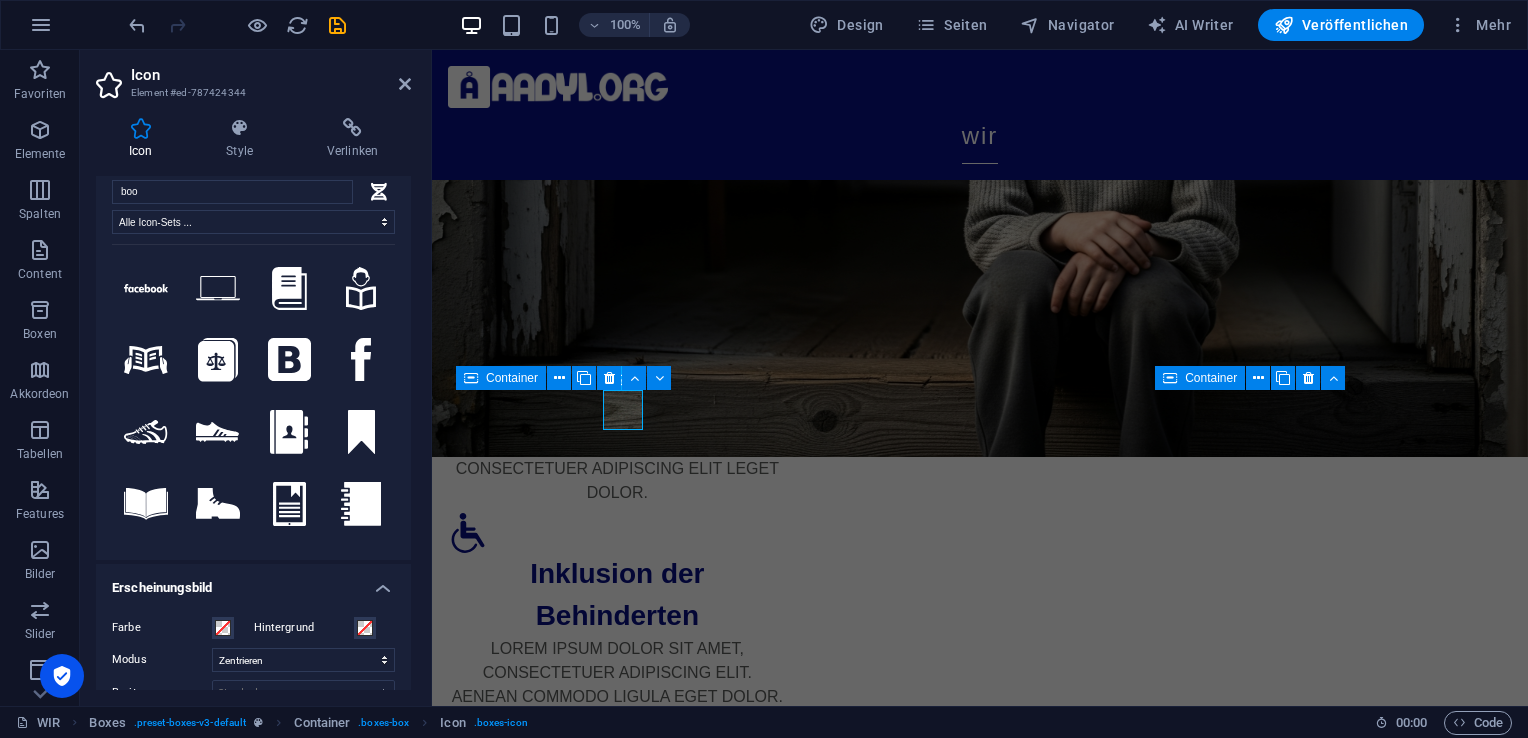 drag, startPoint x: 406, startPoint y: 360, endPoint x: 407, endPoint y: 304, distance: 56.008926 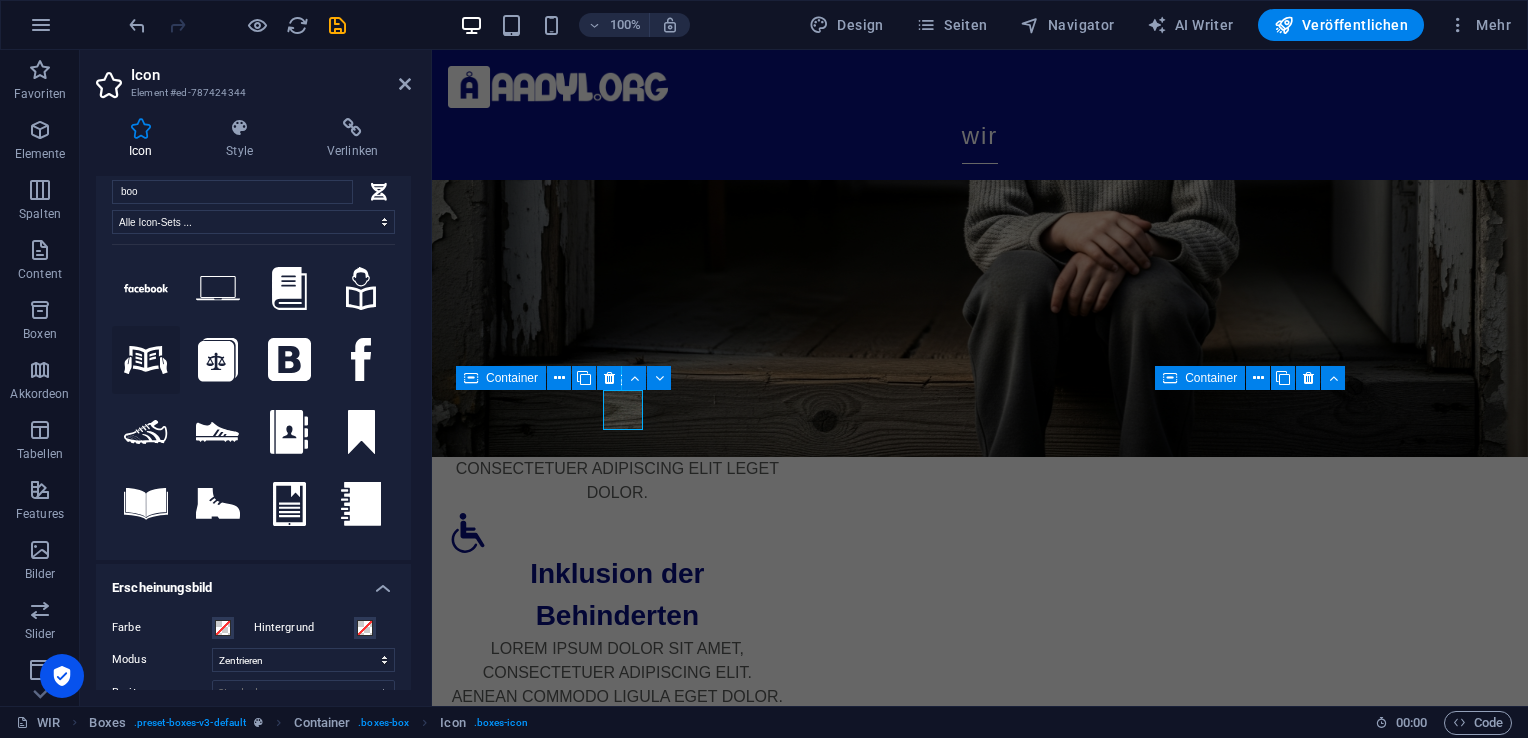 click 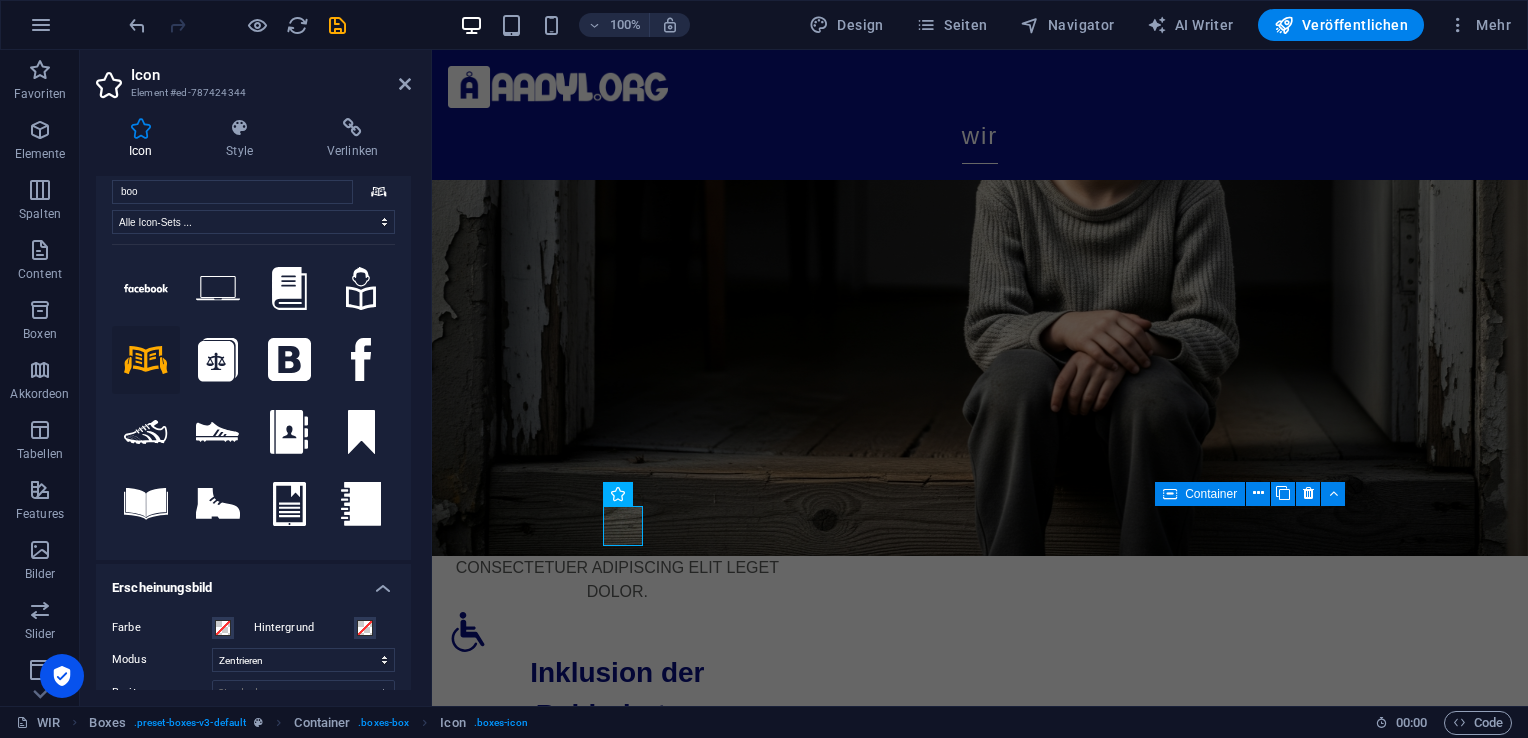 scroll, scrollTop: 470, scrollLeft: 0, axis: vertical 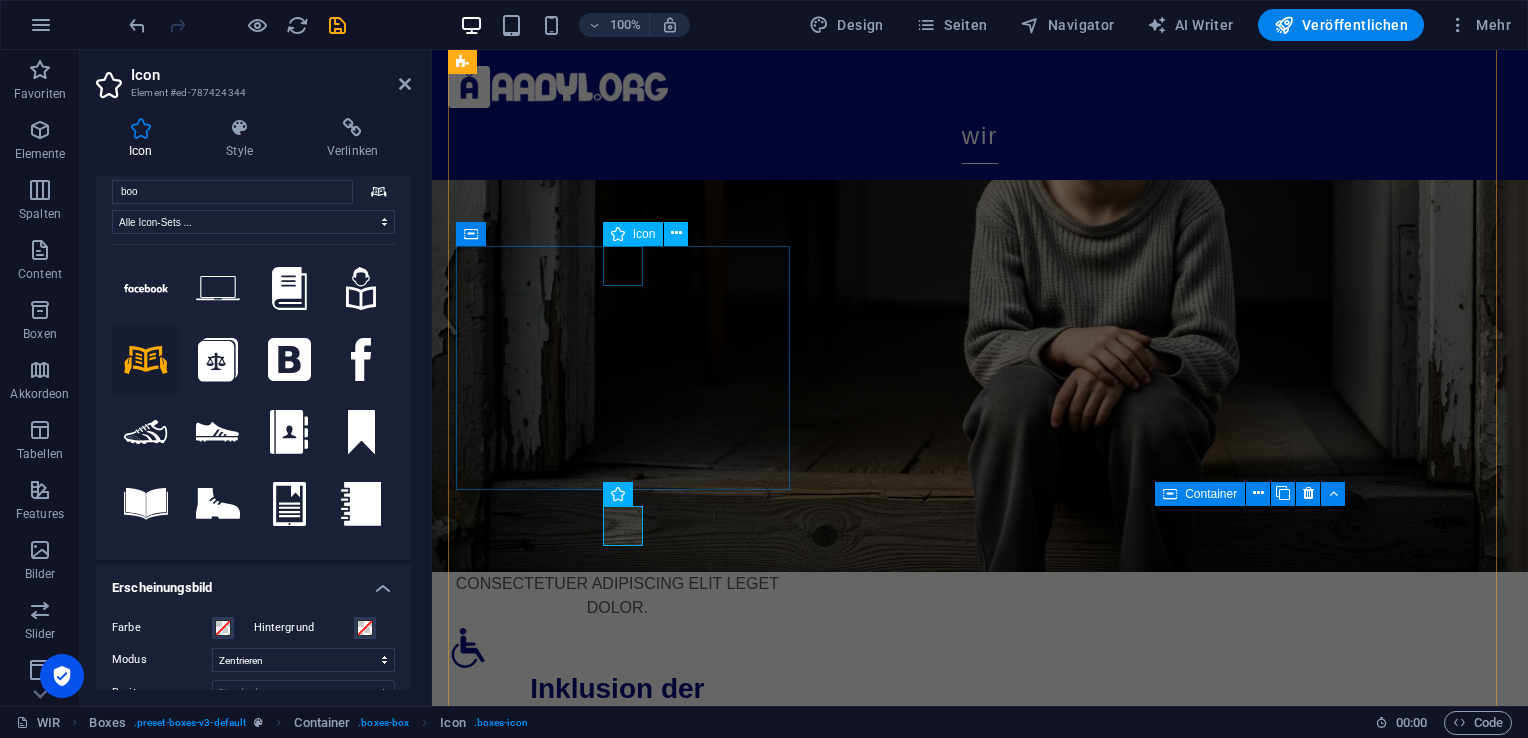 click at bounding box center (617, 1158) 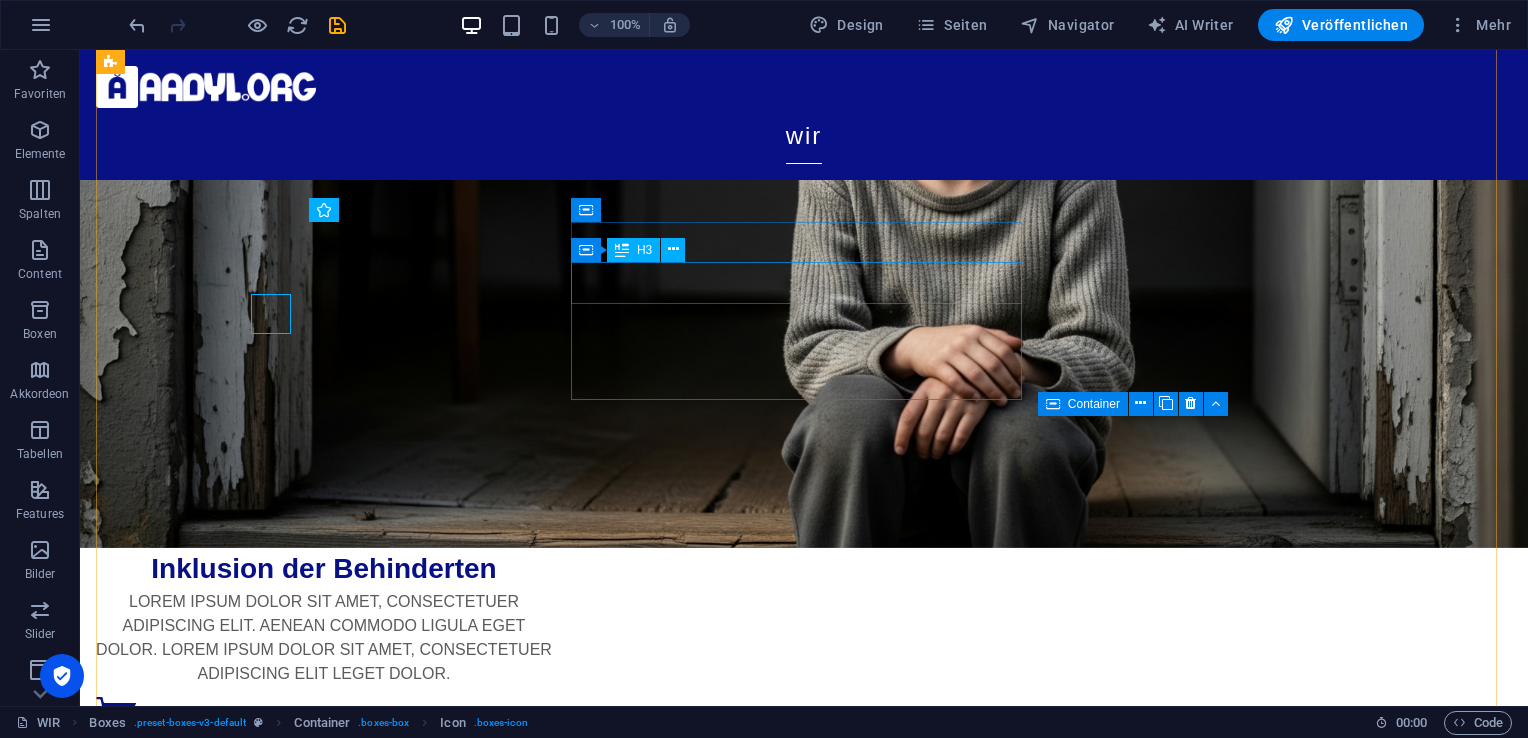 scroll, scrollTop: 422, scrollLeft: 0, axis: vertical 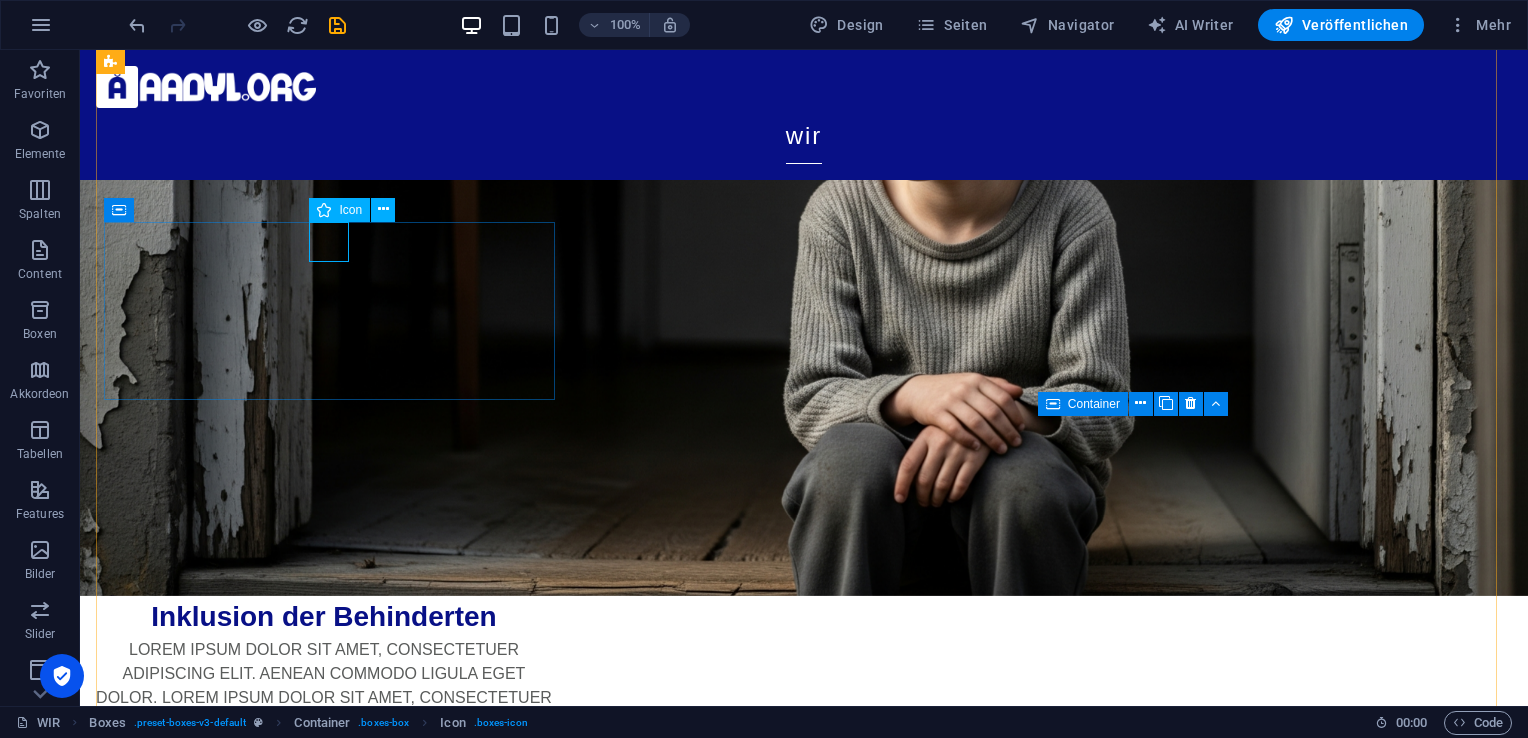 click at bounding box center [324, 948] 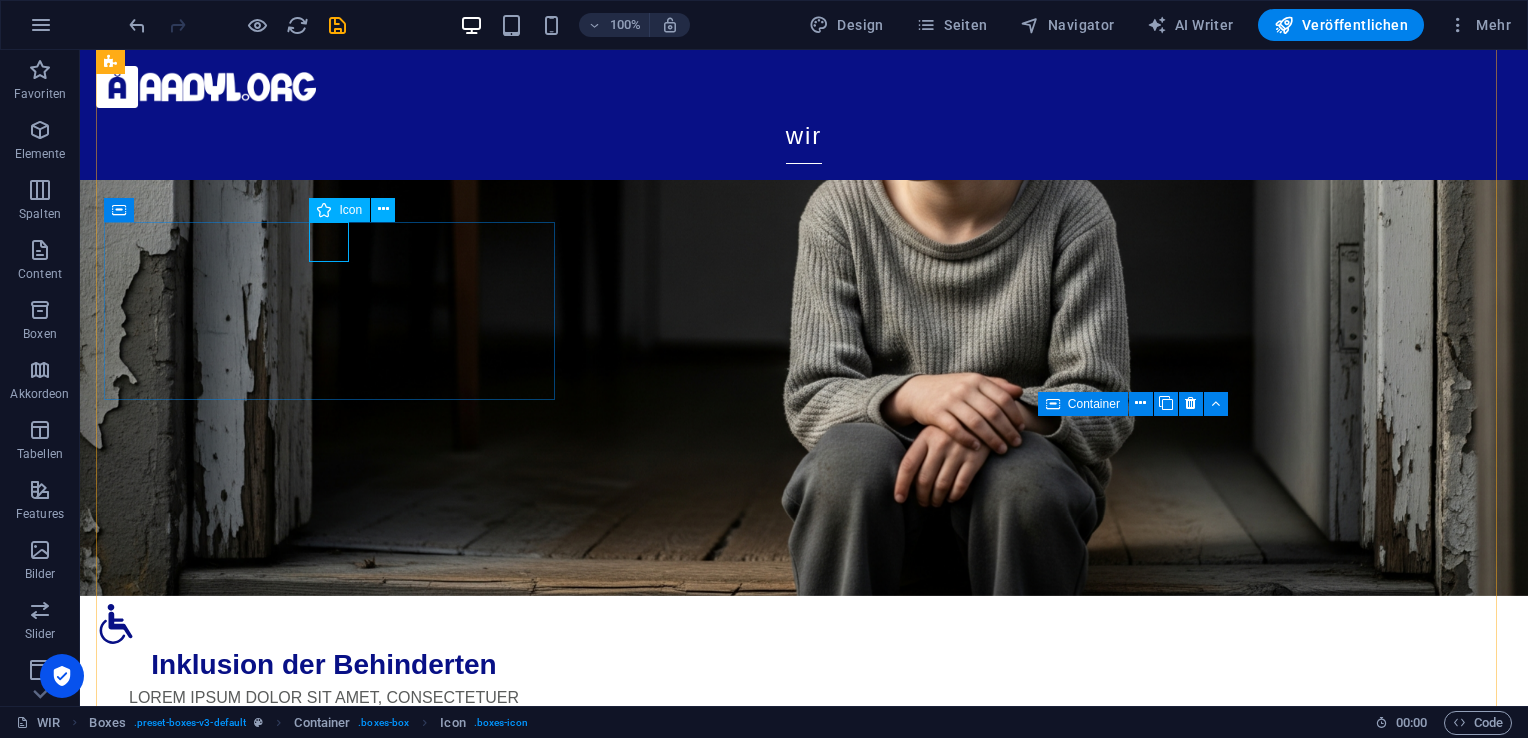 select on "xMidYMid" 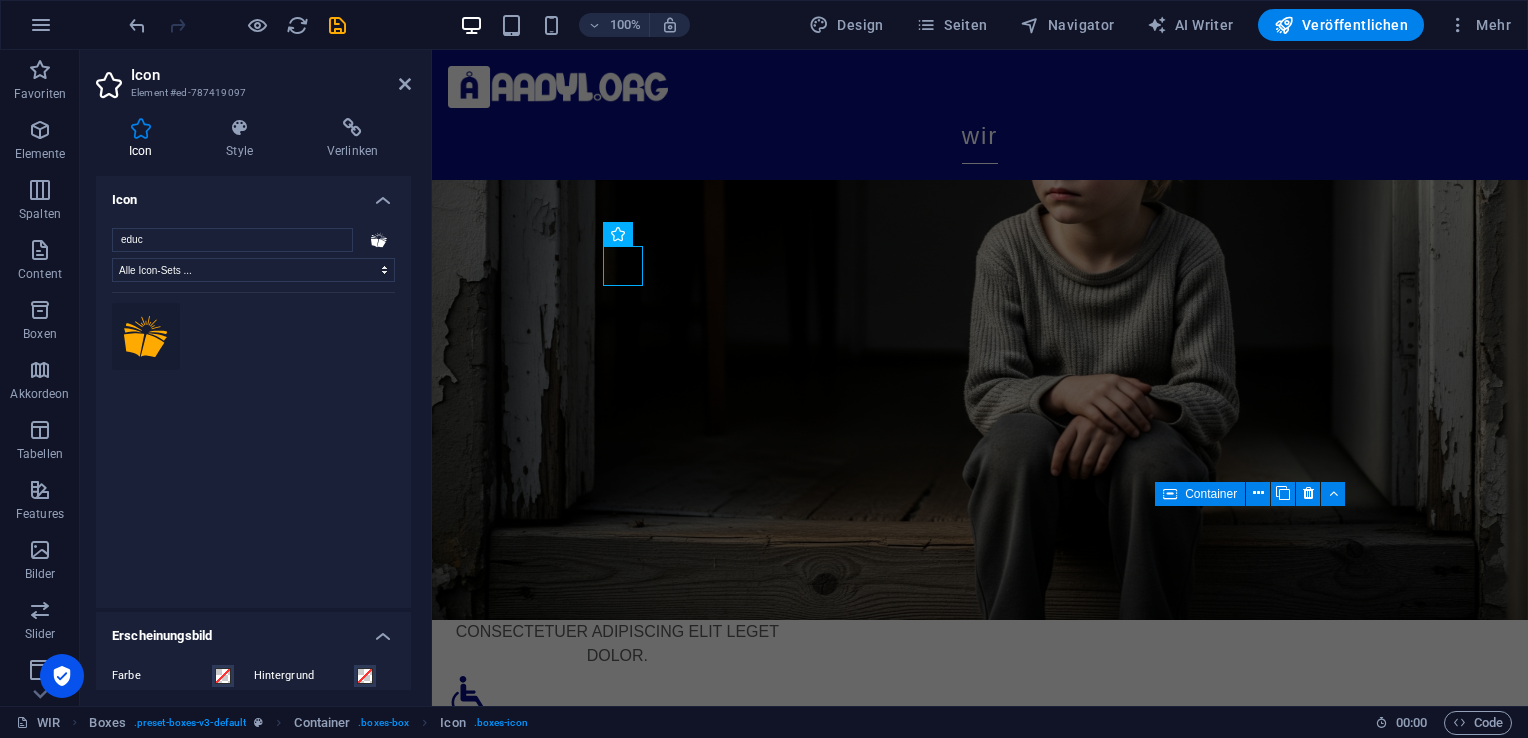 scroll, scrollTop: 470, scrollLeft: 0, axis: vertical 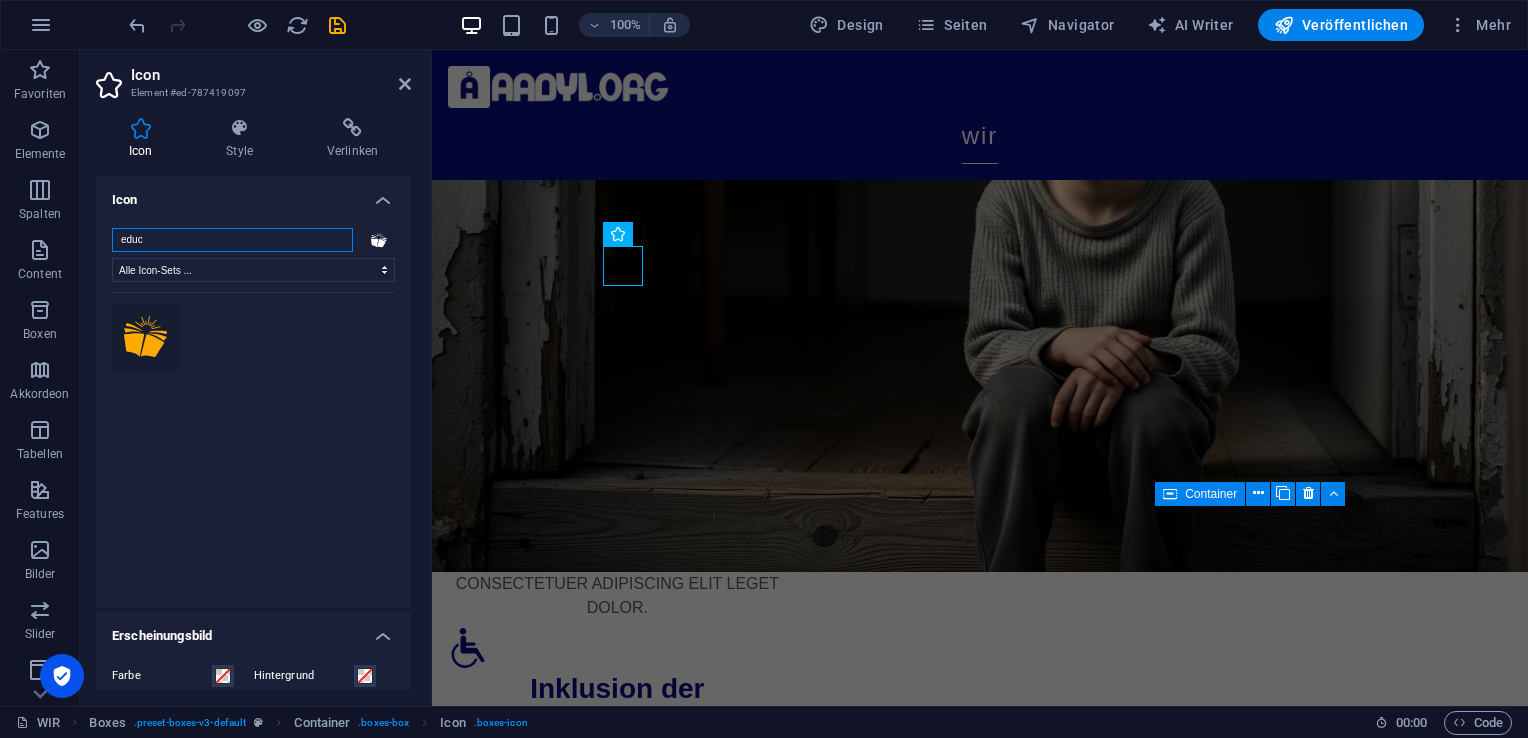 click on "educ" at bounding box center [232, 240] 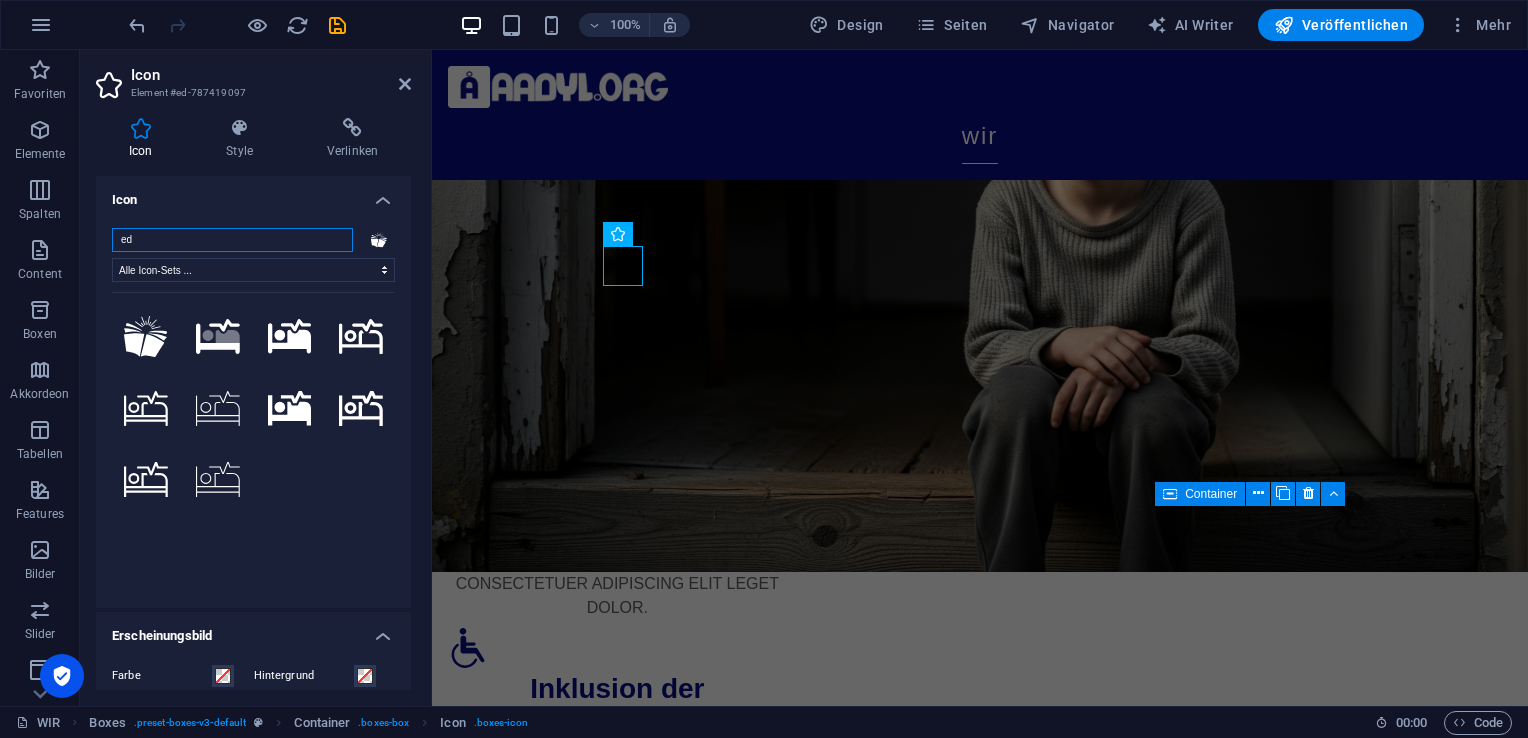 type on "e" 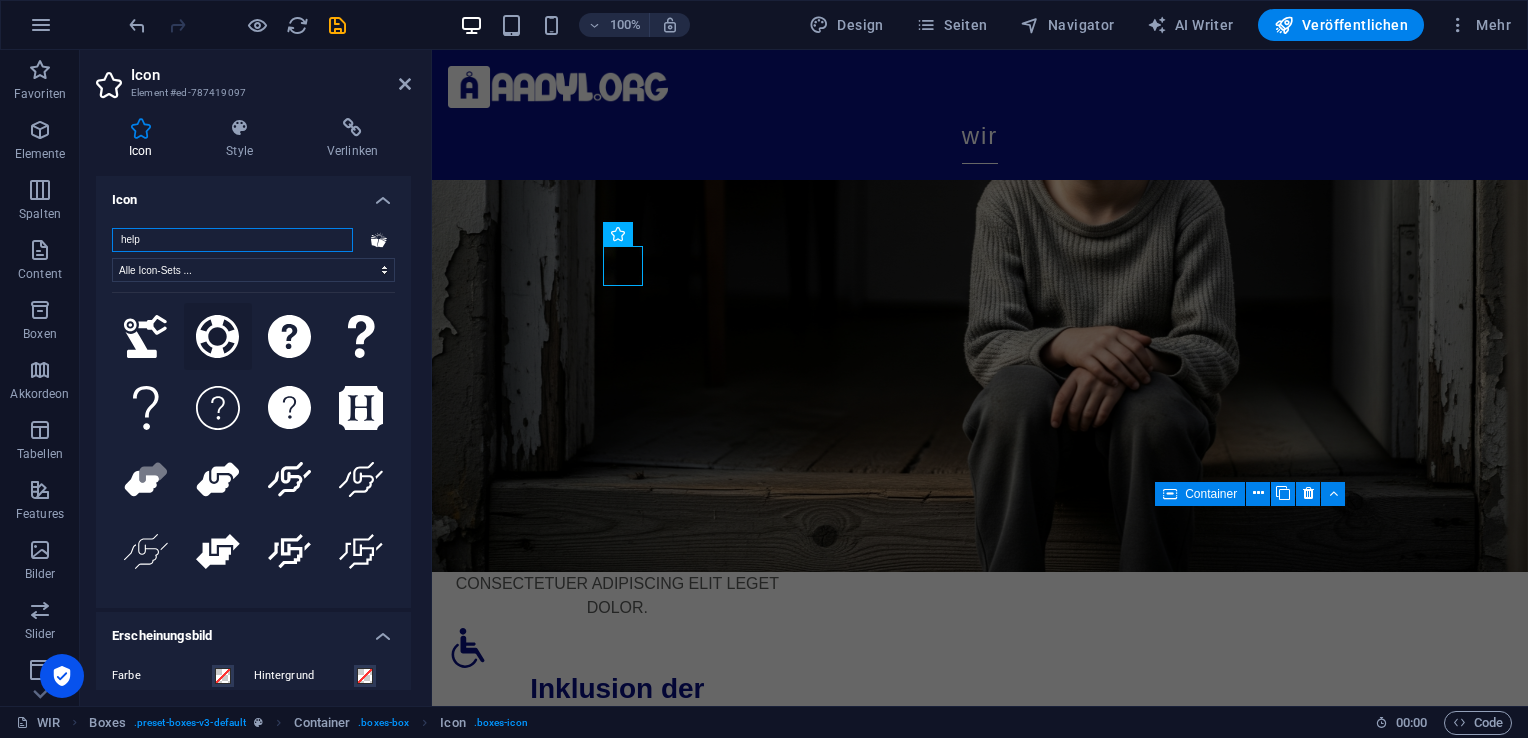 type on "help" 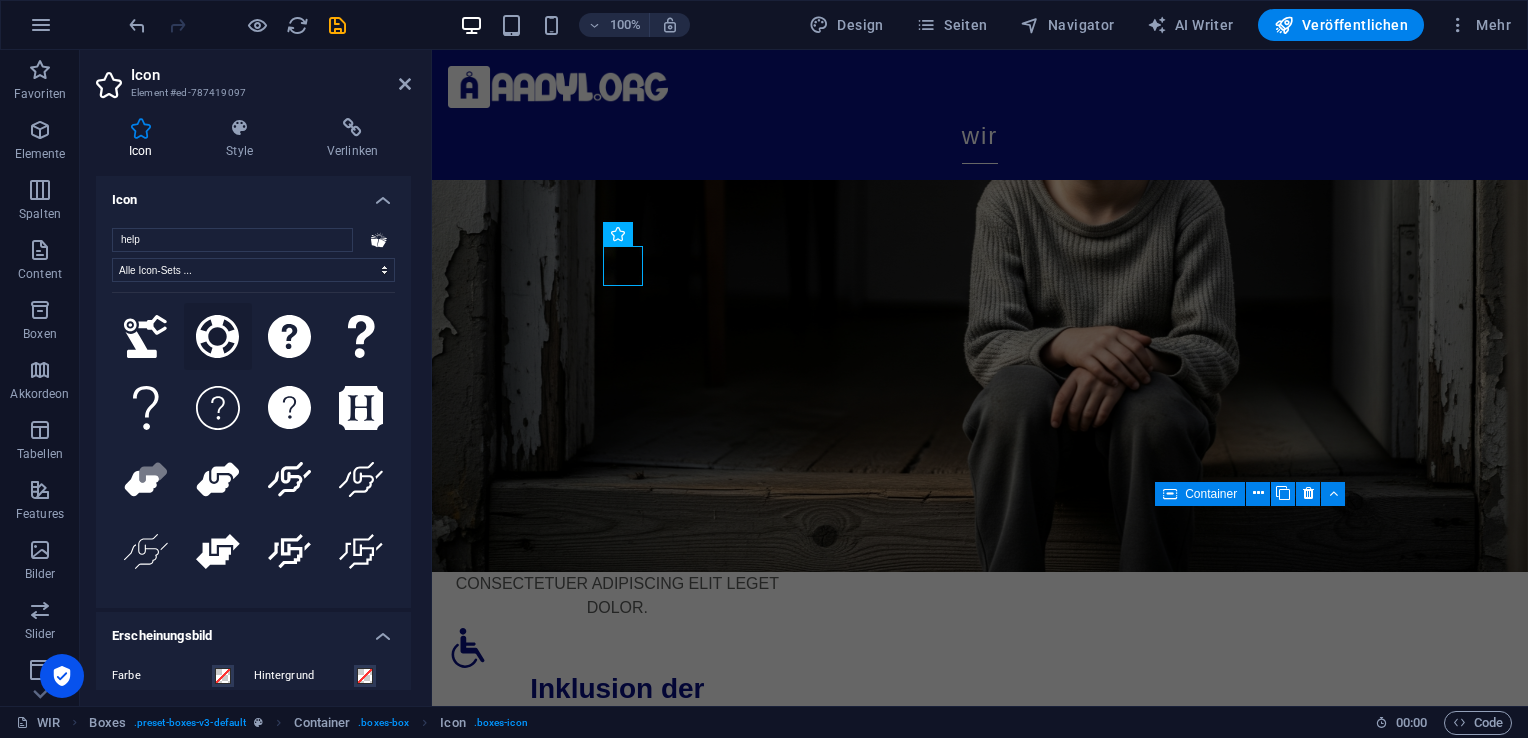 click 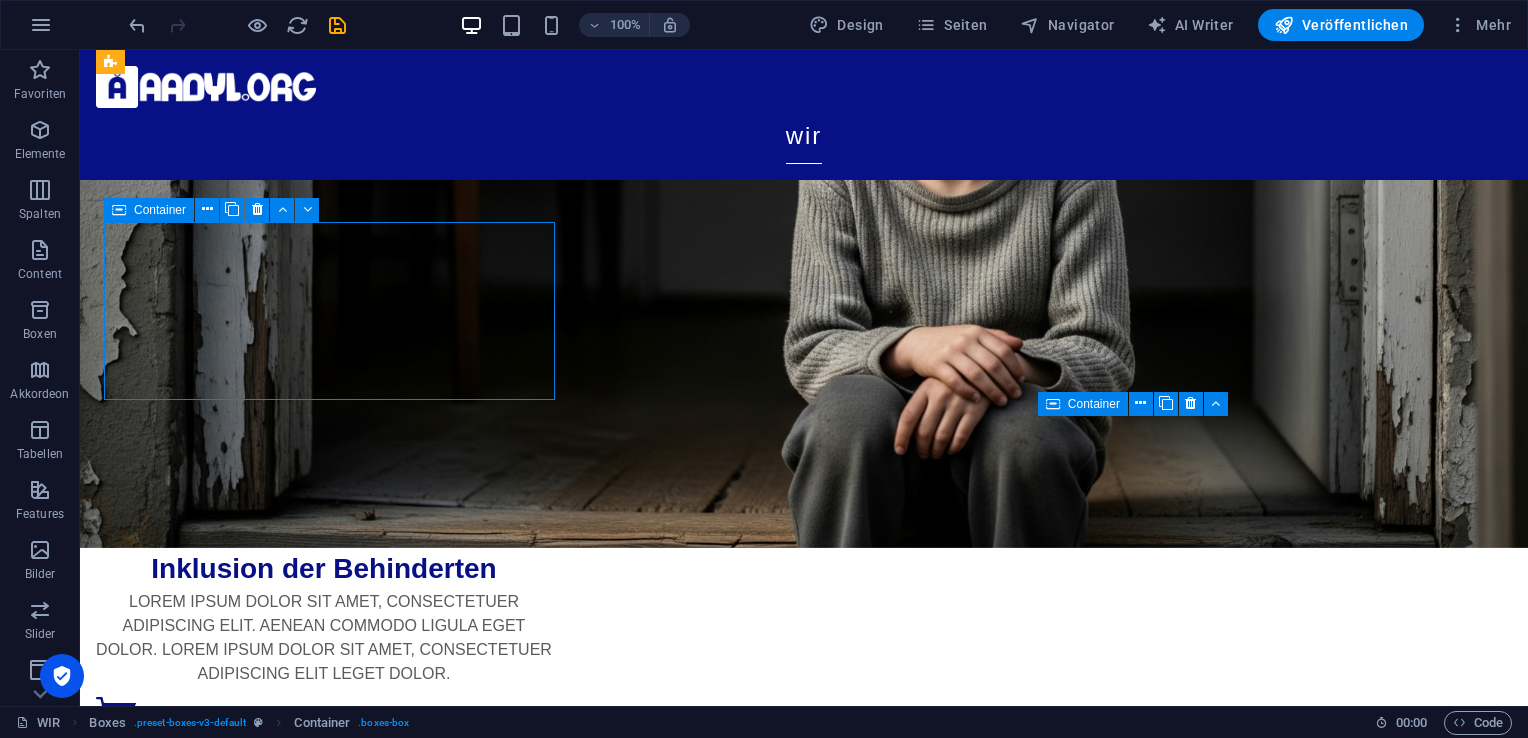 scroll, scrollTop: 422, scrollLeft: 0, axis: vertical 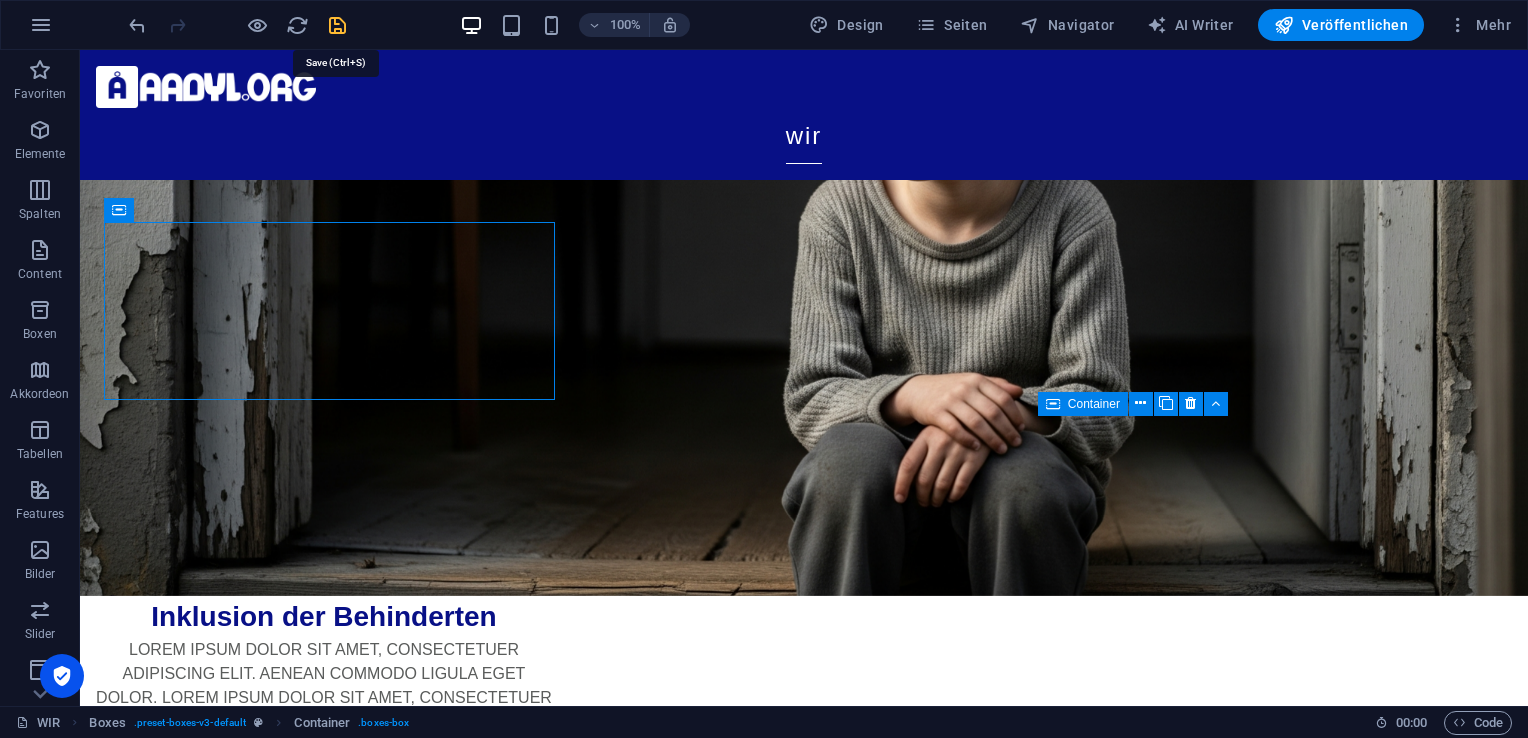 click at bounding box center (337, 25) 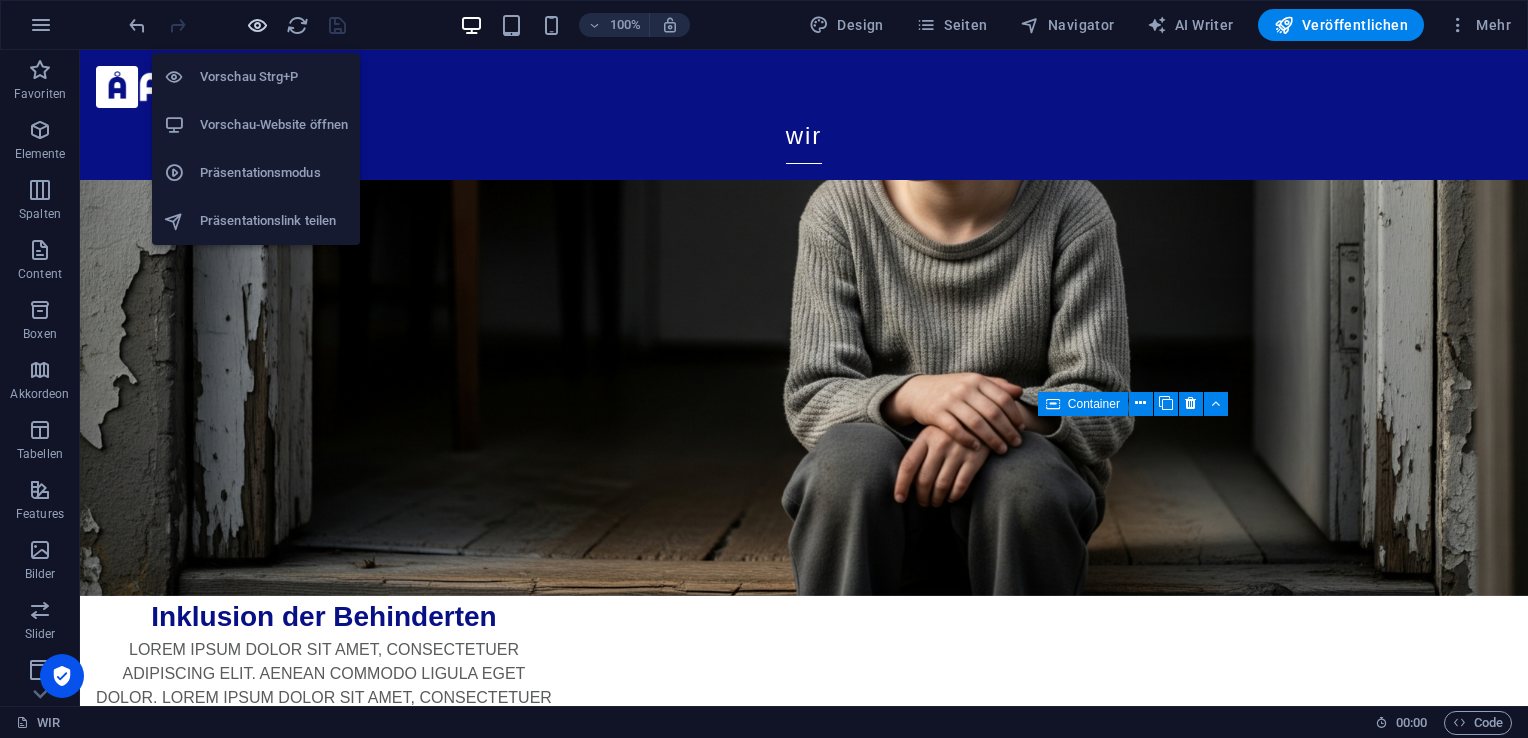 click at bounding box center (257, 25) 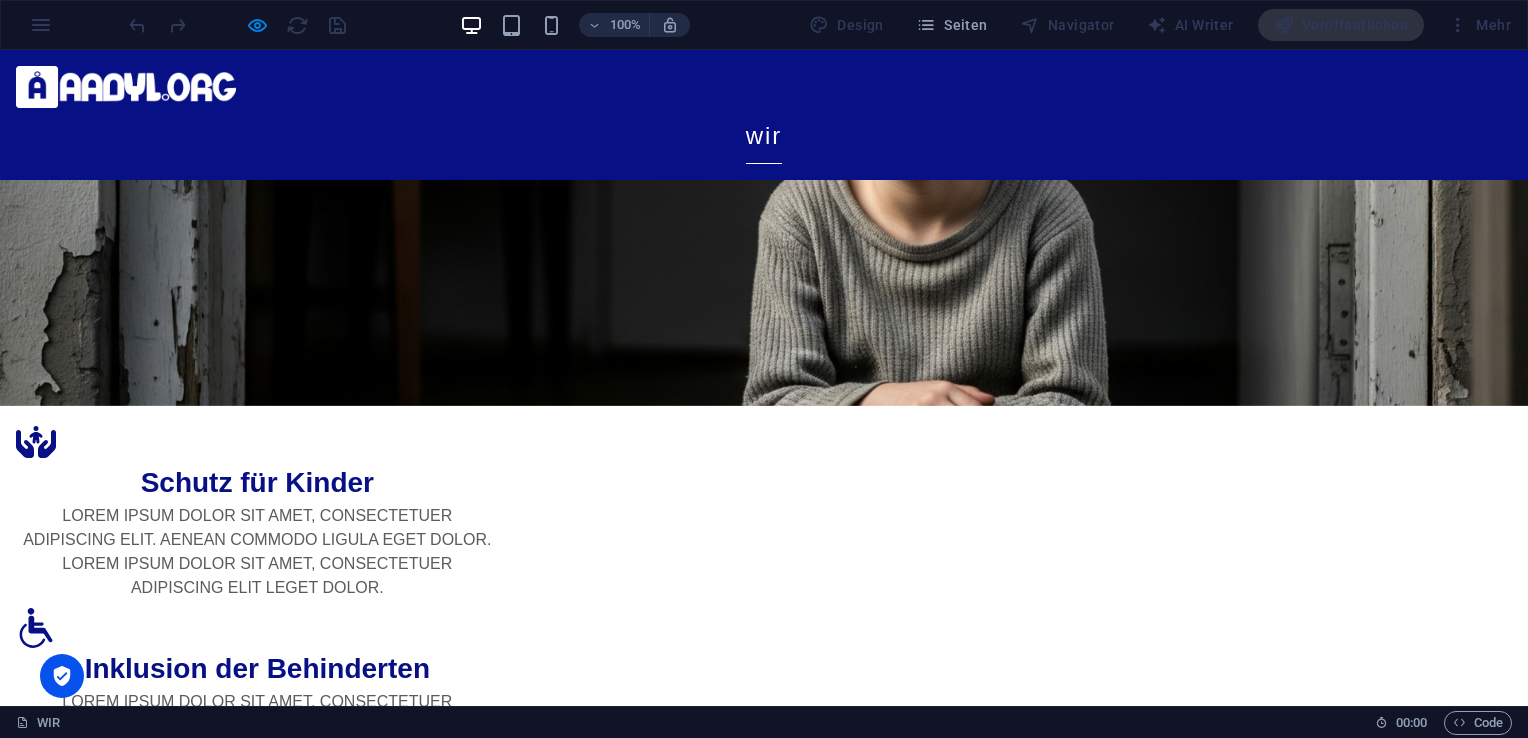 scroll, scrollTop: 244, scrollLeft: 0, axis: vertical 